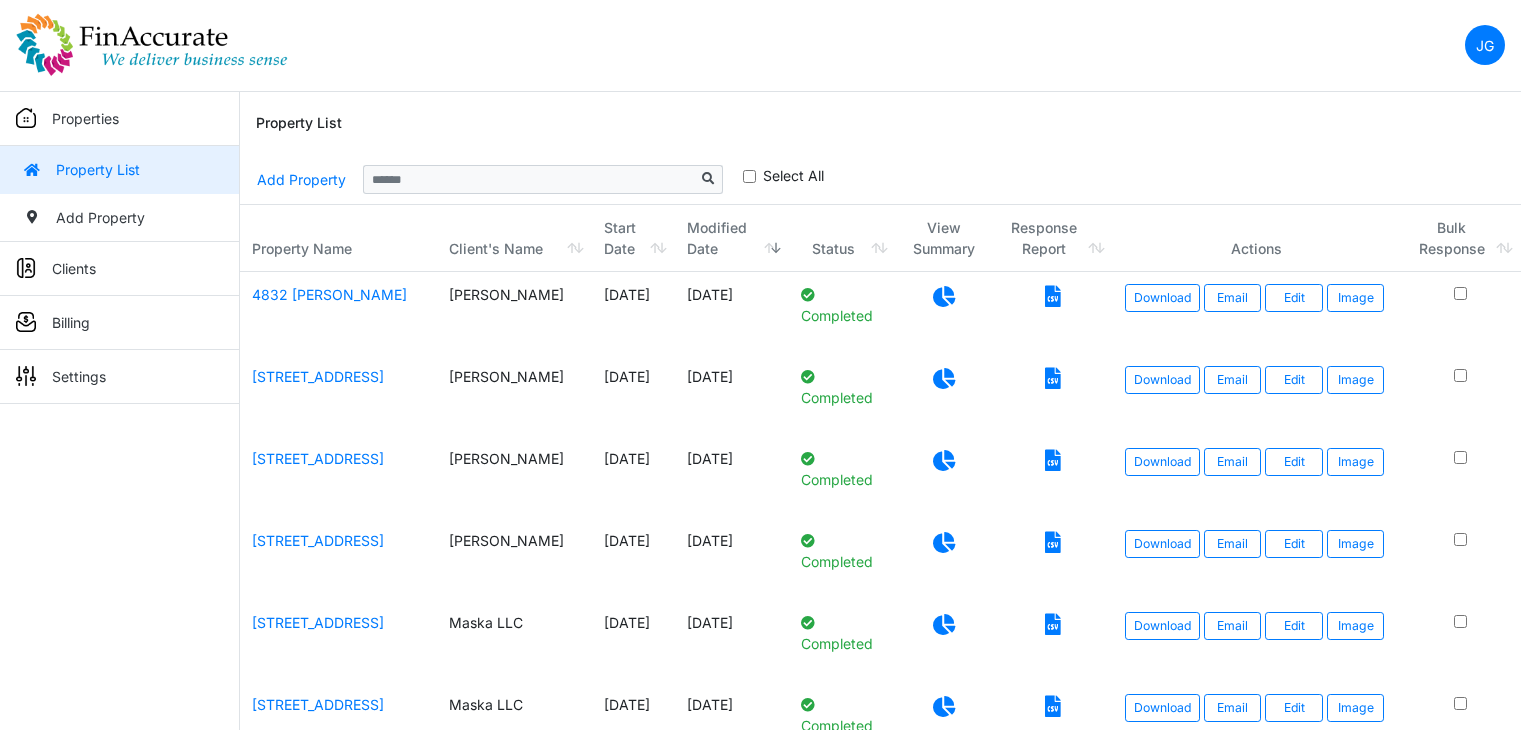 scroll, scrollTop: 0, scrollLeft: 0, axis: both 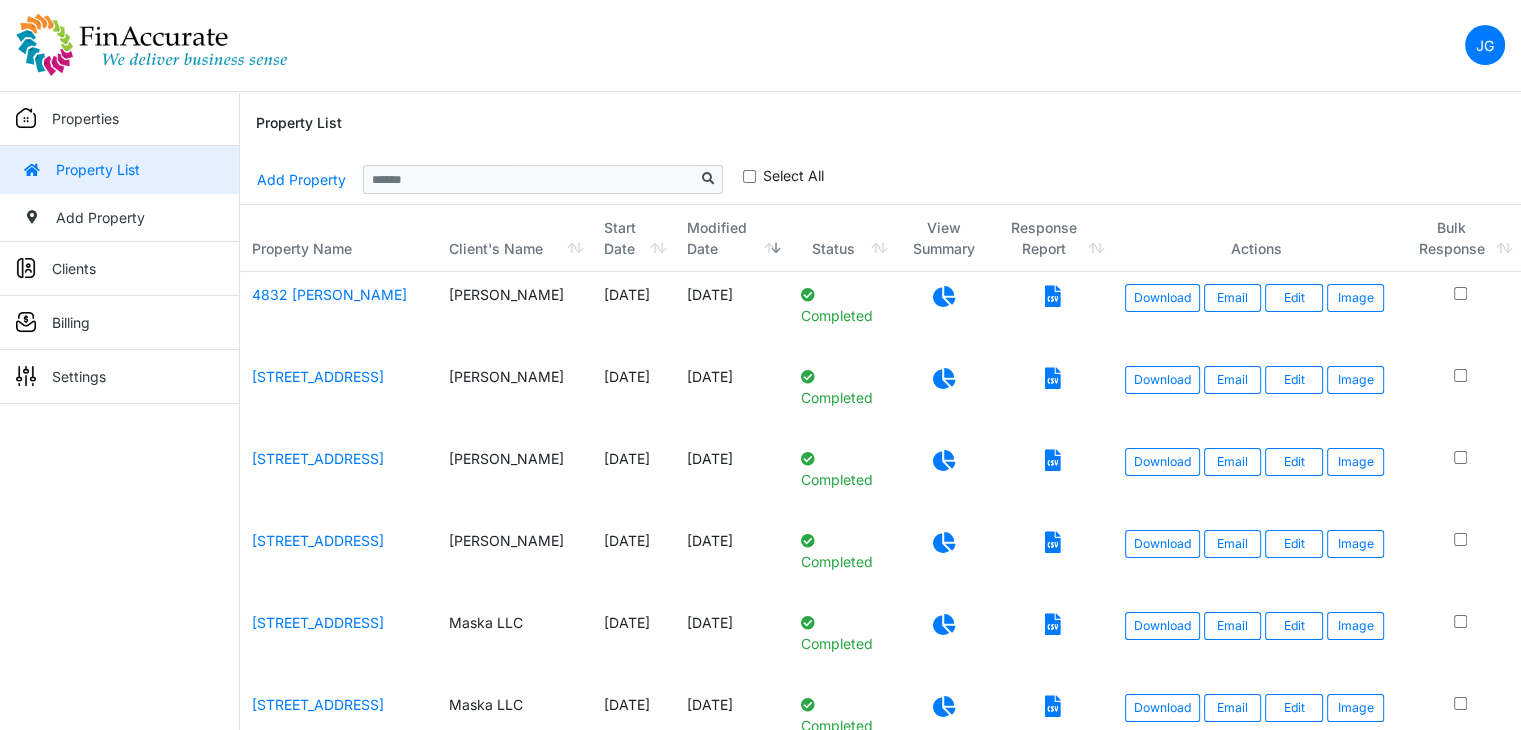 click on "Clients" at bounding box center (119, 269) 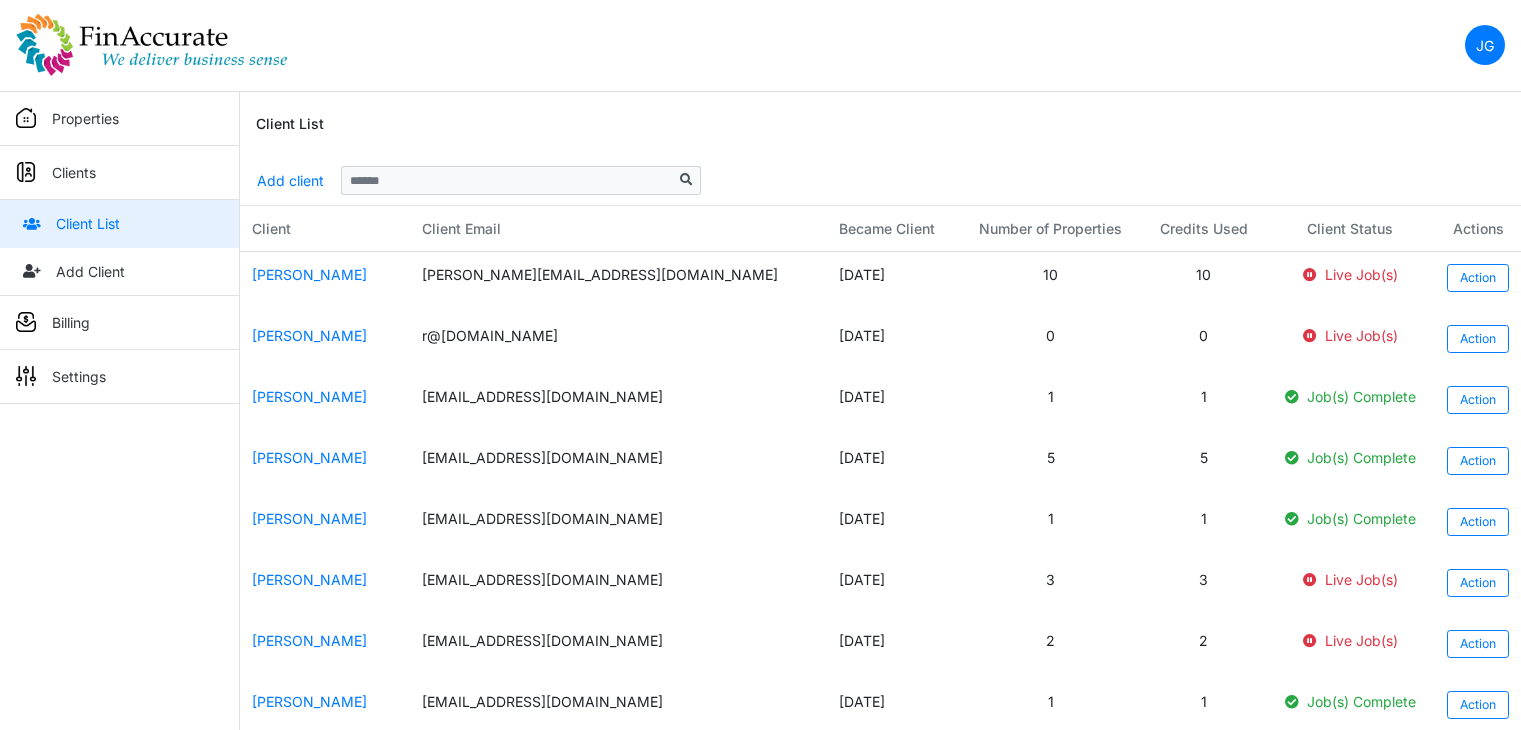 scroll, scrollTop: 0, scrollLeft: 0, axis: both 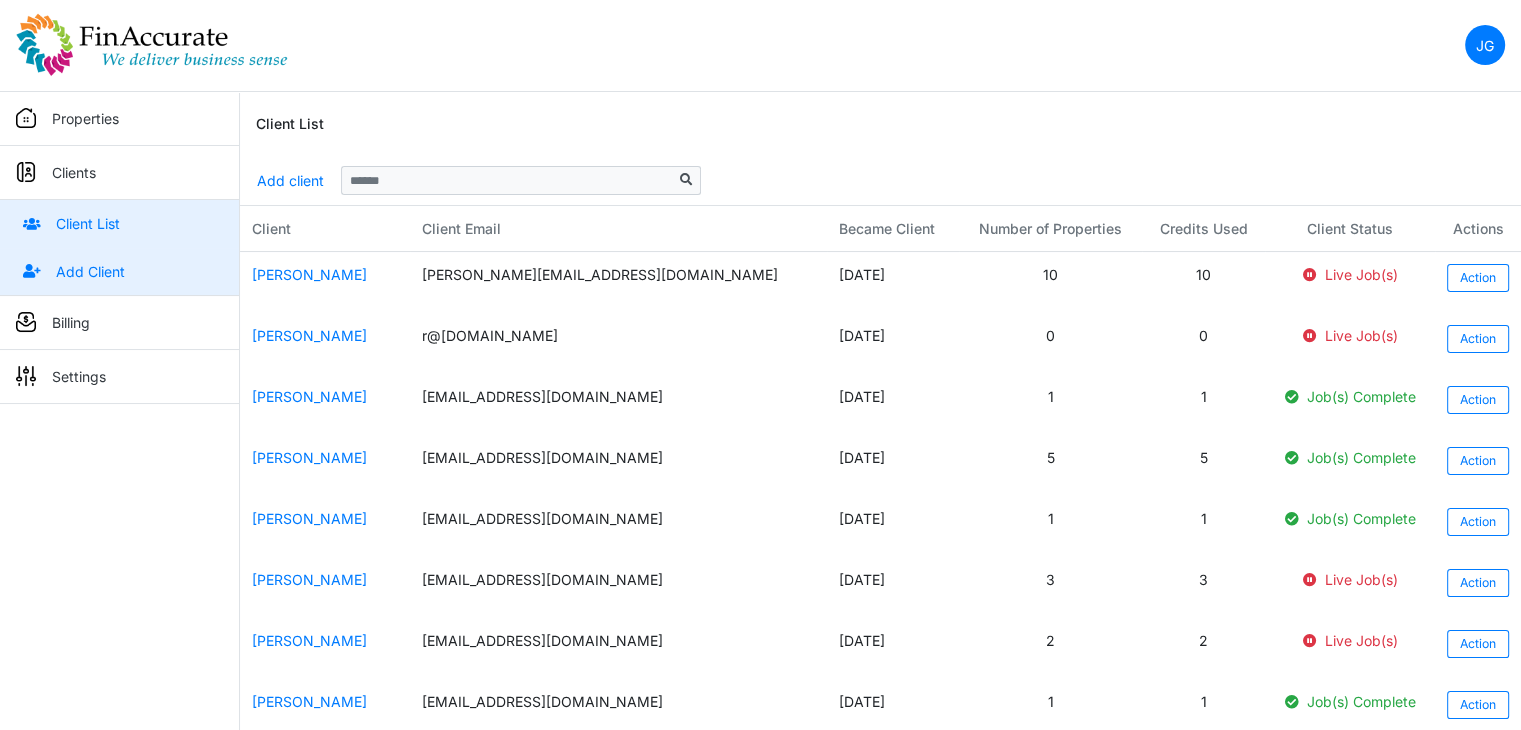 click on "Add Client" at bounding box center (119, 272) 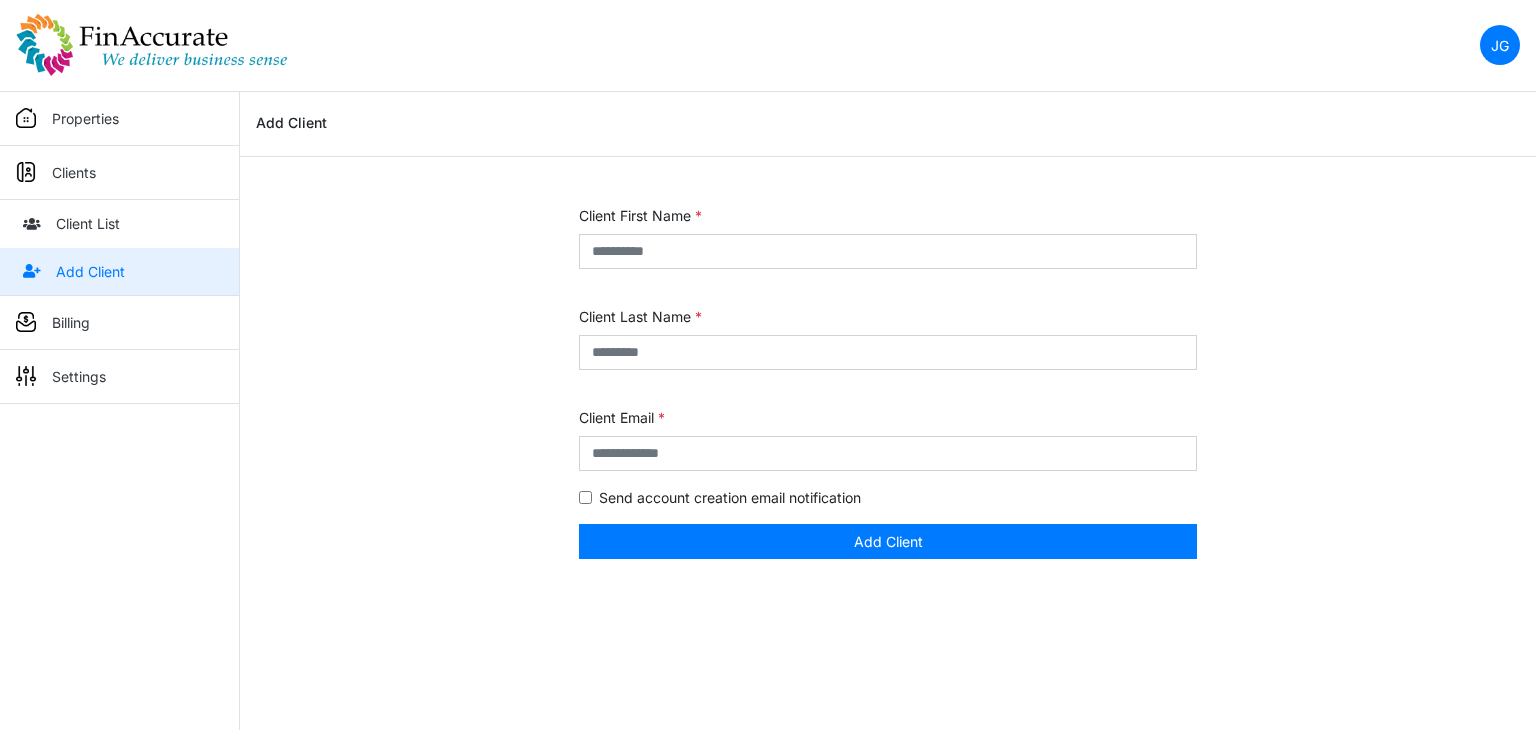 scroll, scrollTop: 0, scrollLeft: 0, axis: both 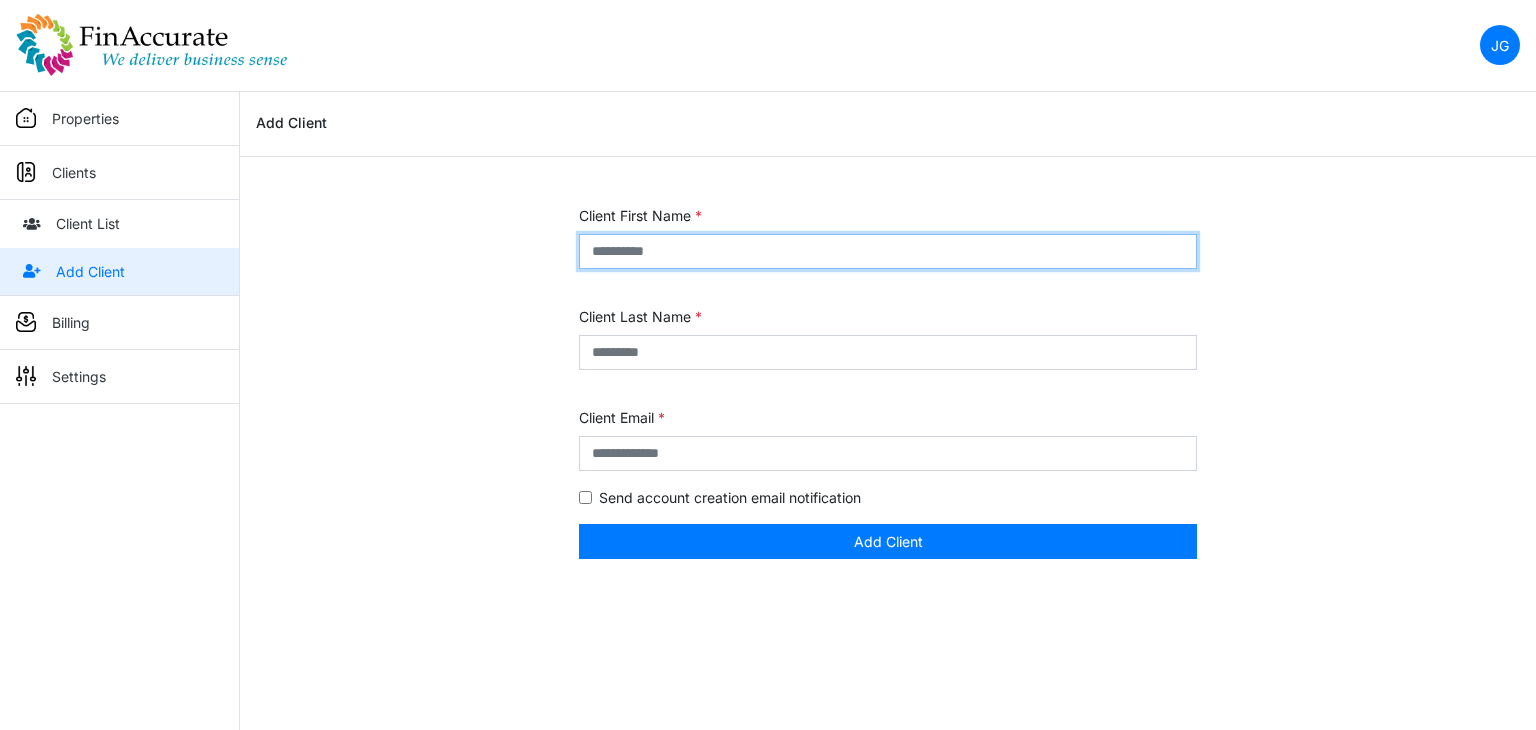 click at bounding box center [888, 251] 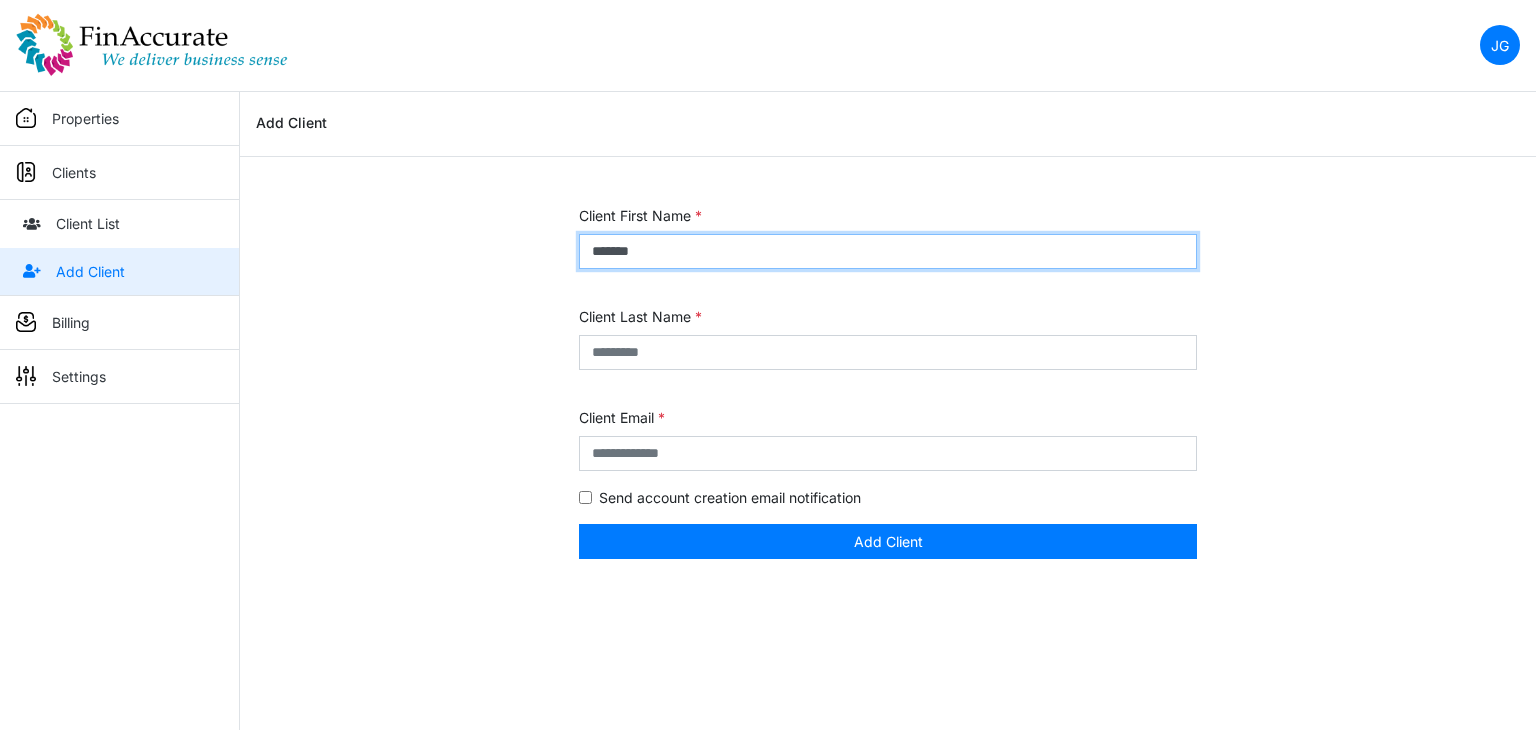 type on "******" 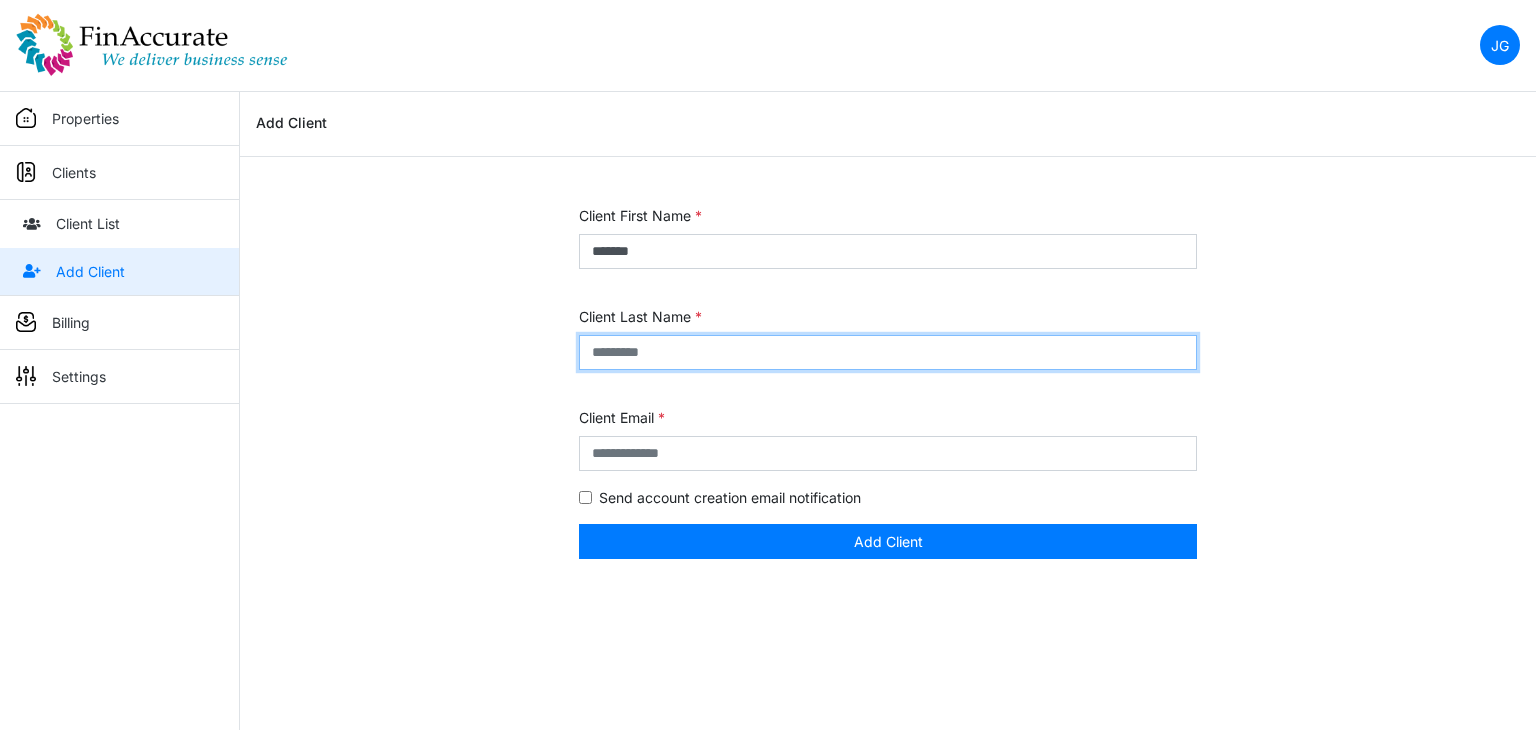 click at bounding box center (888, 352) 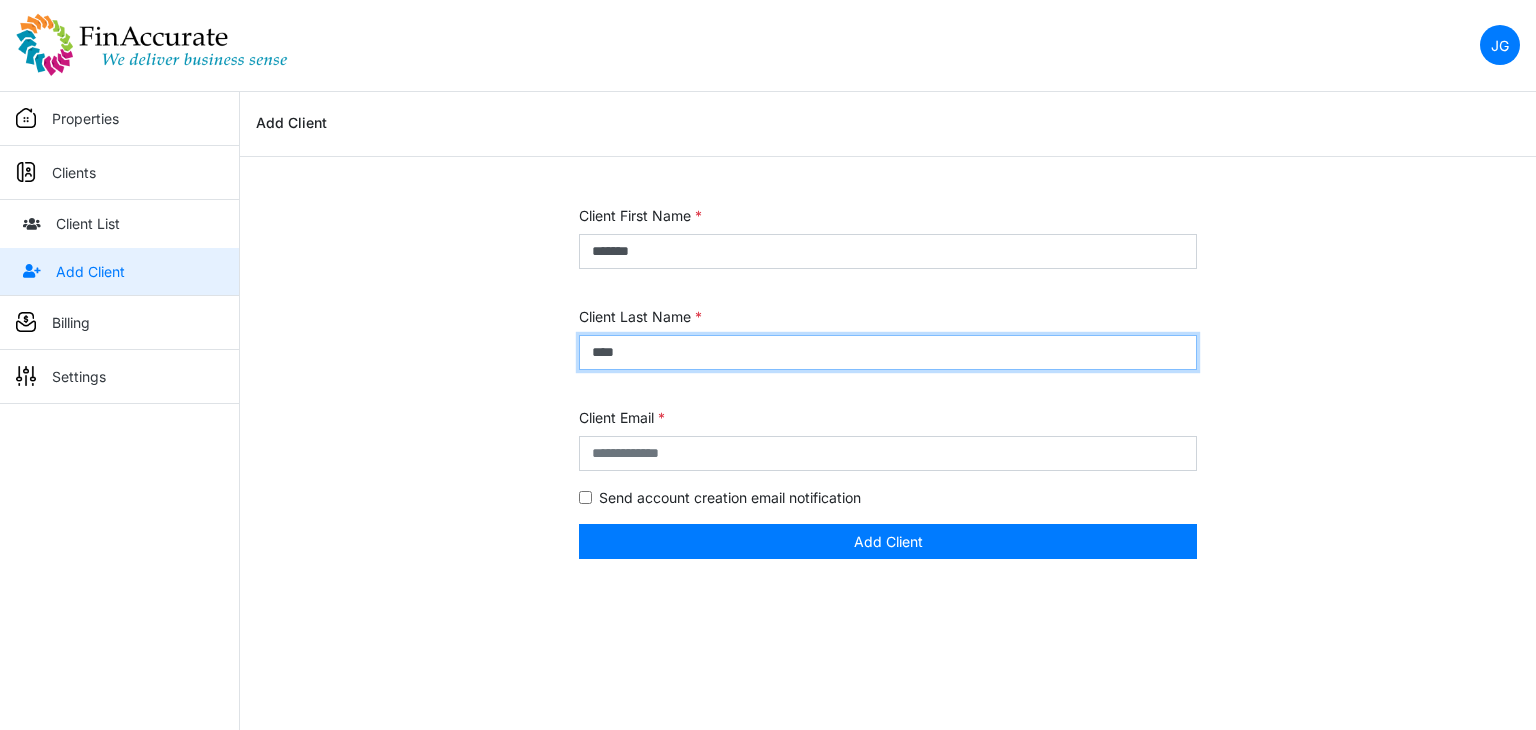 type on "****" 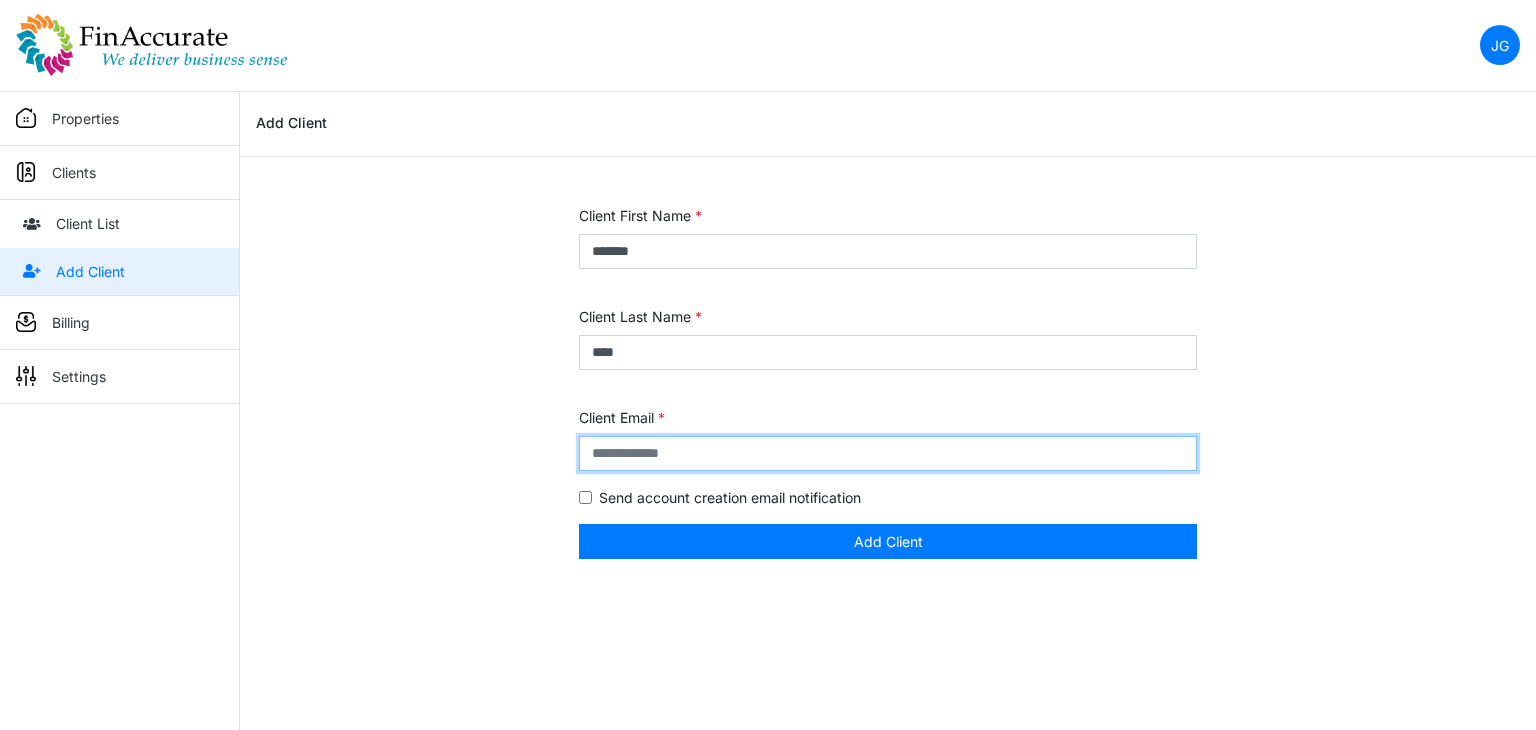 click at bounding box center [888, 453] 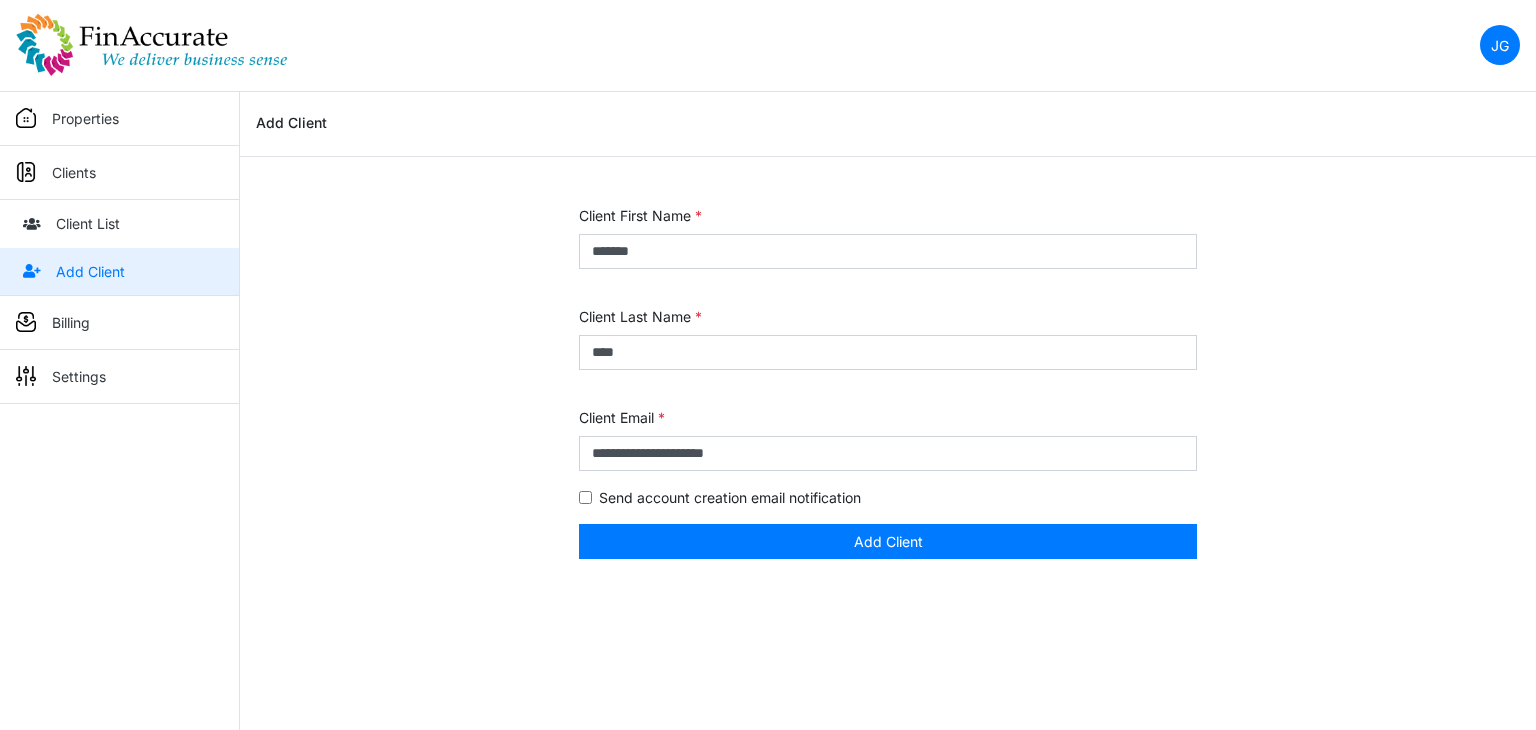 click on "JG
Change Password
Logout
jay@finaccurate.com
jay@finaccurate.com
Properties
Property List
Add Property" at bounding box center (768, 279) 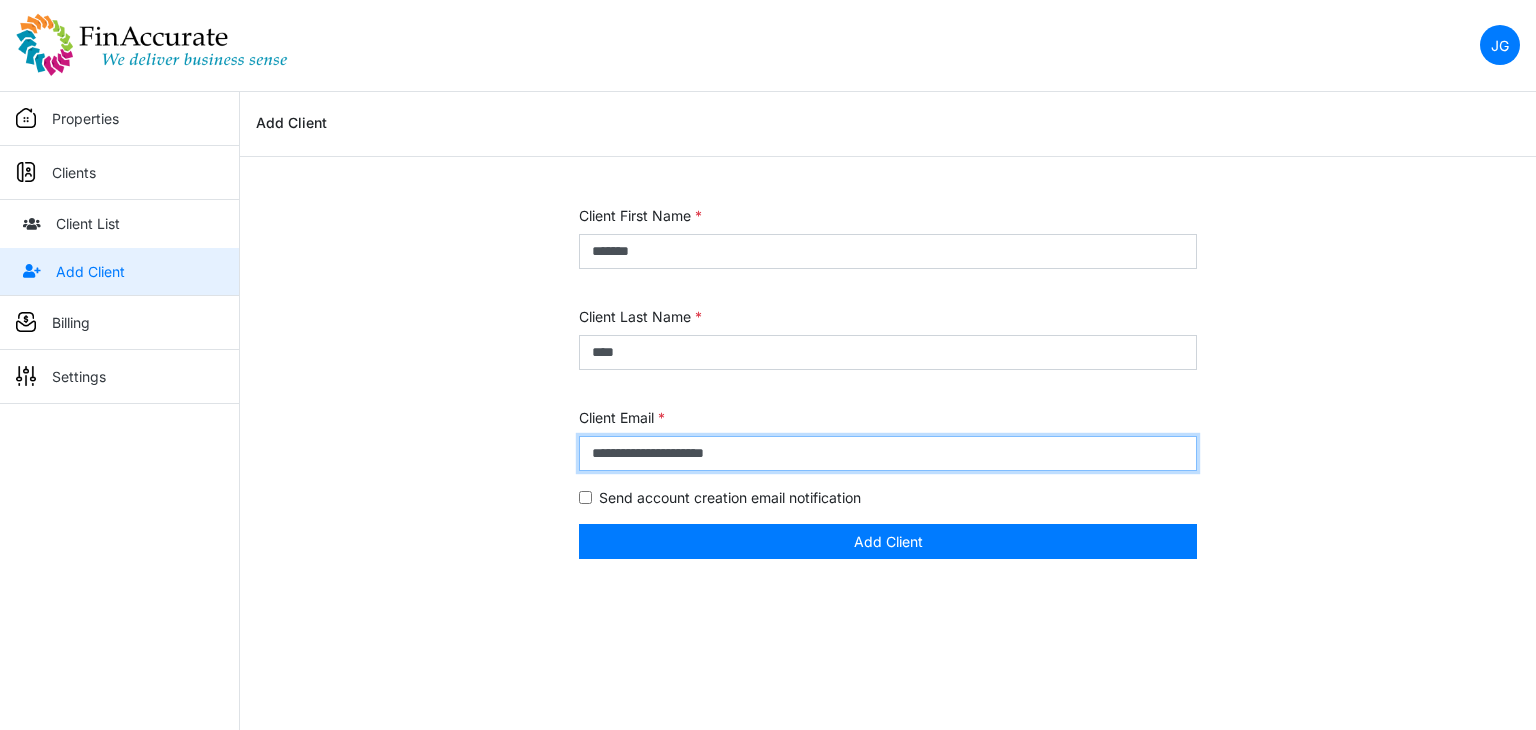 click on "**********" at bounding box center (888, 453) 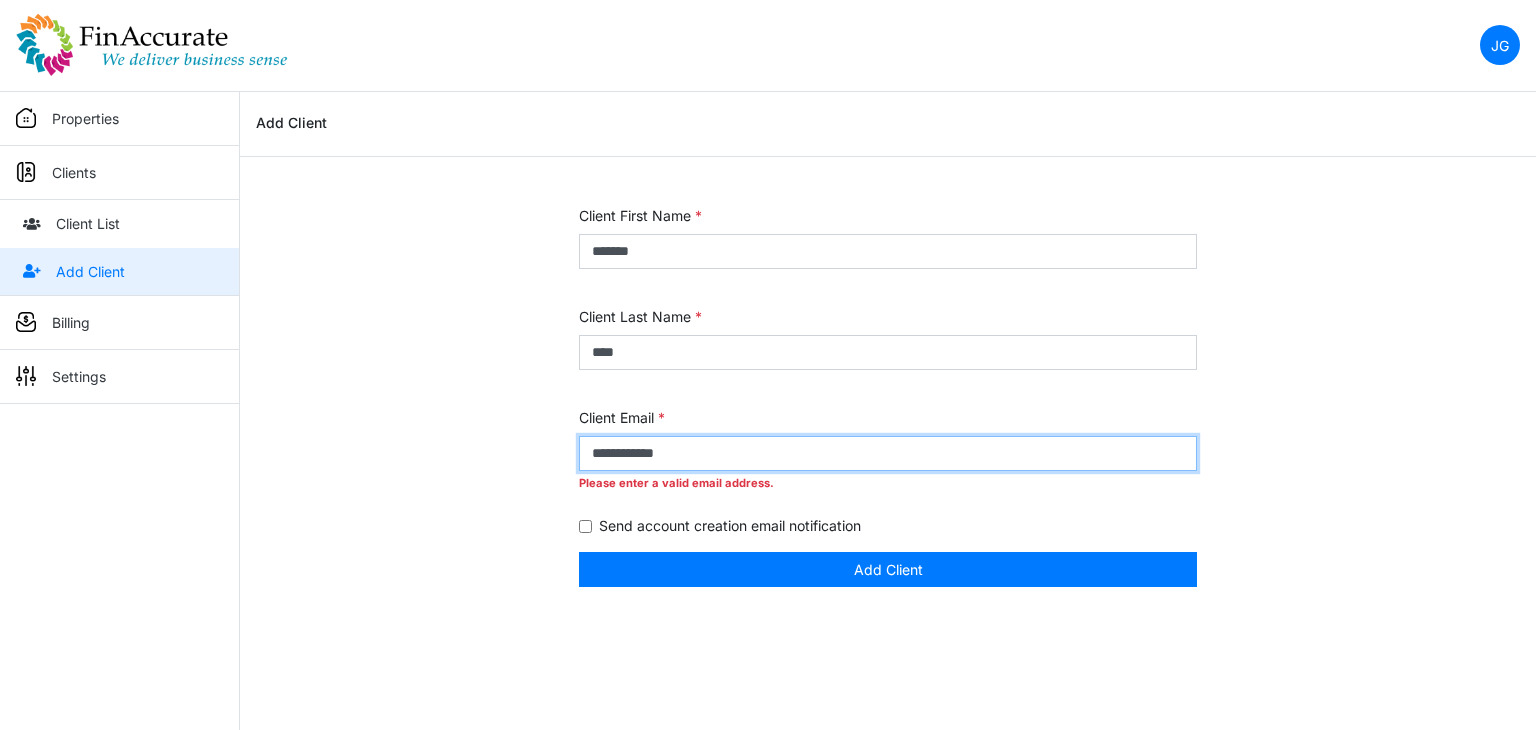 drag, startPoint x: 720, startPoint y: 457, endPoint x: 519, endPoint y: 461, distance: 201.0398 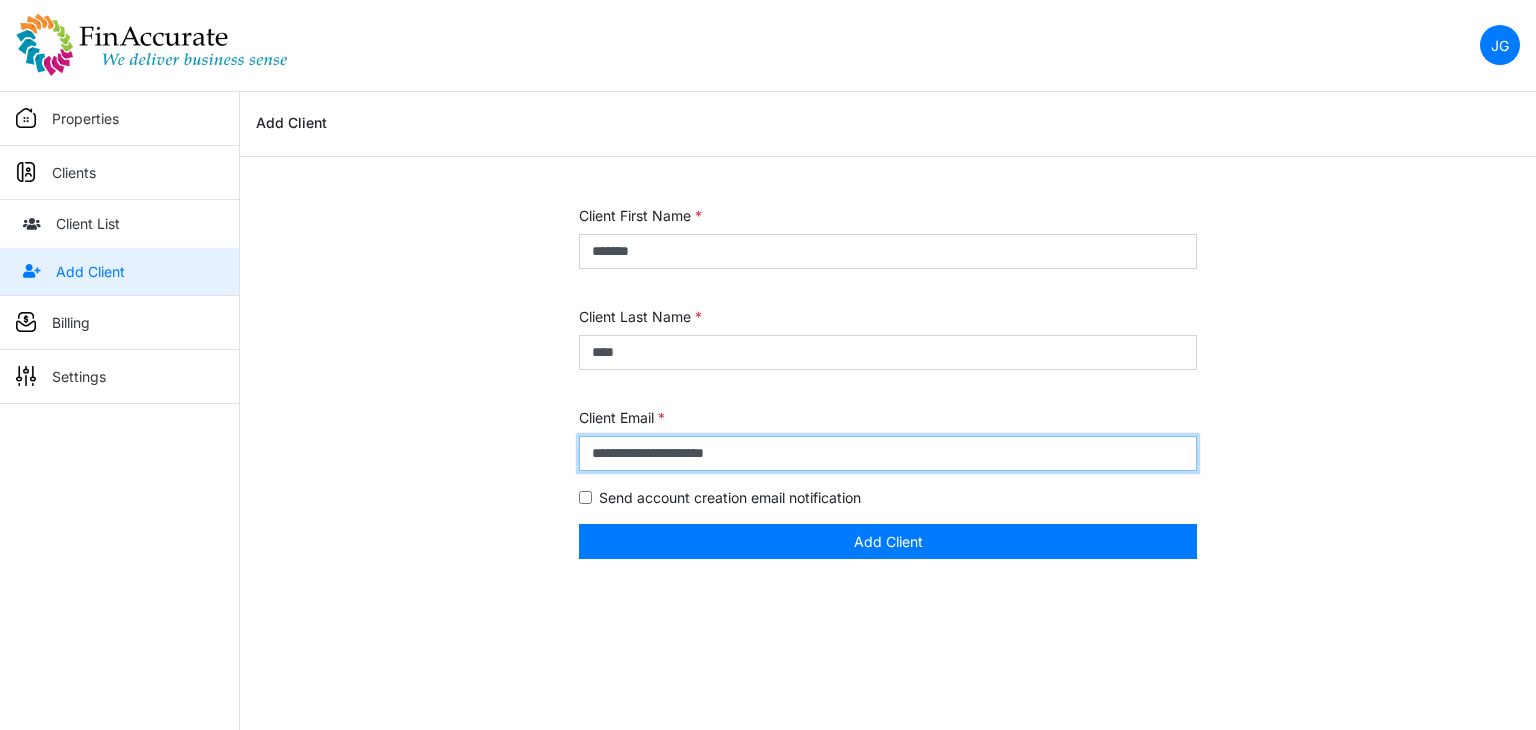 type on "**********" 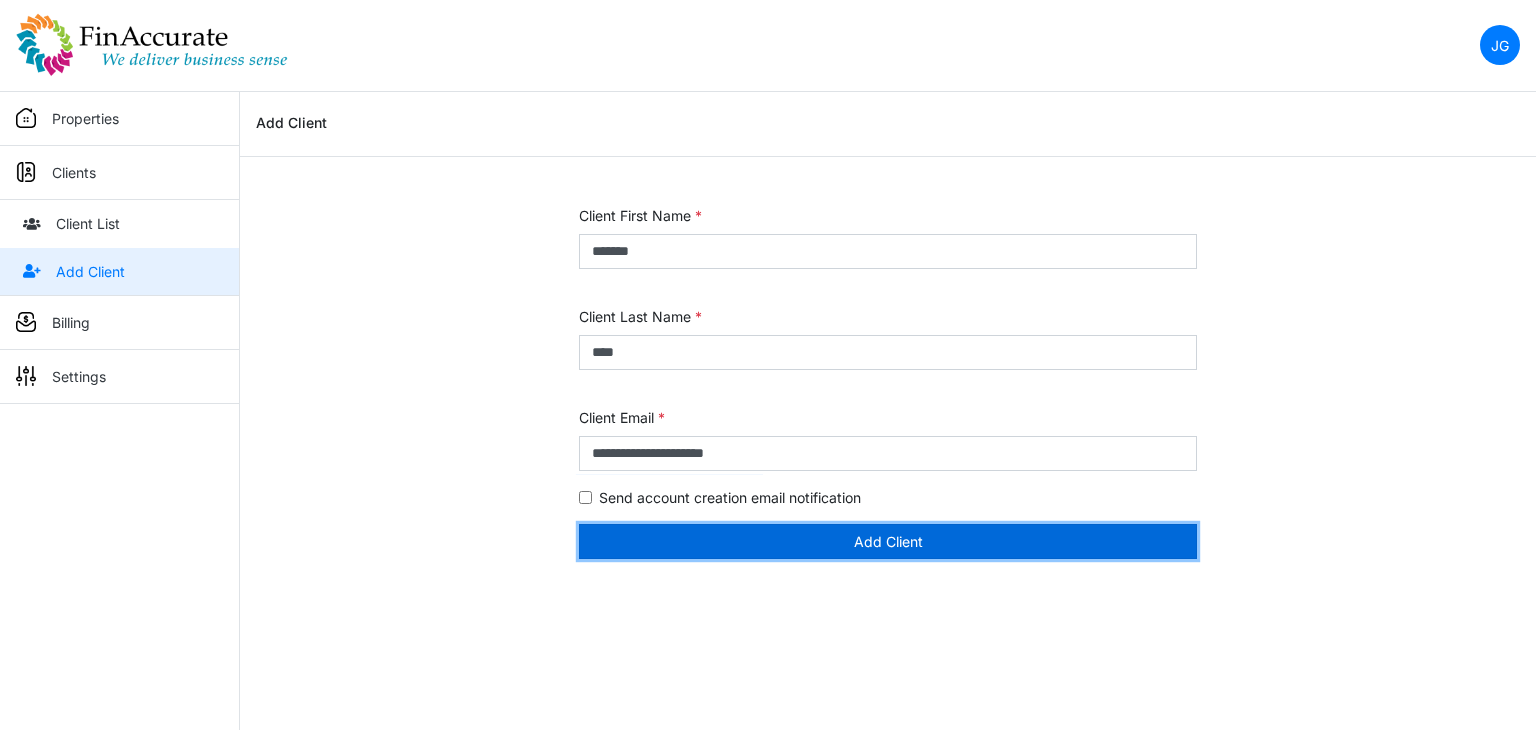 click on "Add Client" at bounding box center [888, 541] 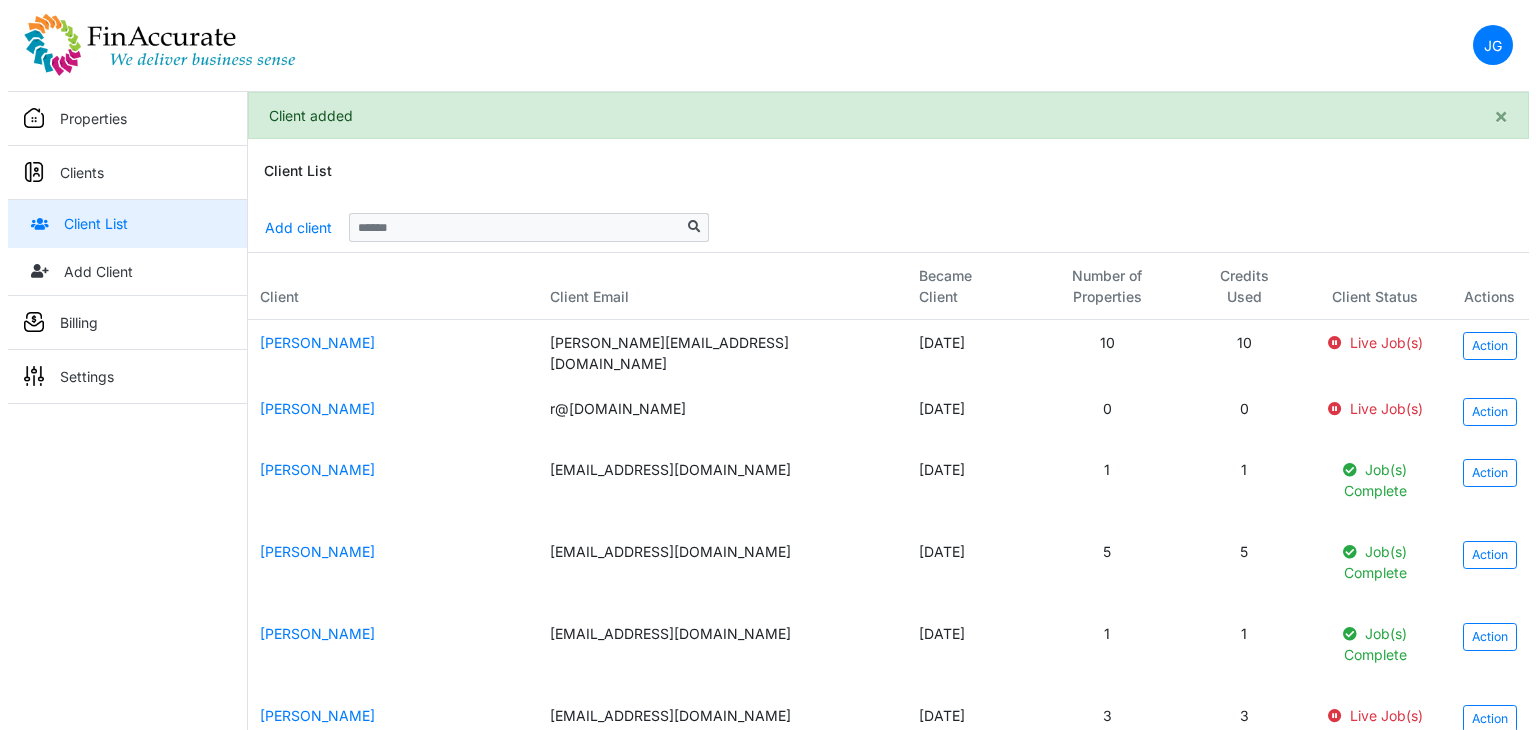 scroll, scrollTop: 0, scrollLeft: 0, axis: both 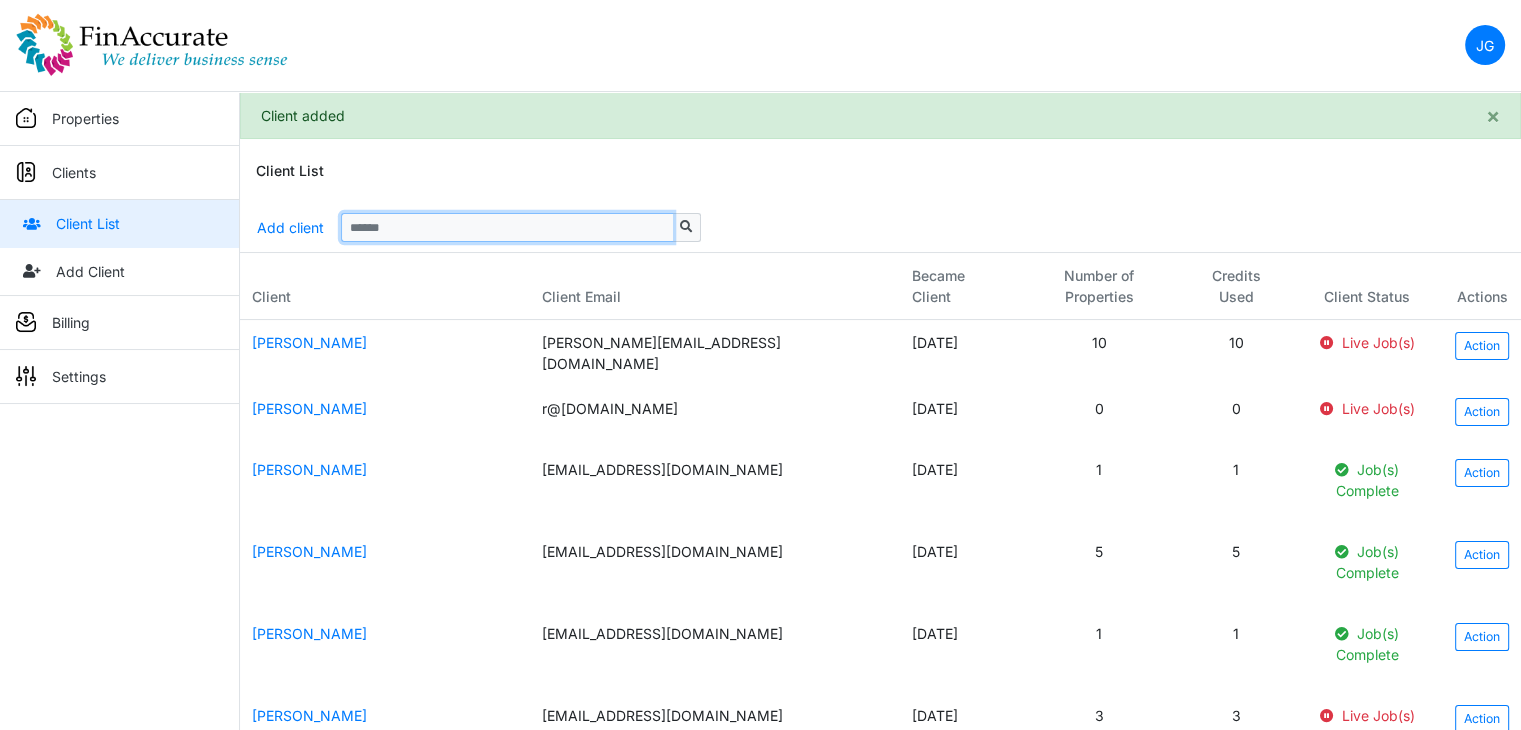 click at bounding box center [507, 227] 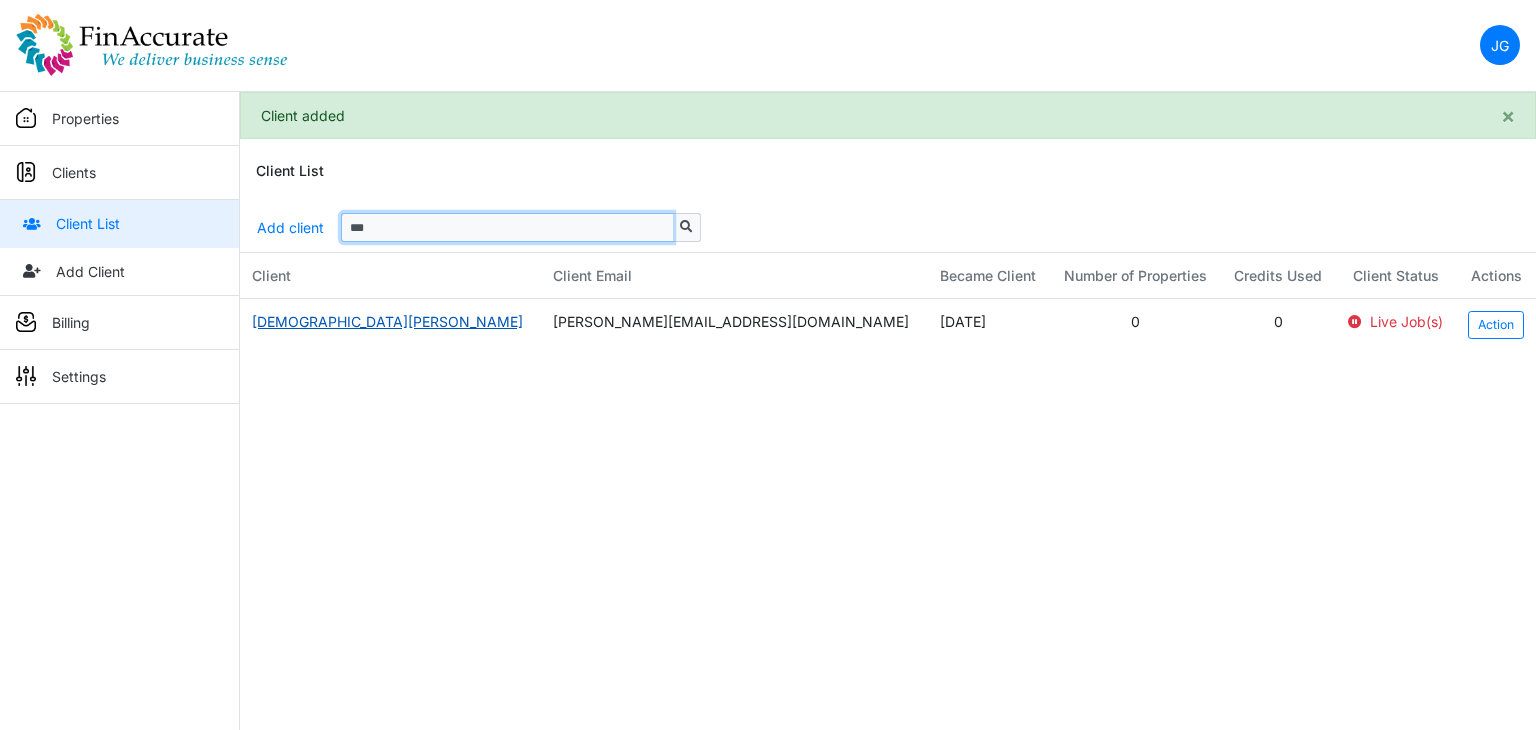 type on "***" 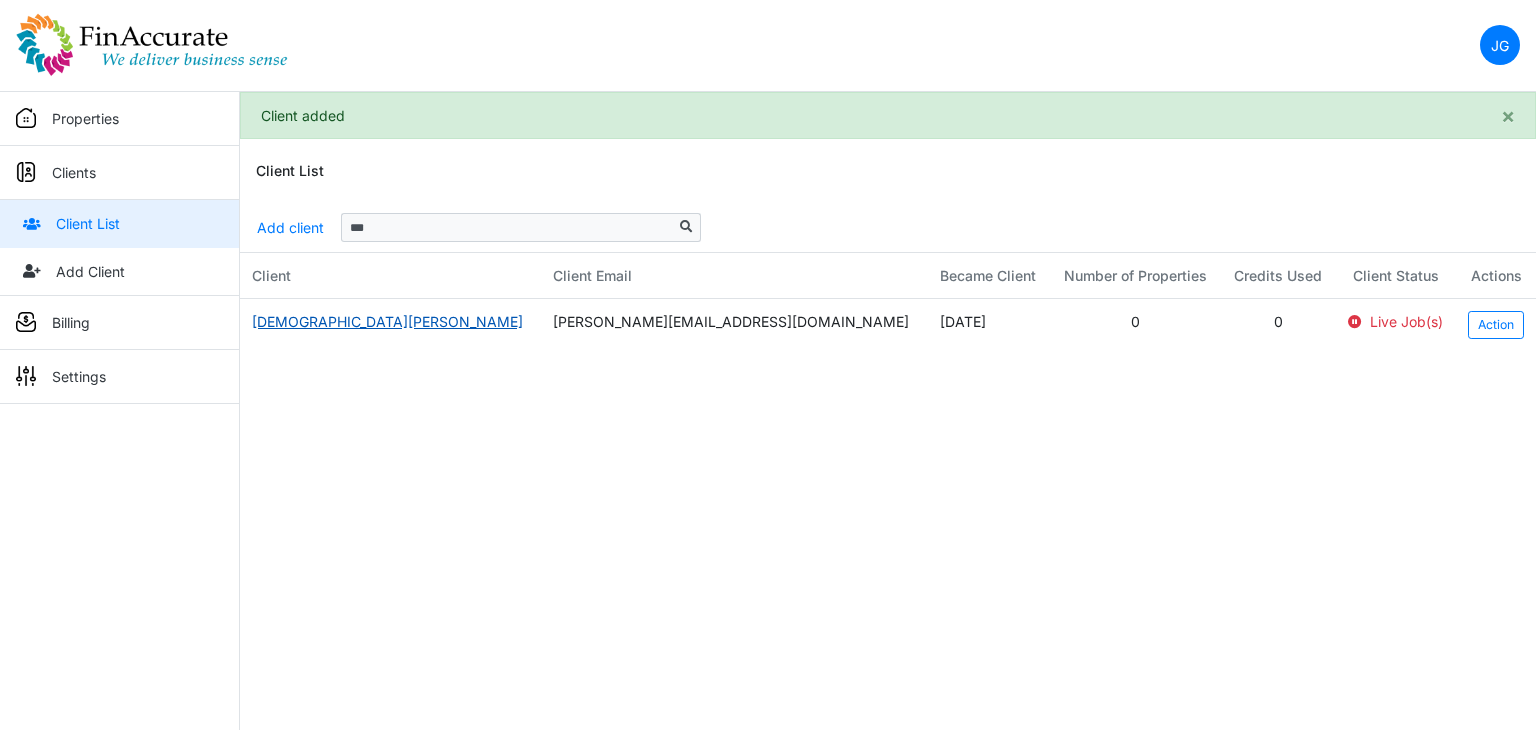 click on "Paresh Jain" at bounding box center (387, 321) 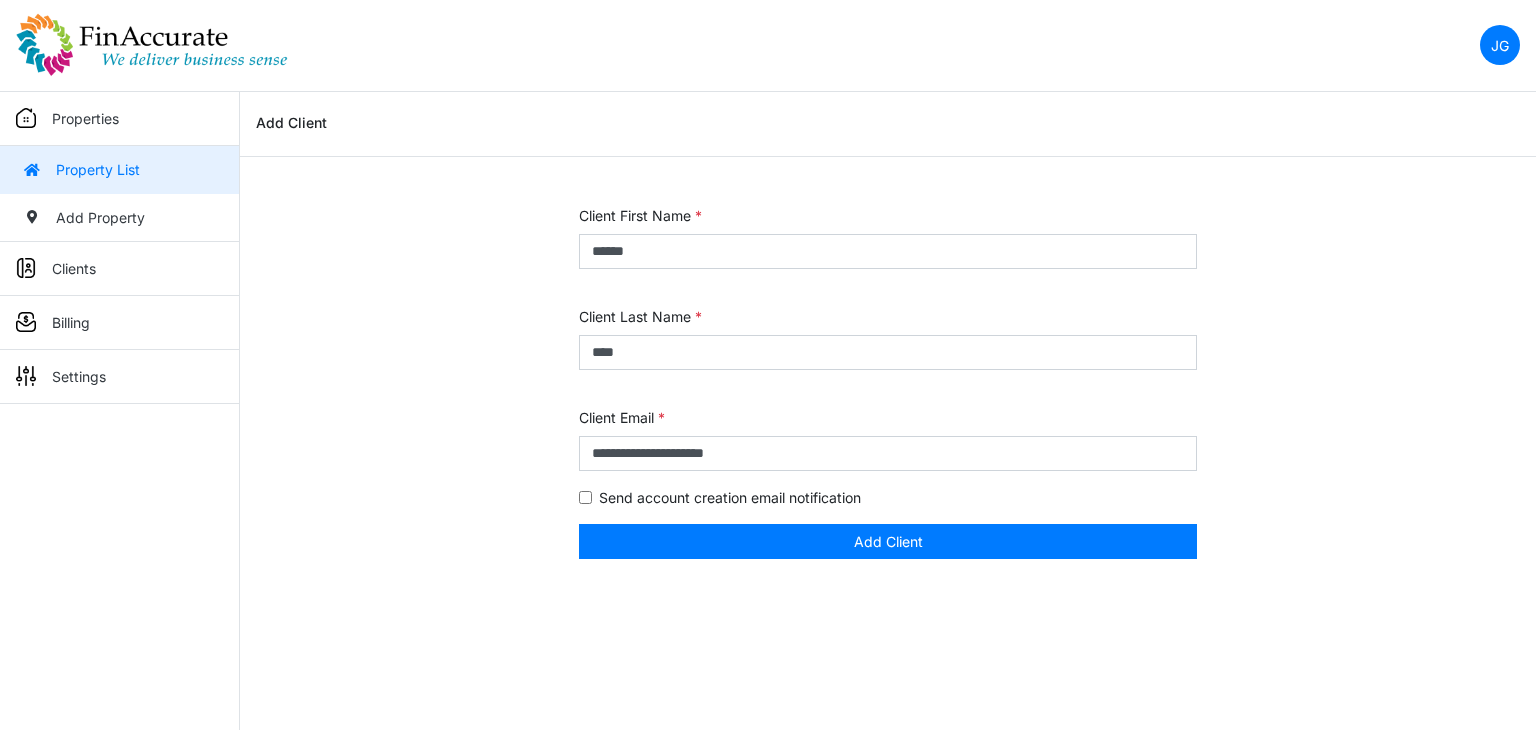 scroll, scrollTop: 0, scrollLeft: 0, axis: both 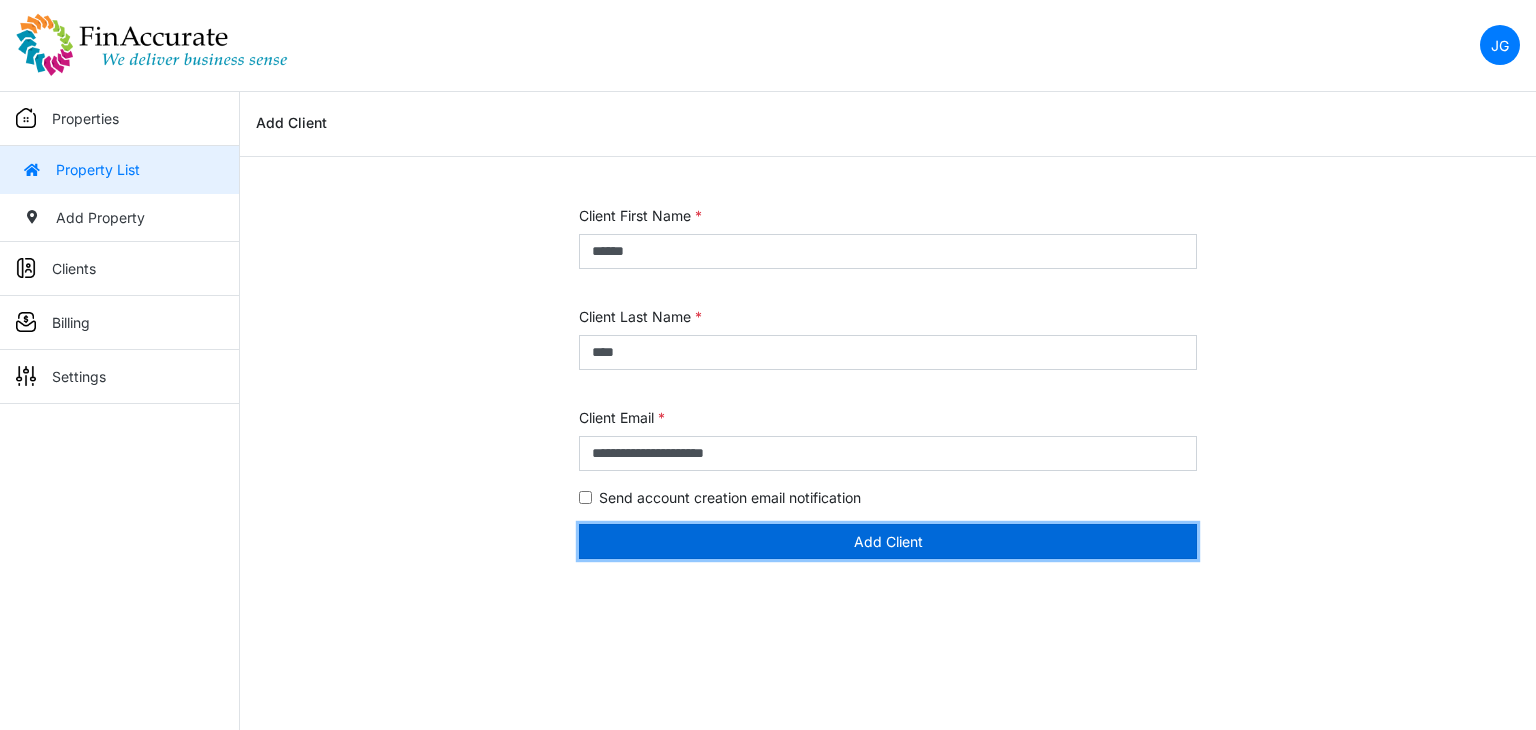 click on "Add Client" at bounding box center [888, 541] 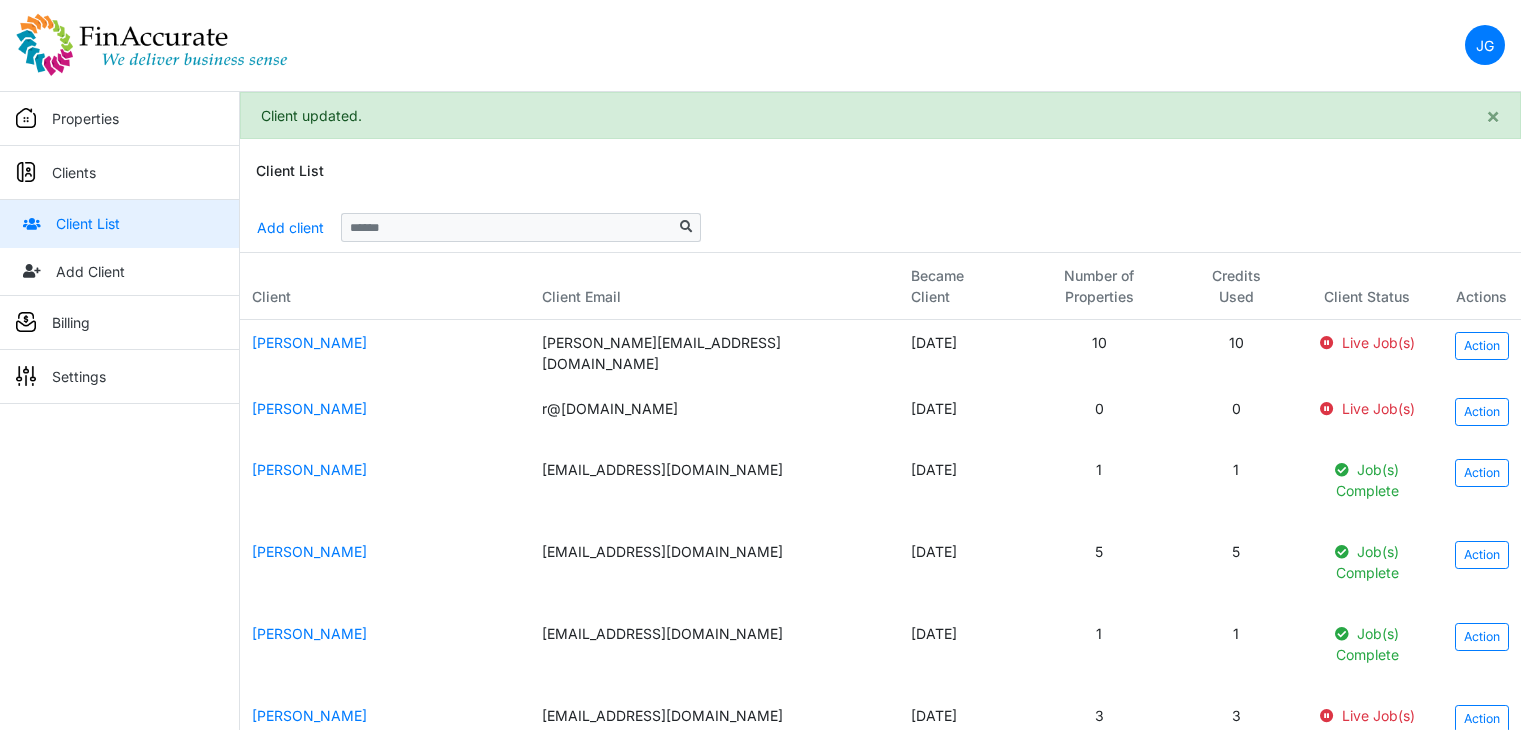 scroll, scrollTop: 0, scrollLeft: 0, axis: both 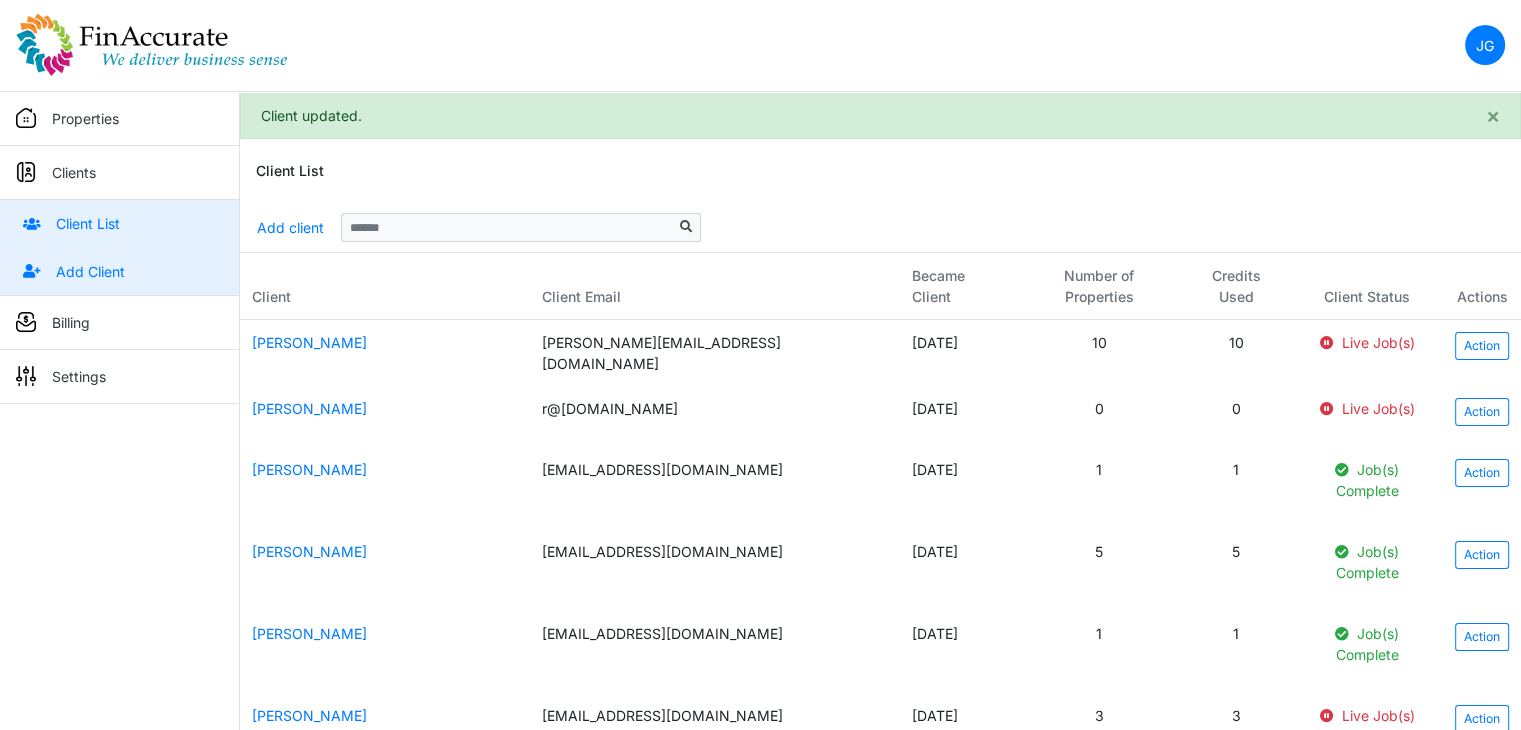 click on "Add Client" at bounding box center (119, 272) 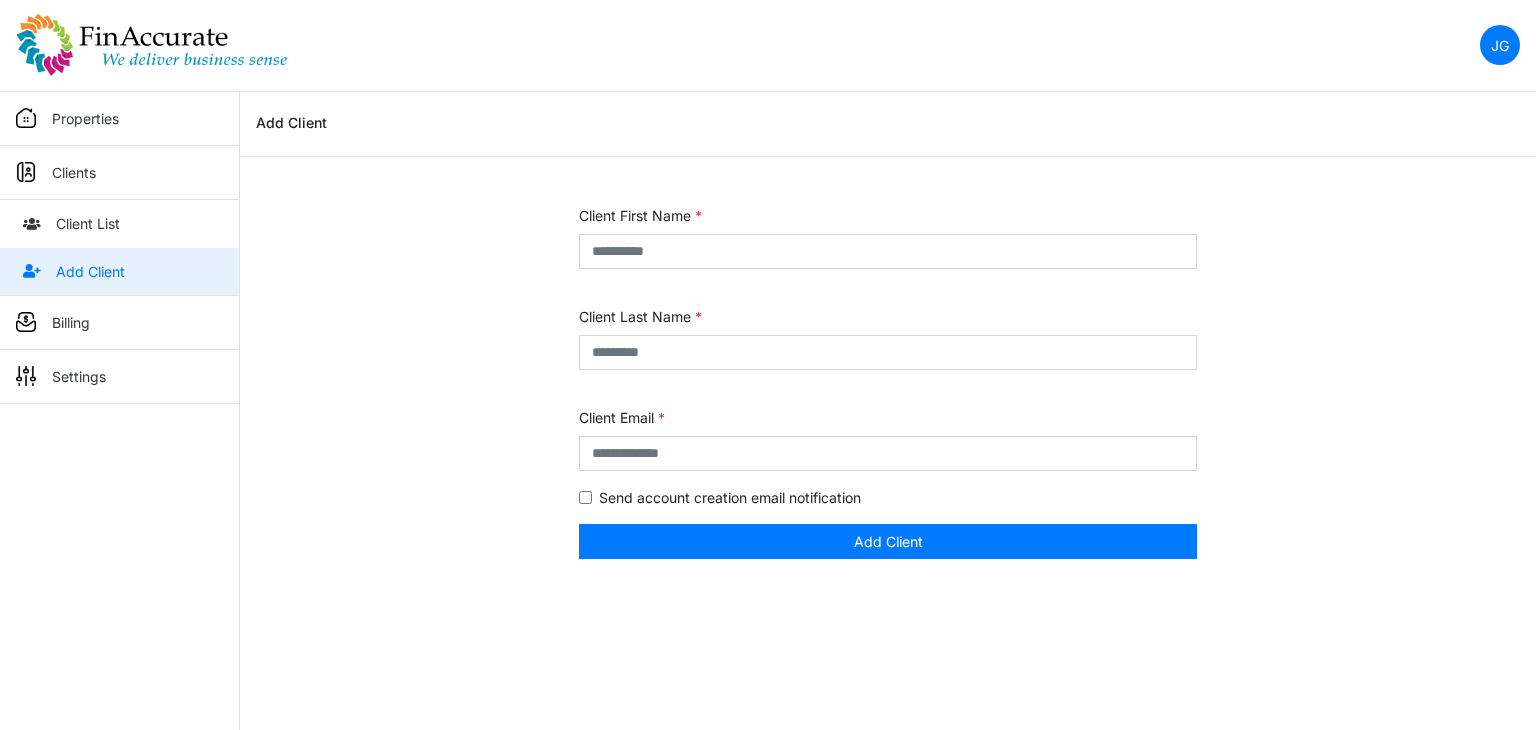 scroll, scrollTop: 0, scrollLeft: 0, axis: both 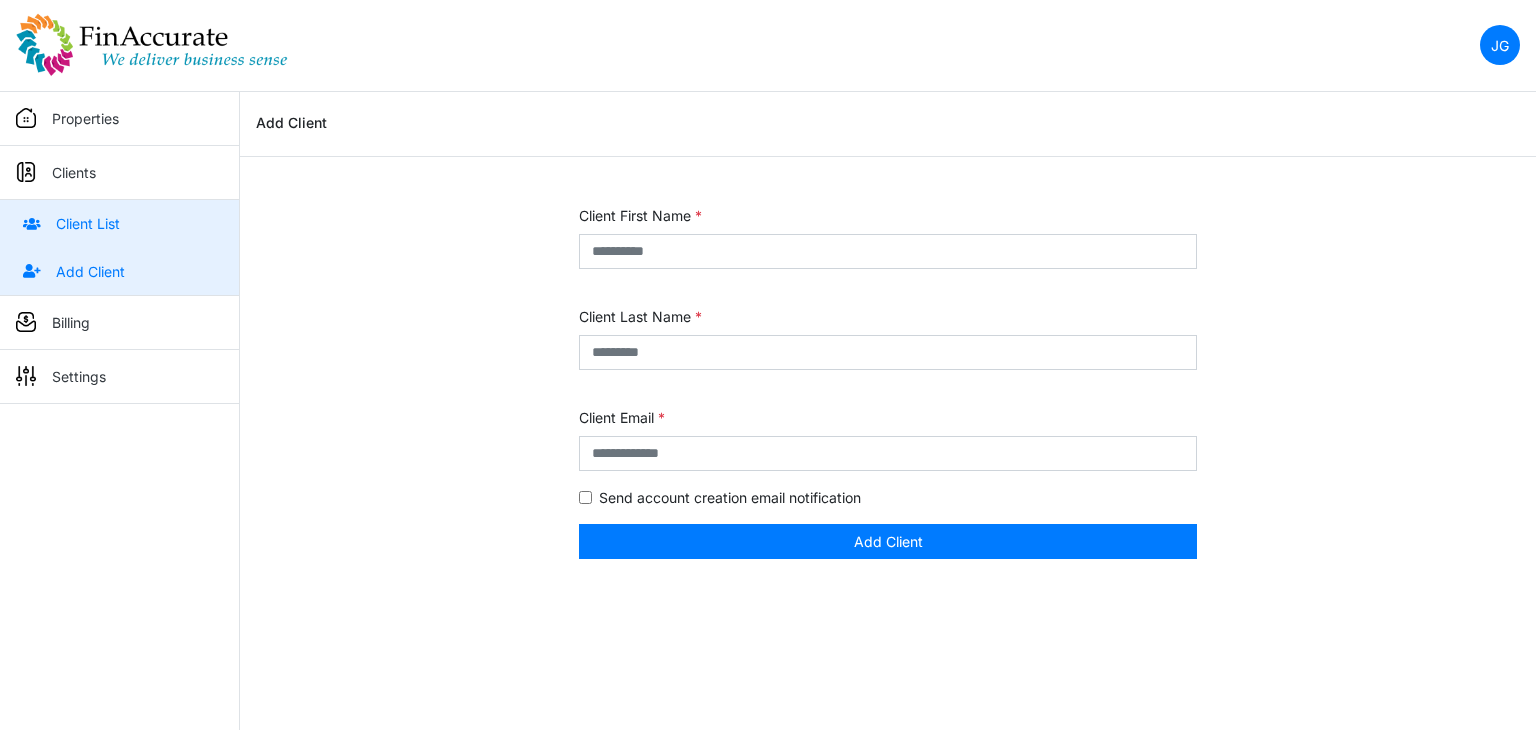 click on "Client List" at bounding box center [119, 224] 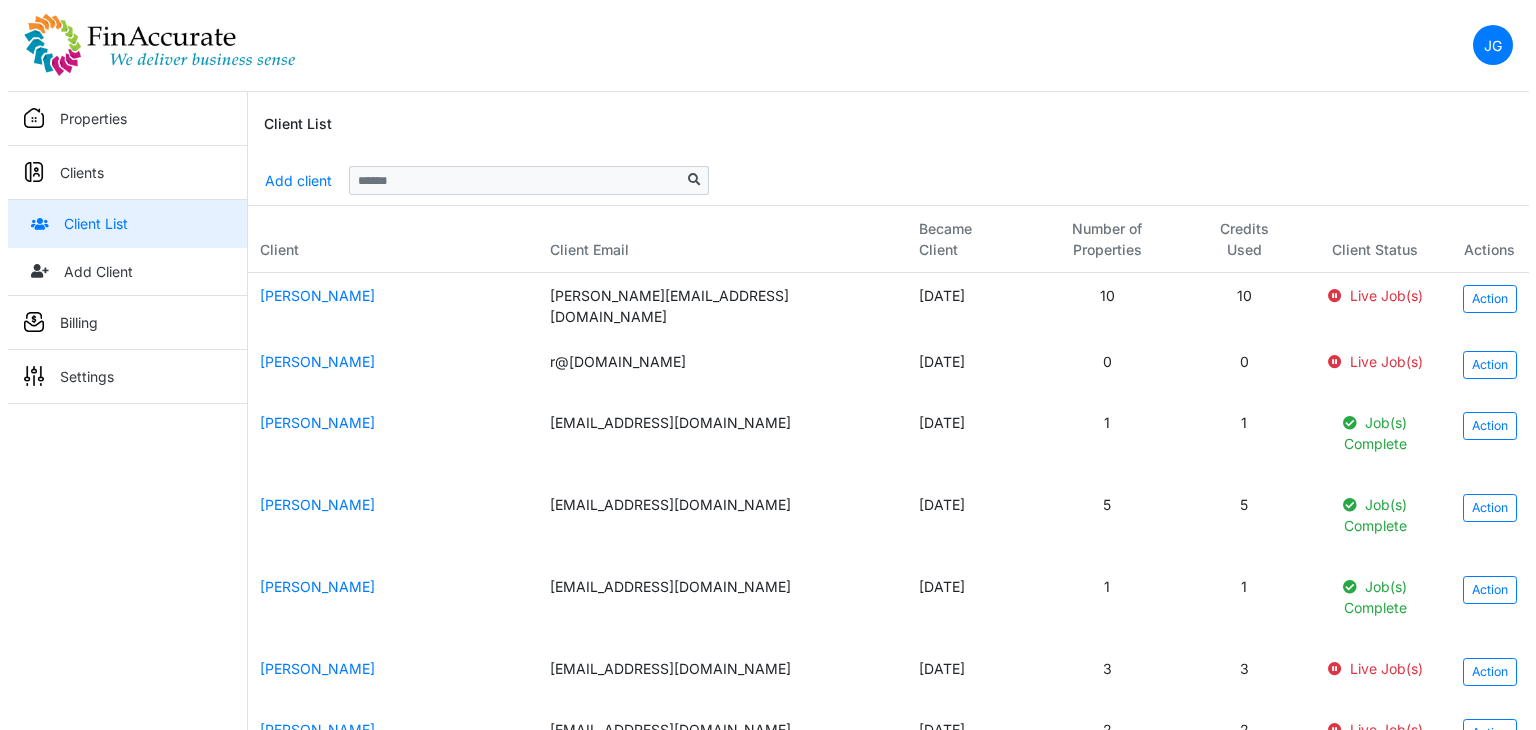 scroll, scrollTop: 0, scrollLeft: 0, axis: both 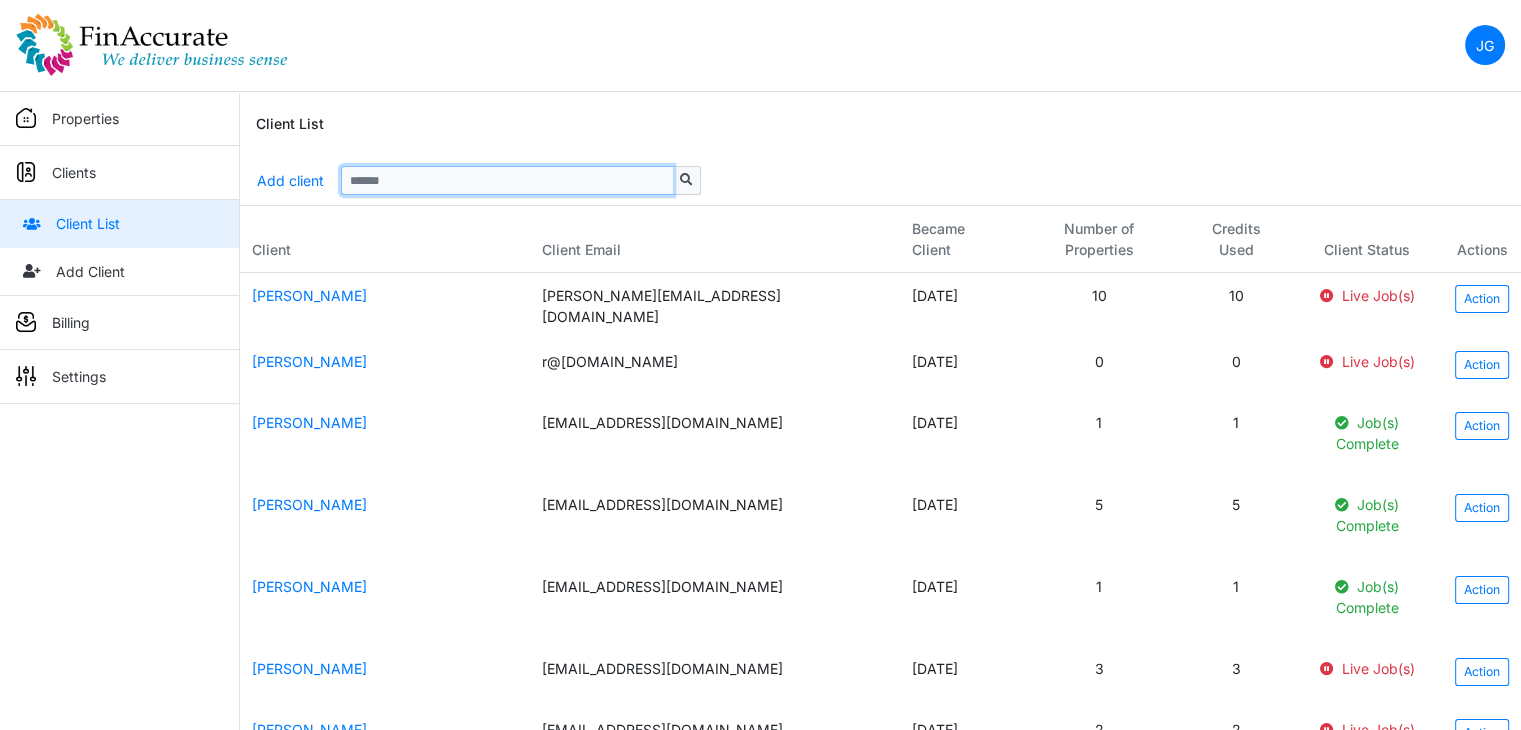 click at bounding box center [507, 180] 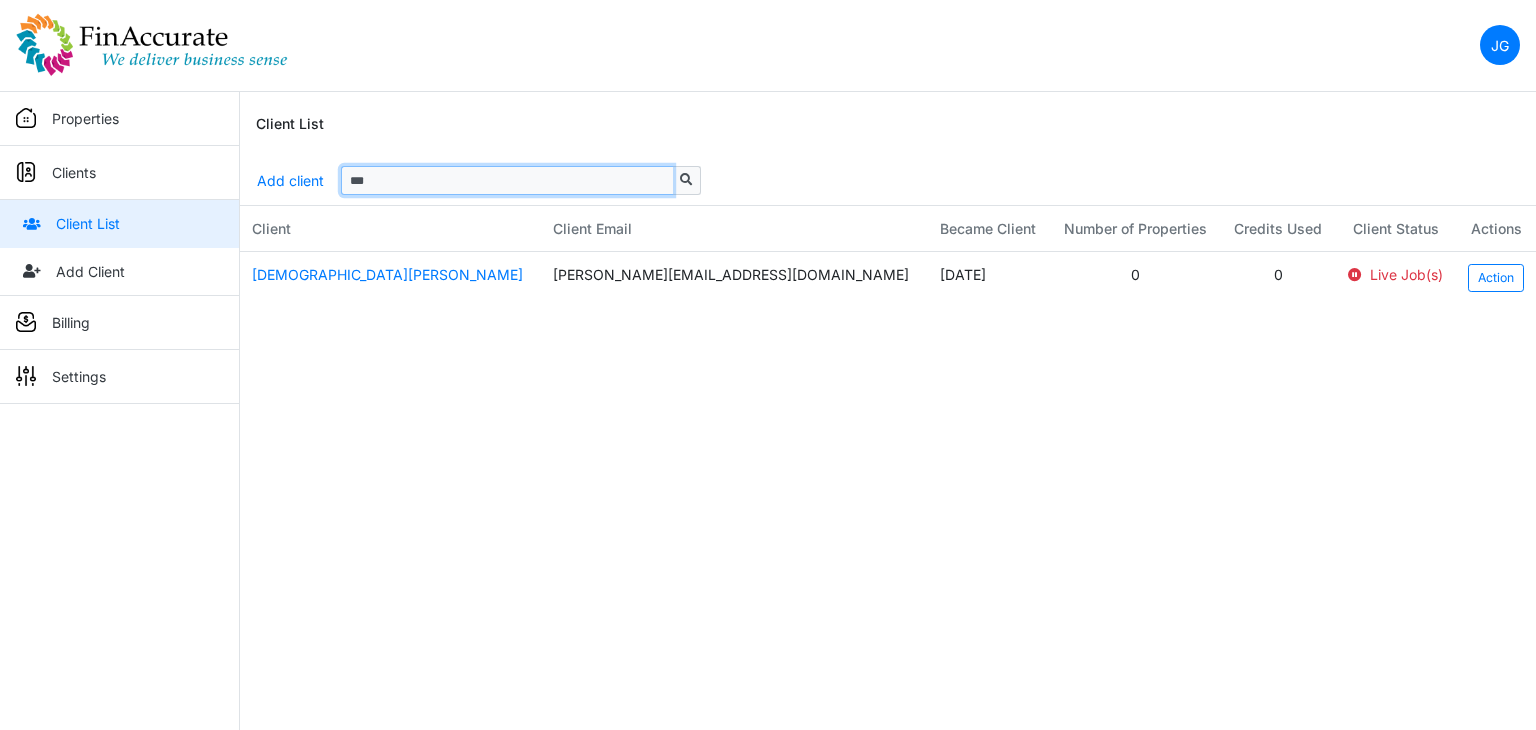 type on "***" 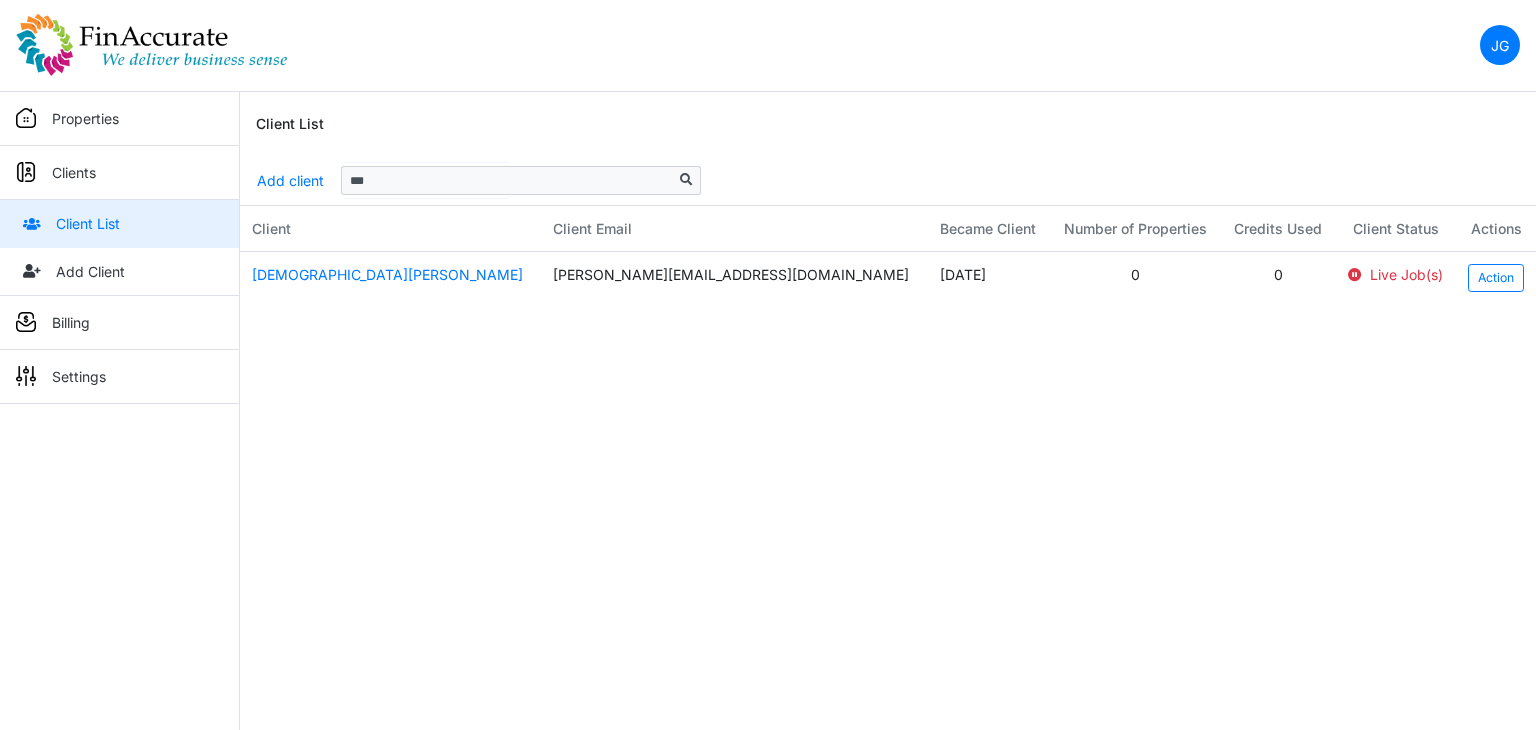 click on "Properties" at bounding box center (85, 118) 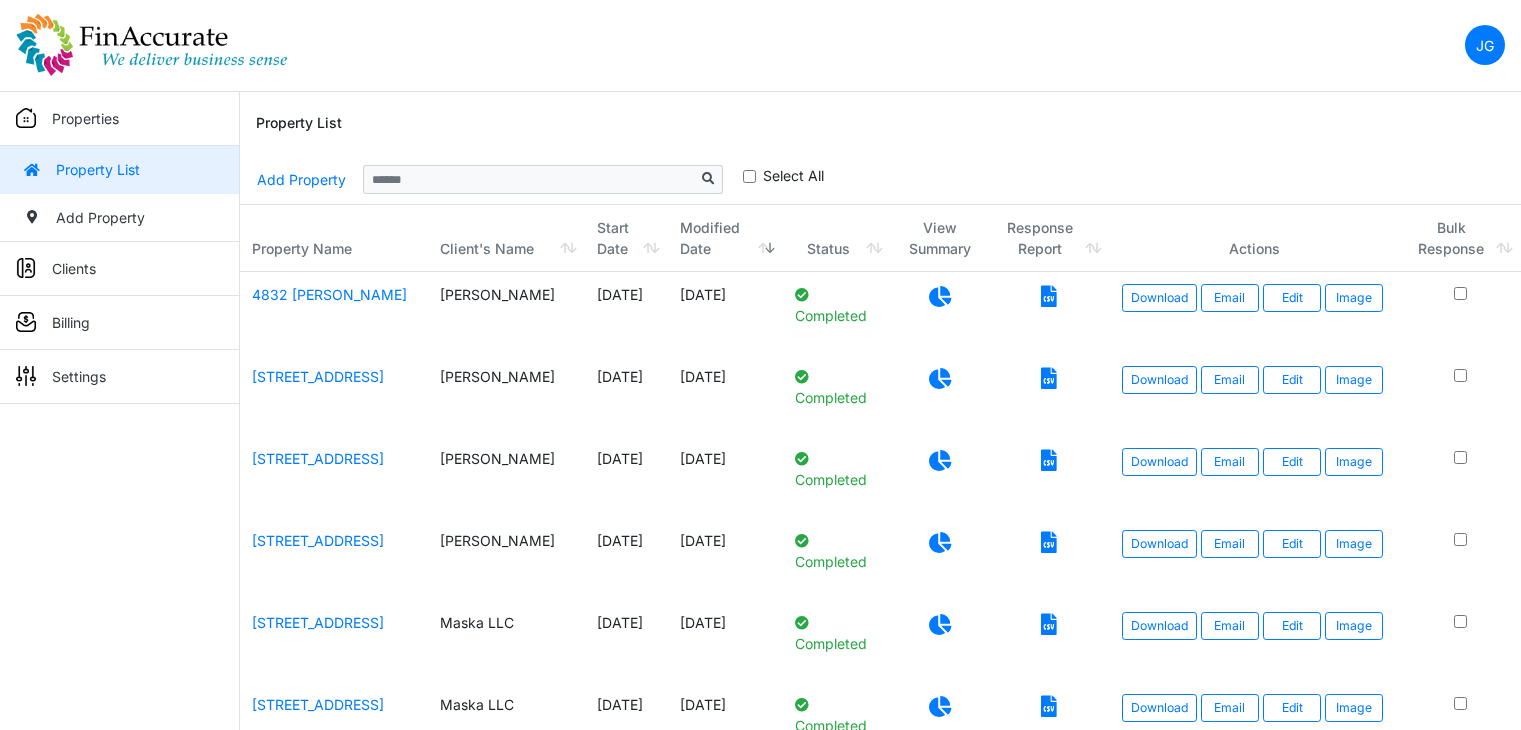 scroll, scrollTop: 0, scrollLeft: 0, axis: both 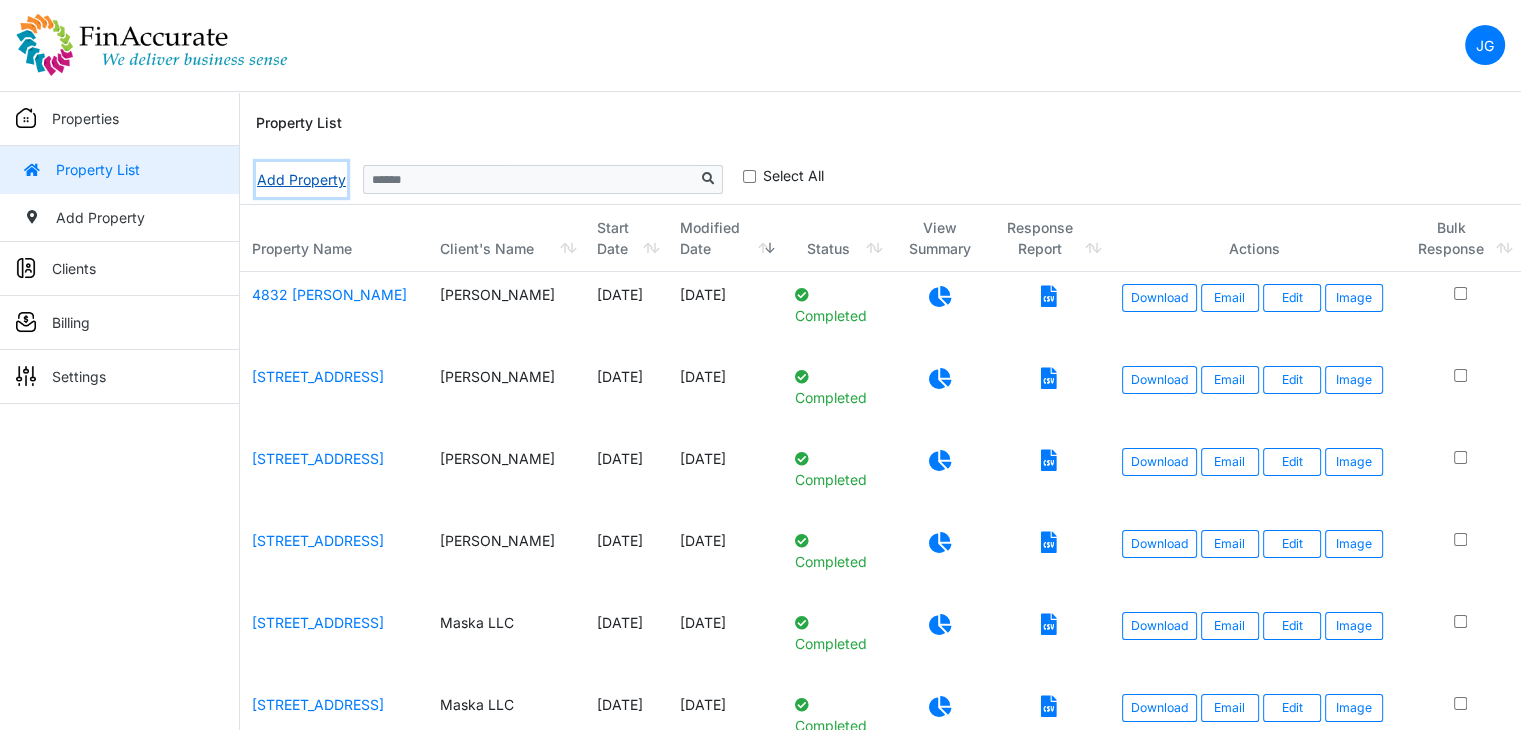 click on "Add Property" at bounding box center [301, 179] 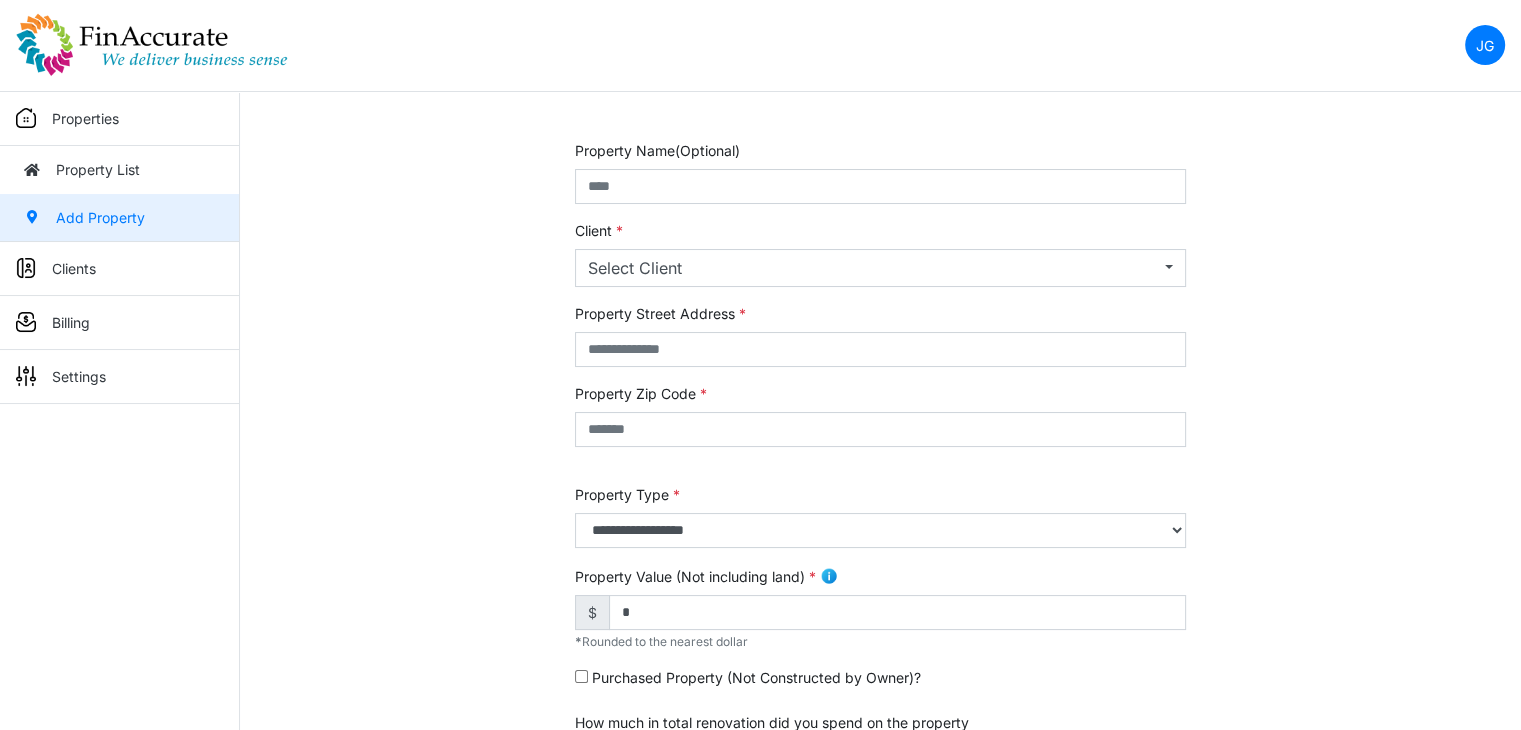 scroll, scrollTop: 100, scrollLeft: 0, axis: vertical 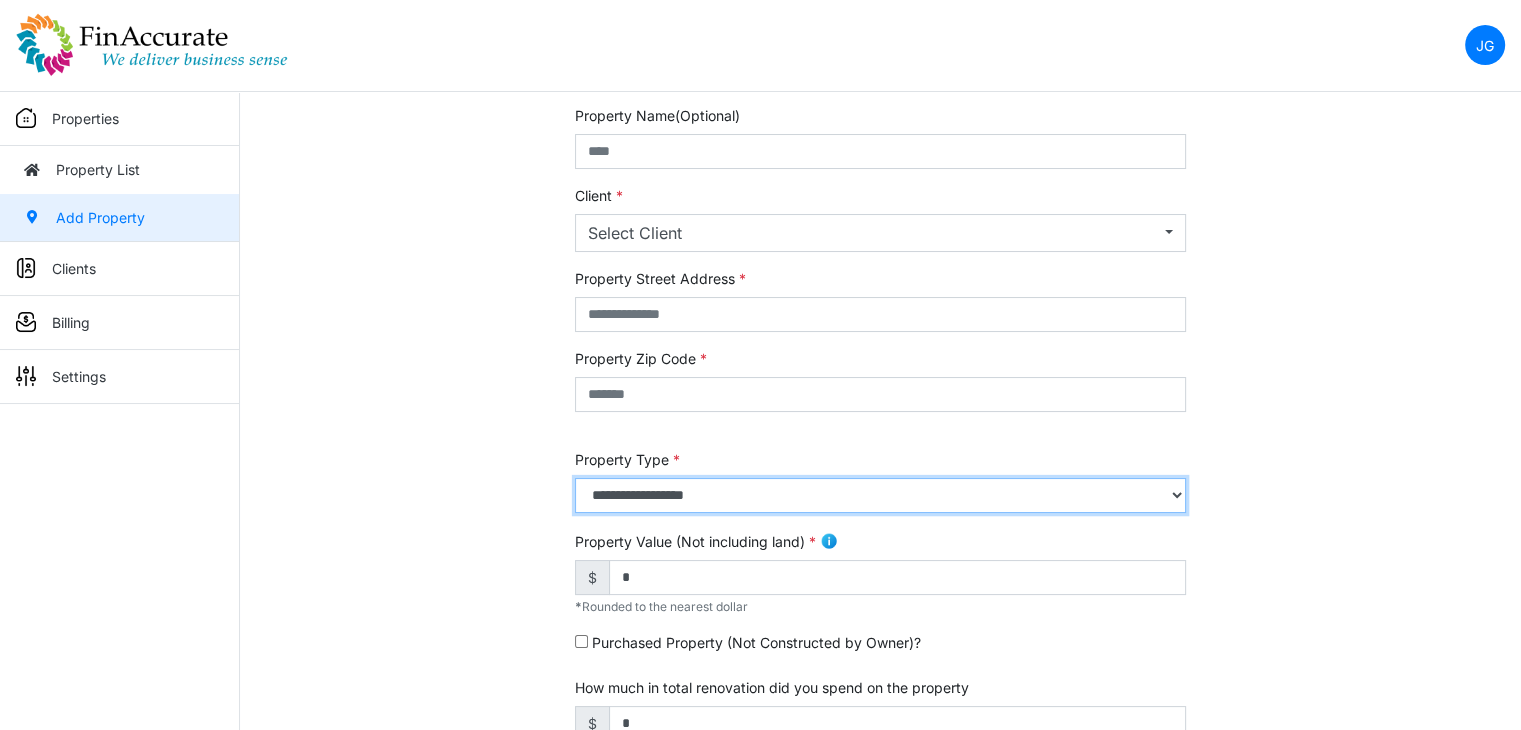 click on "**********" at bounding box center (880, 495) 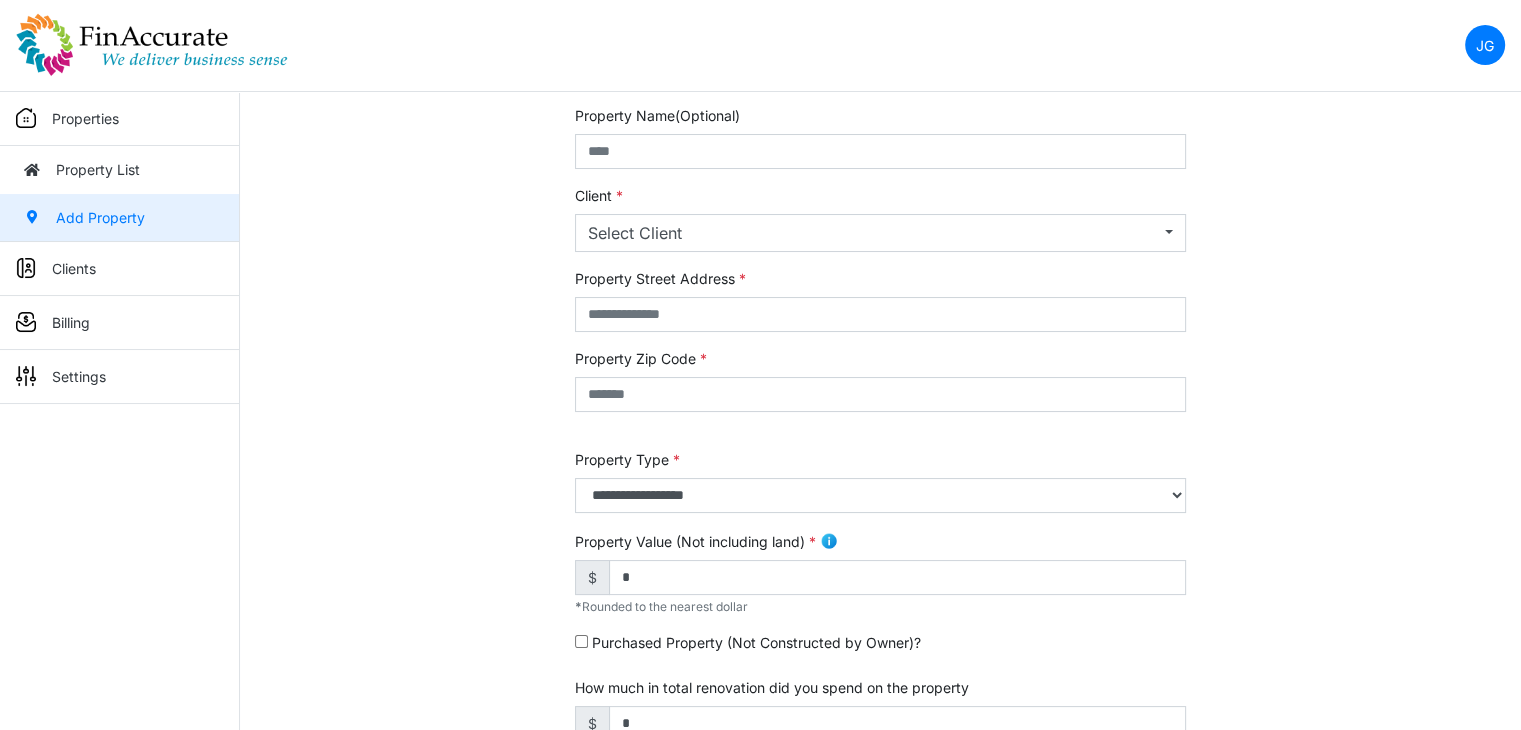 click on "**********" at bounding box center (880, 709) 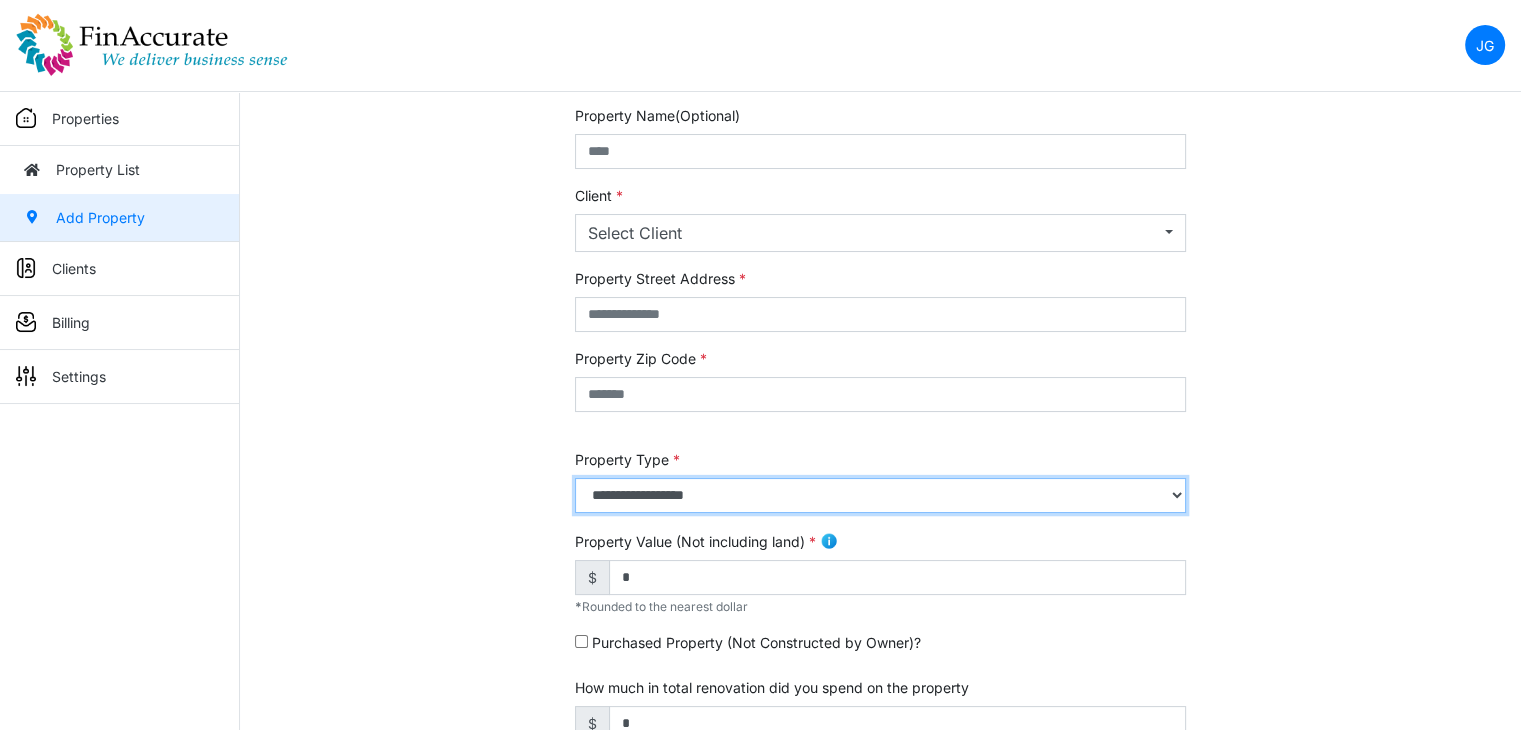 click on "**********" at bounding box center (880, 495) 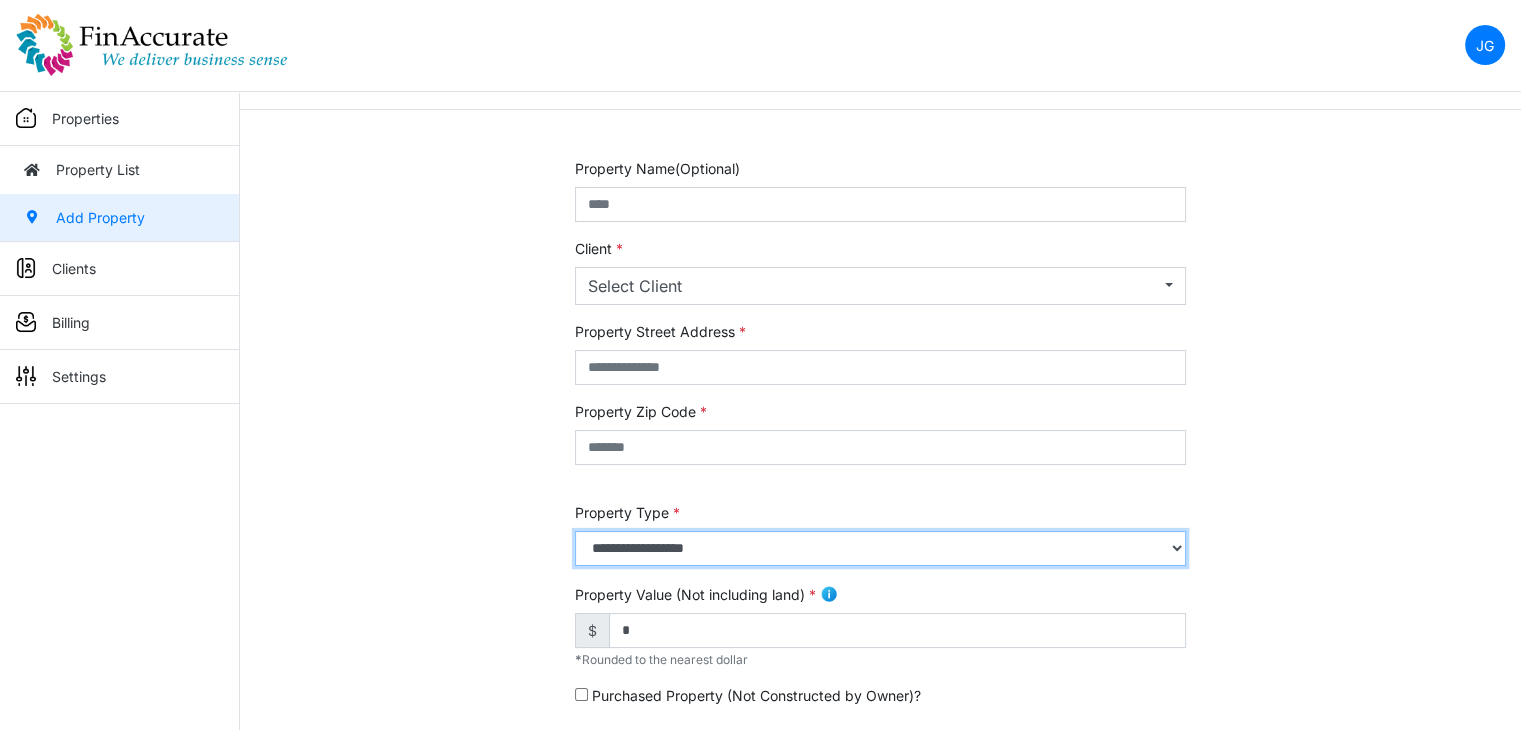 scroll, scrollTop: 0, scrollLeft: 0, axis: both 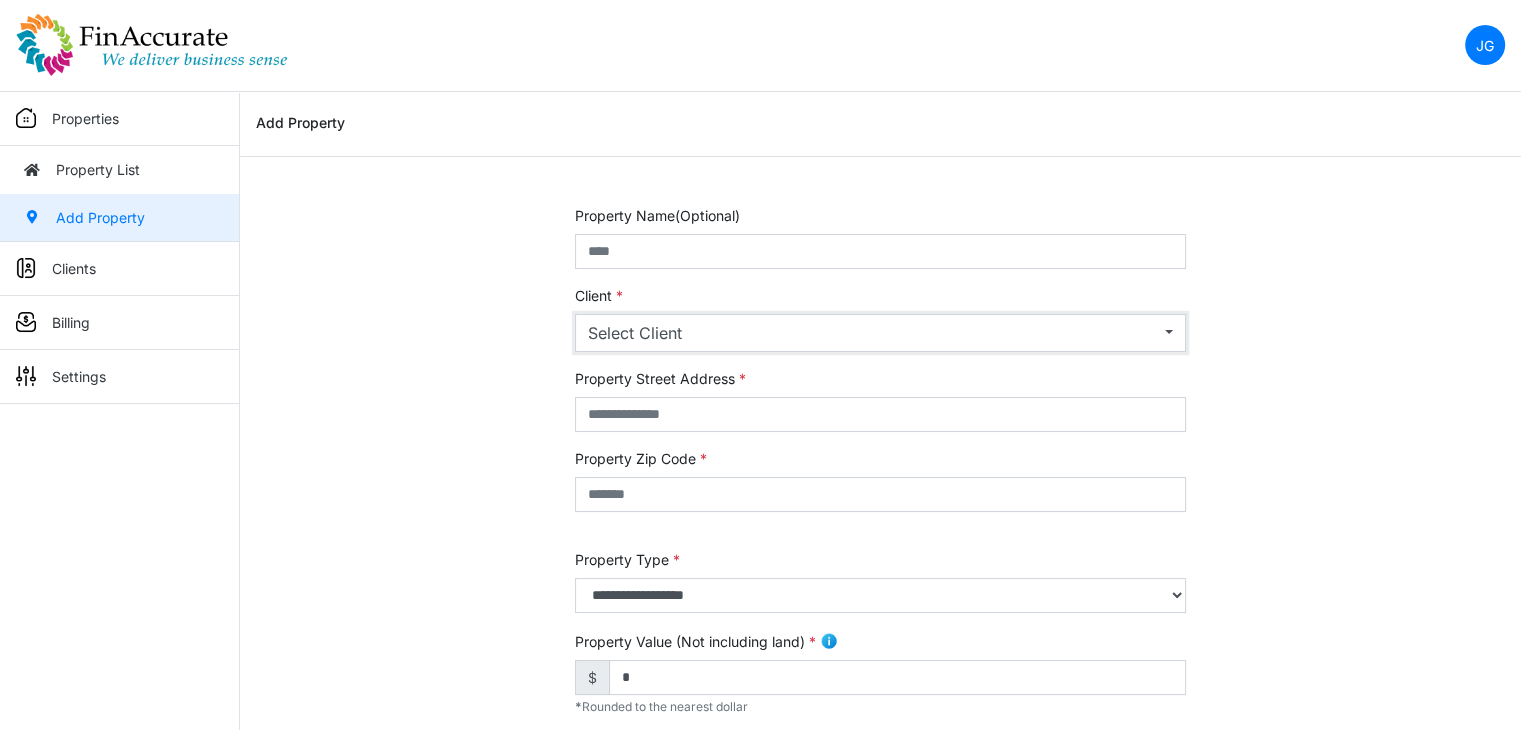 click on "Select Client" at bounding box center [874, 333] 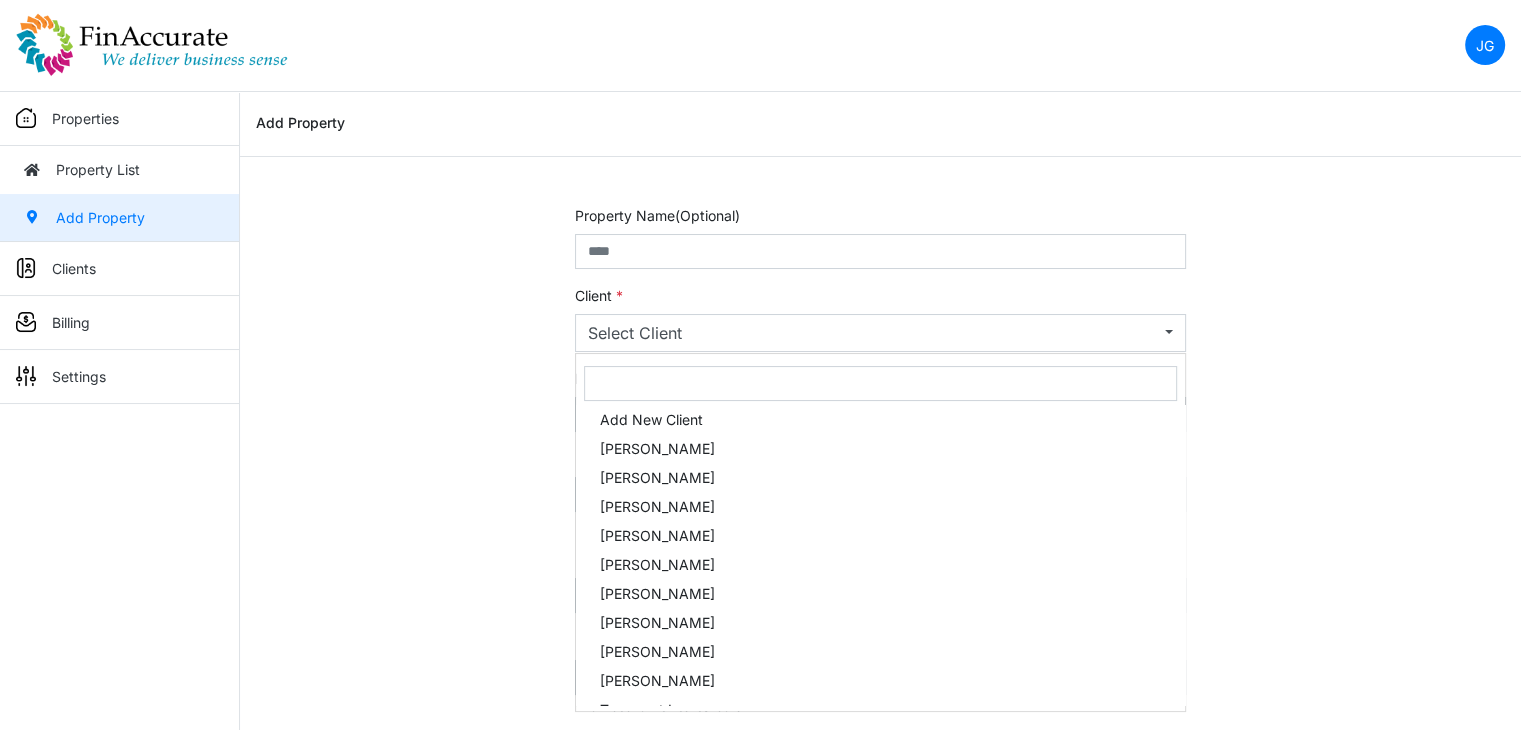 click on "**********" at bounding box center [880, 809] 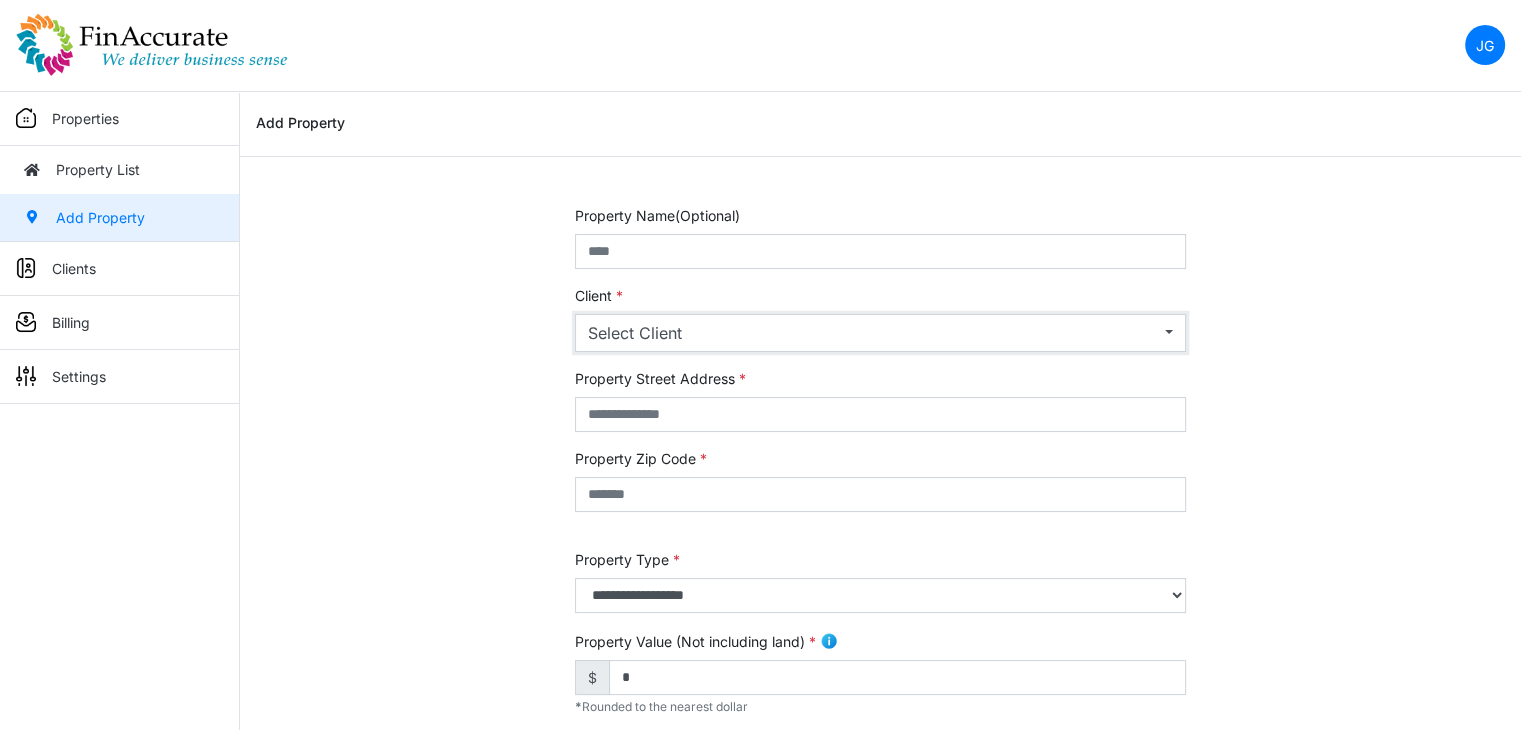 click on "Select Client" at bounding box center [874, 333] 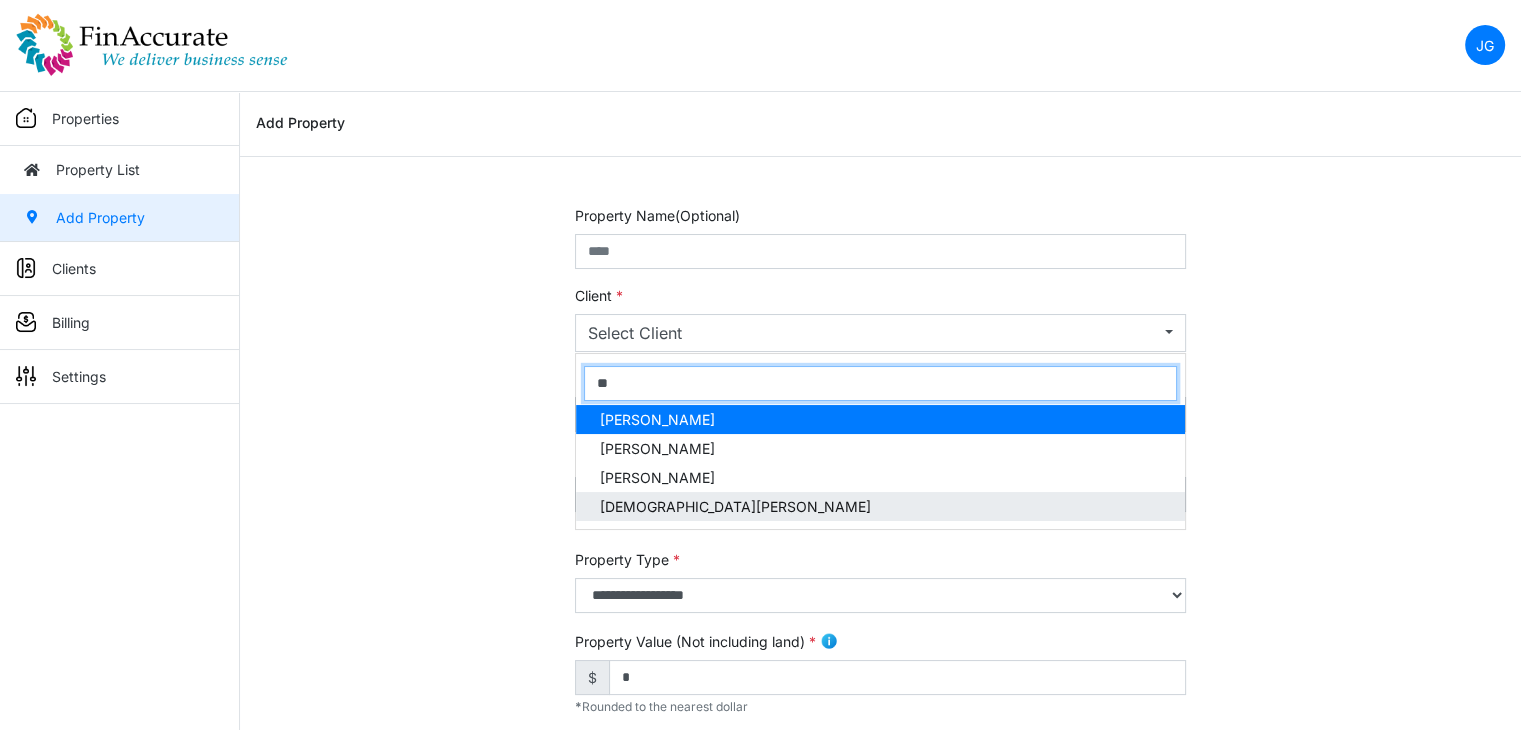 type on "**" 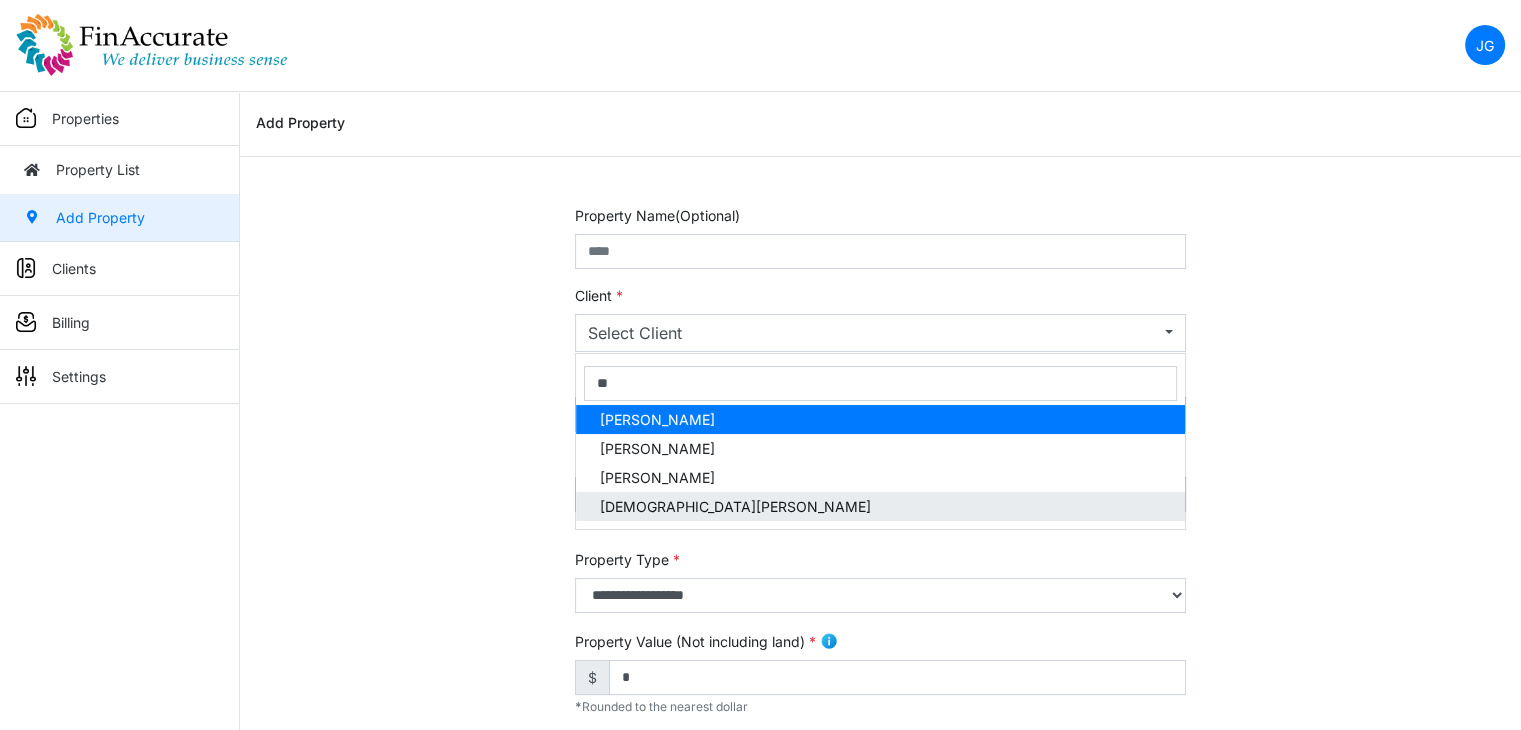 click on "[DEMOGRAPHIC_DATA][PERSON_NAME]" at bounding box center (735, 506) 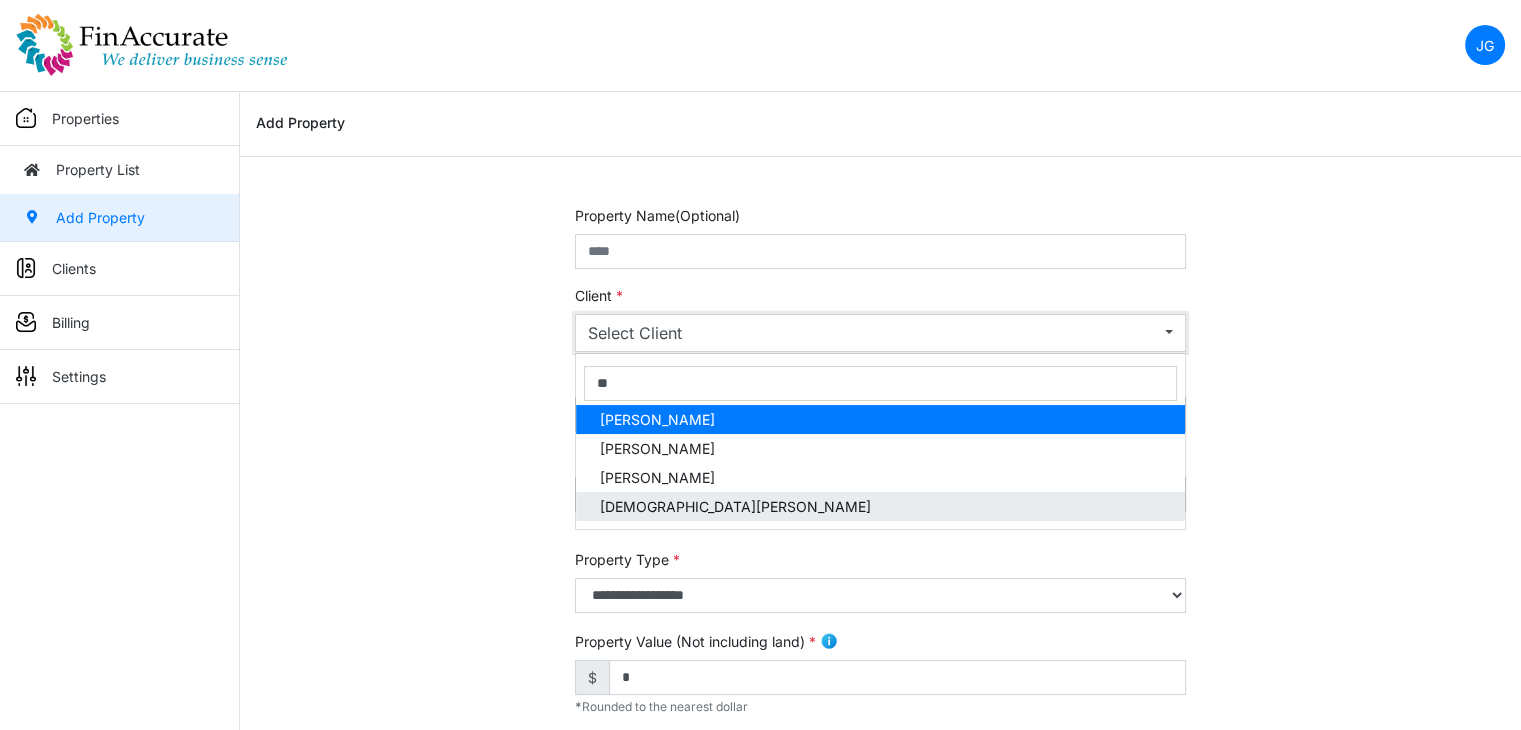 select on "***" 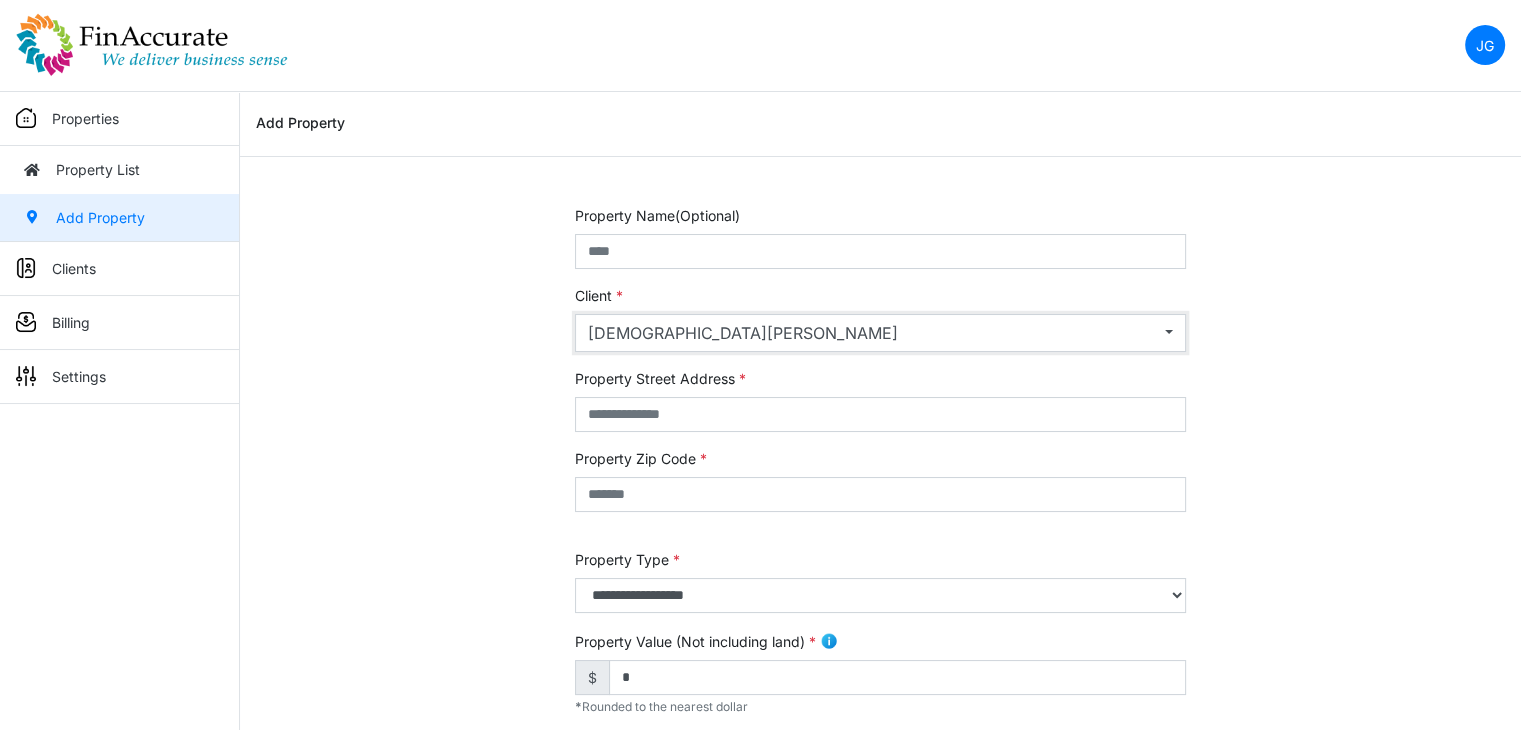 type 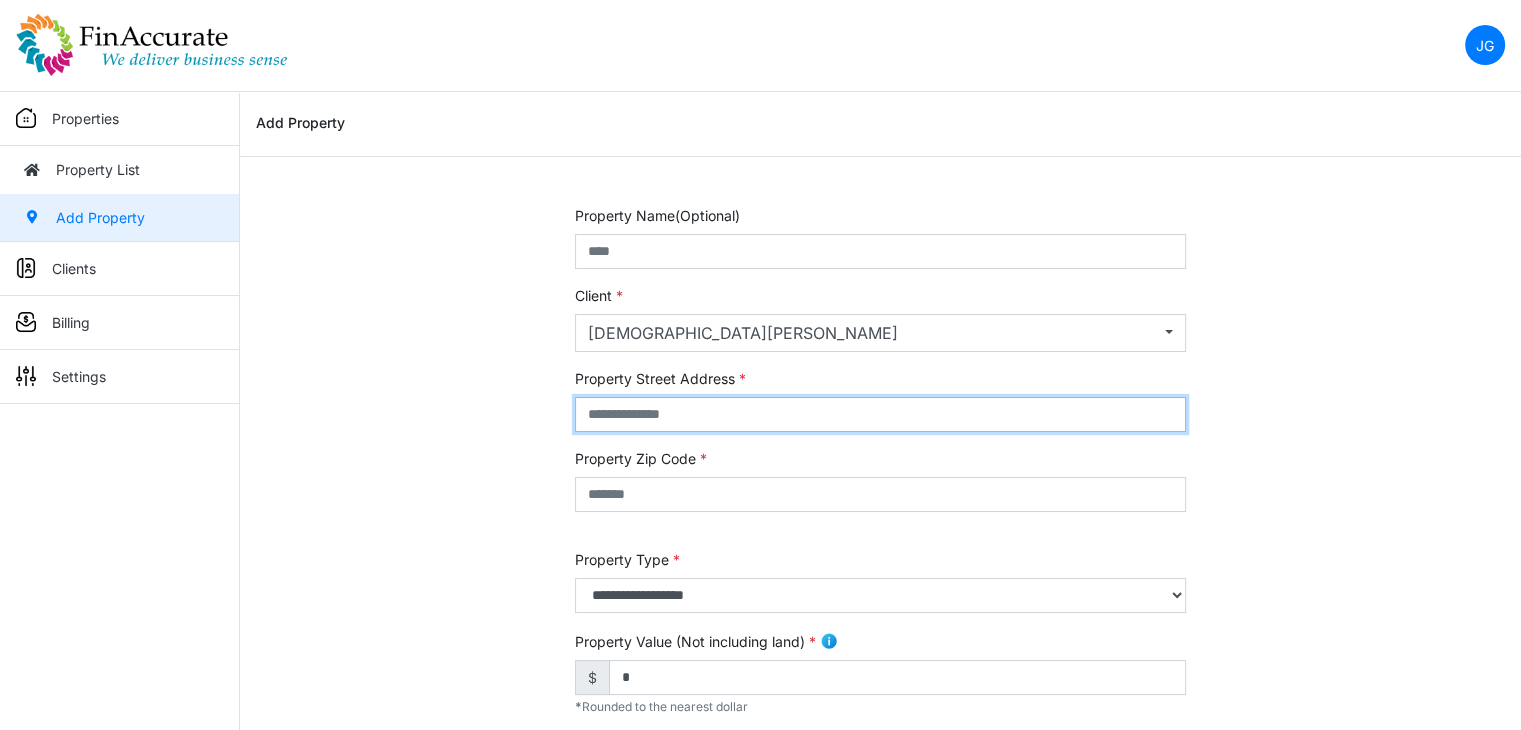 click at bounding box center [880, 414] 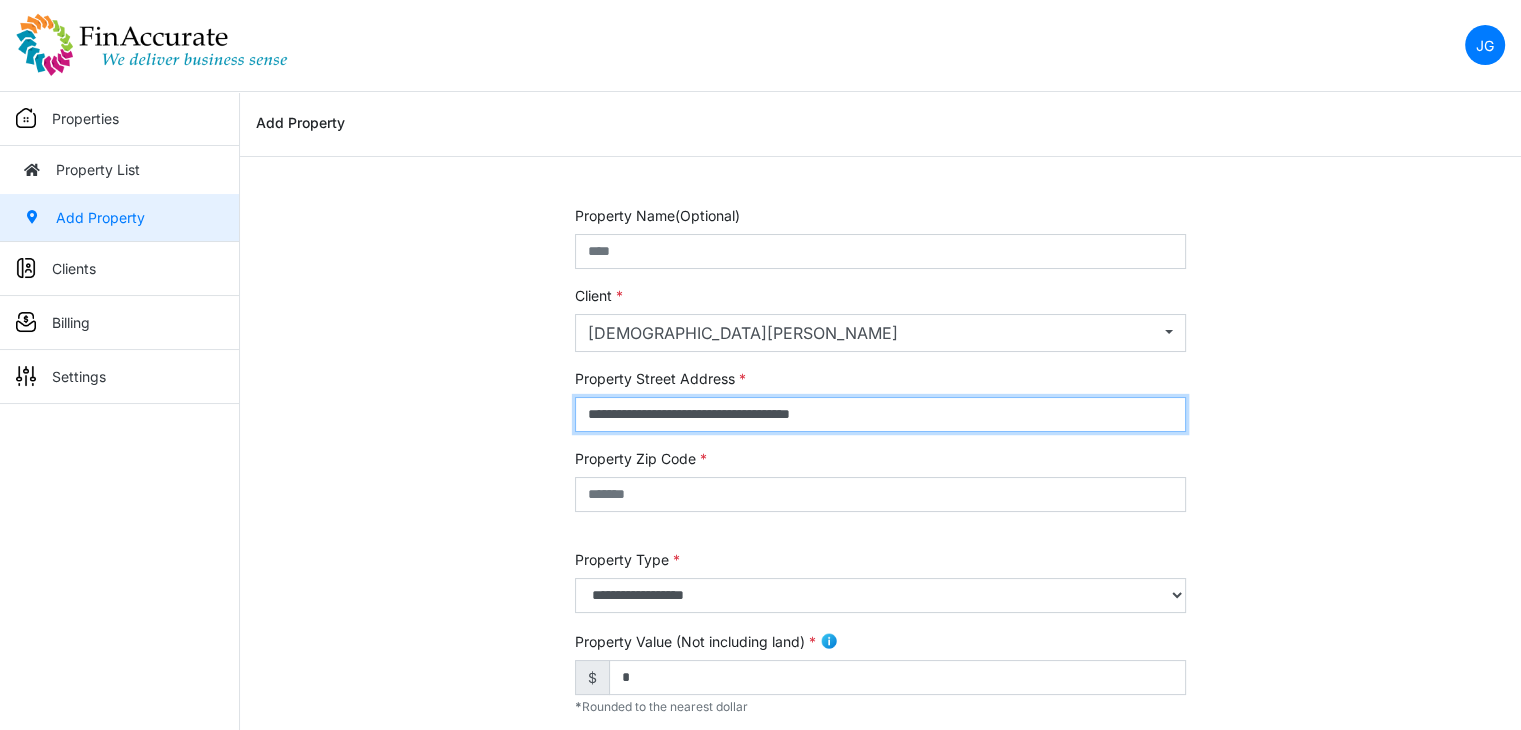 click on "**********" at bounding box center (880, 414) 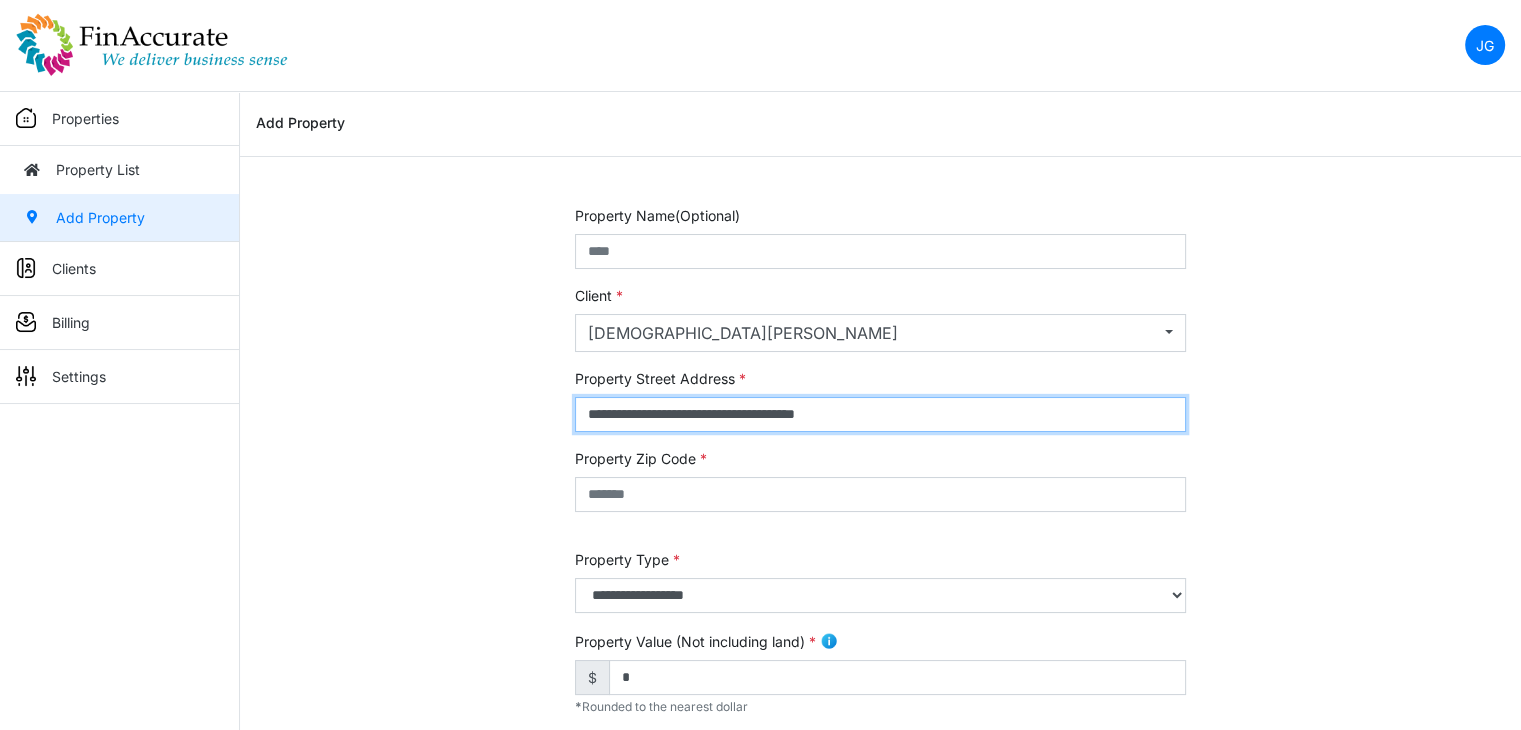 click on "**********" at bounding box center [880, 414] 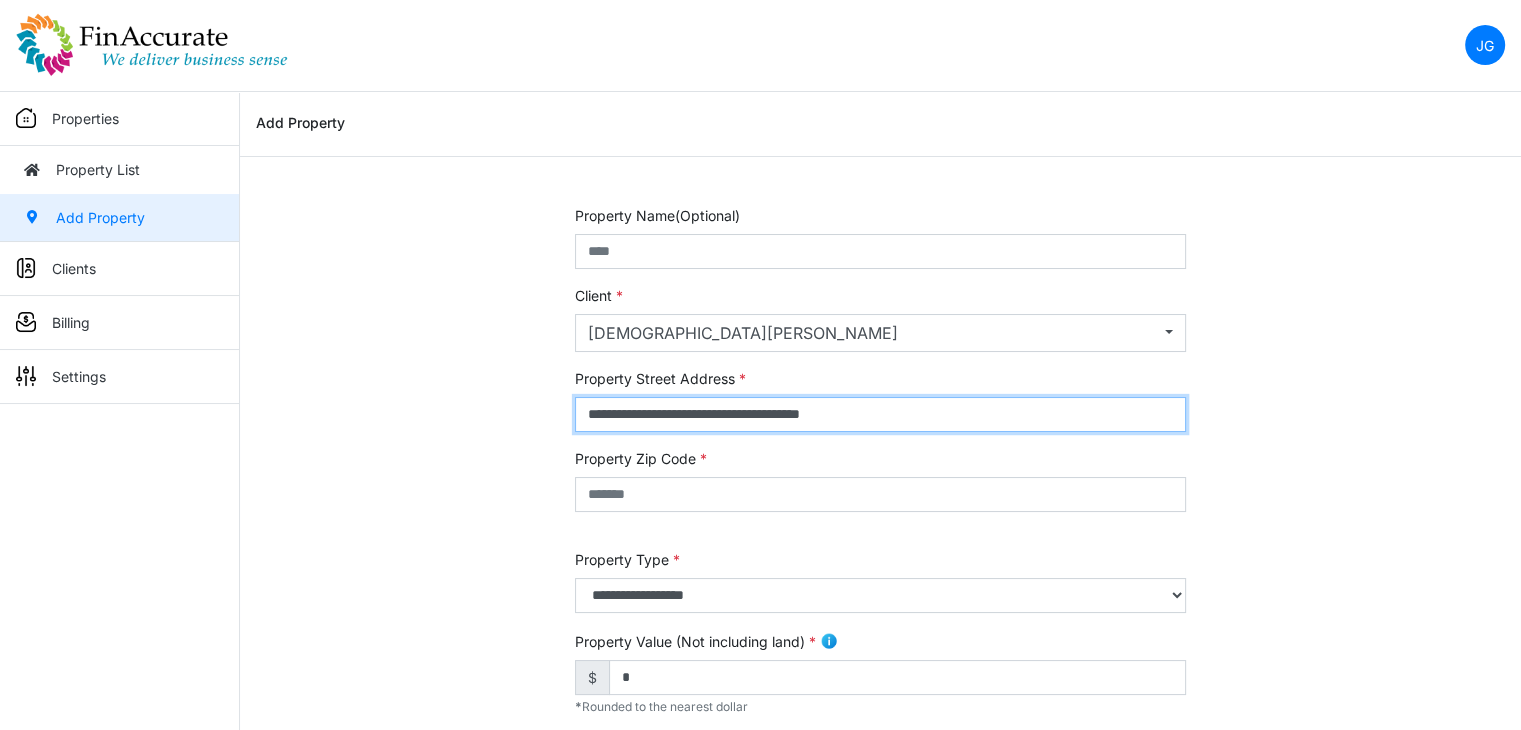 click on "**********" at bounding box center (880, 414) 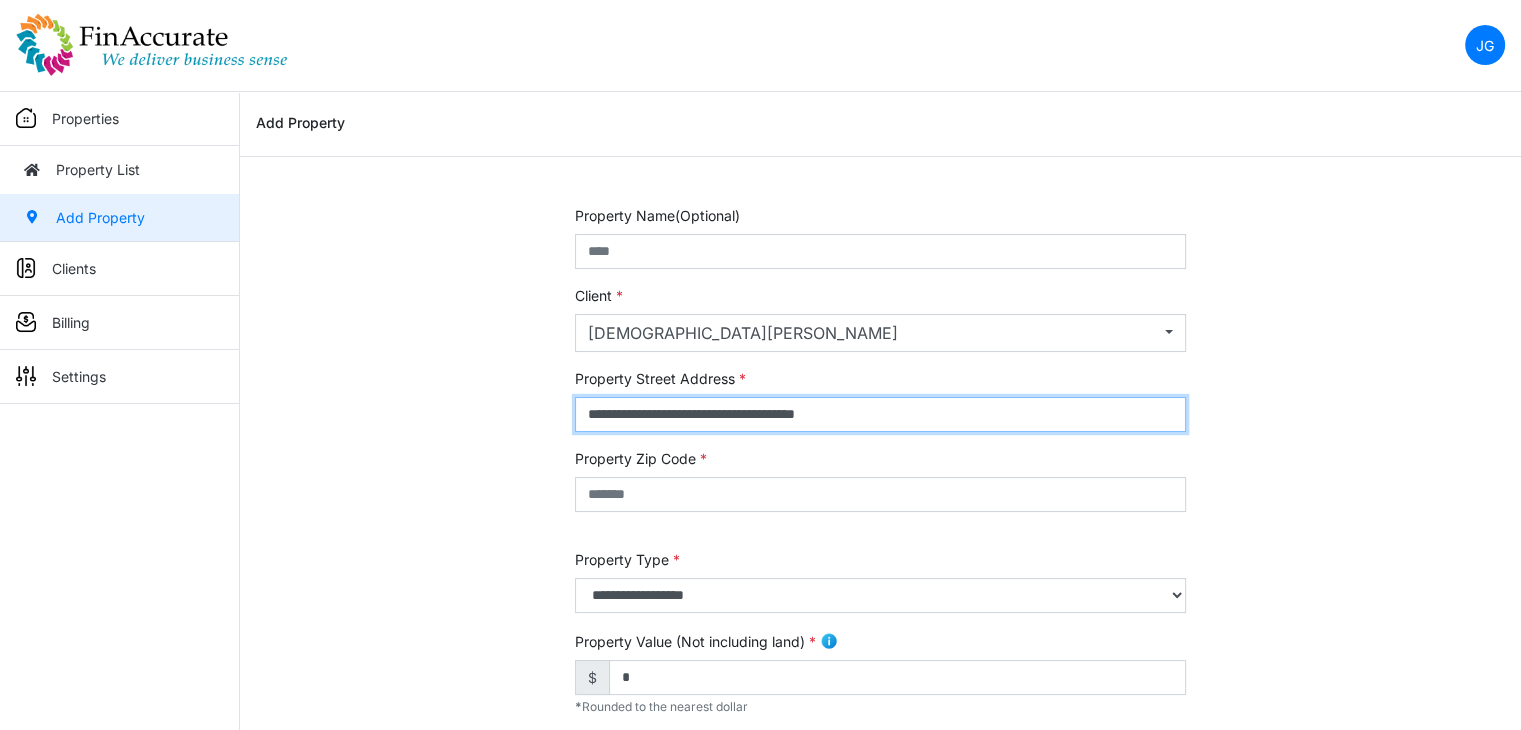 type on "**********" 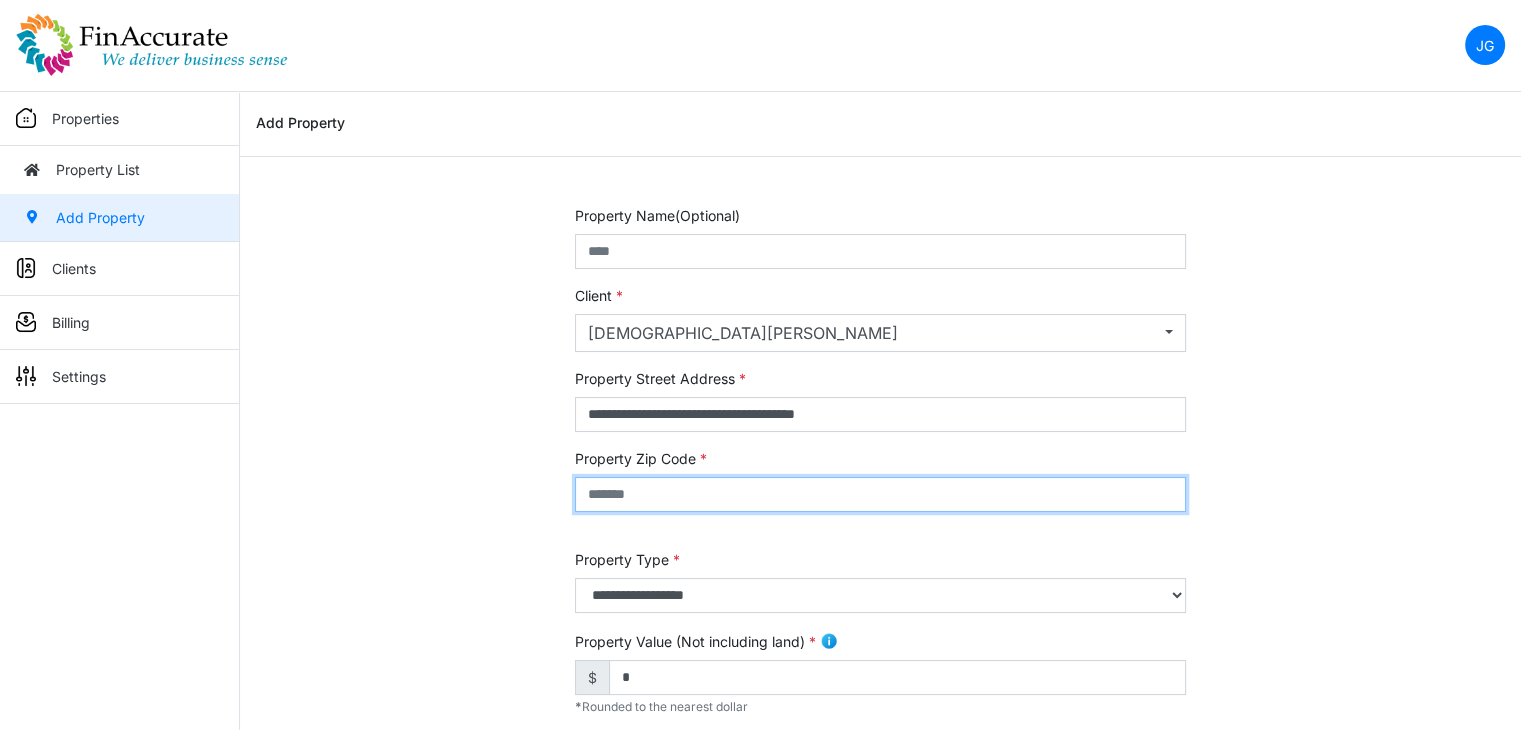click at bounding box center (880, 494) 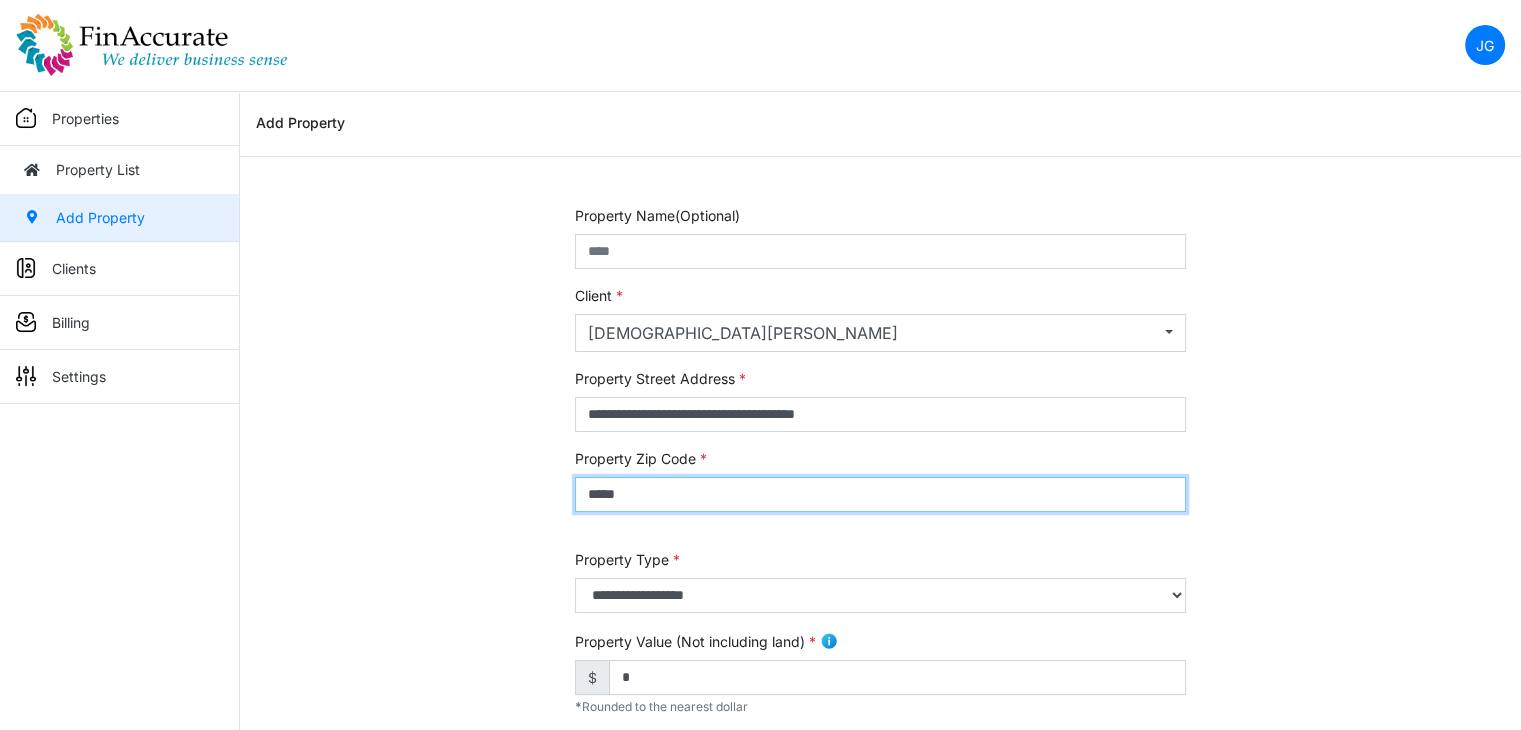 type on "*****" 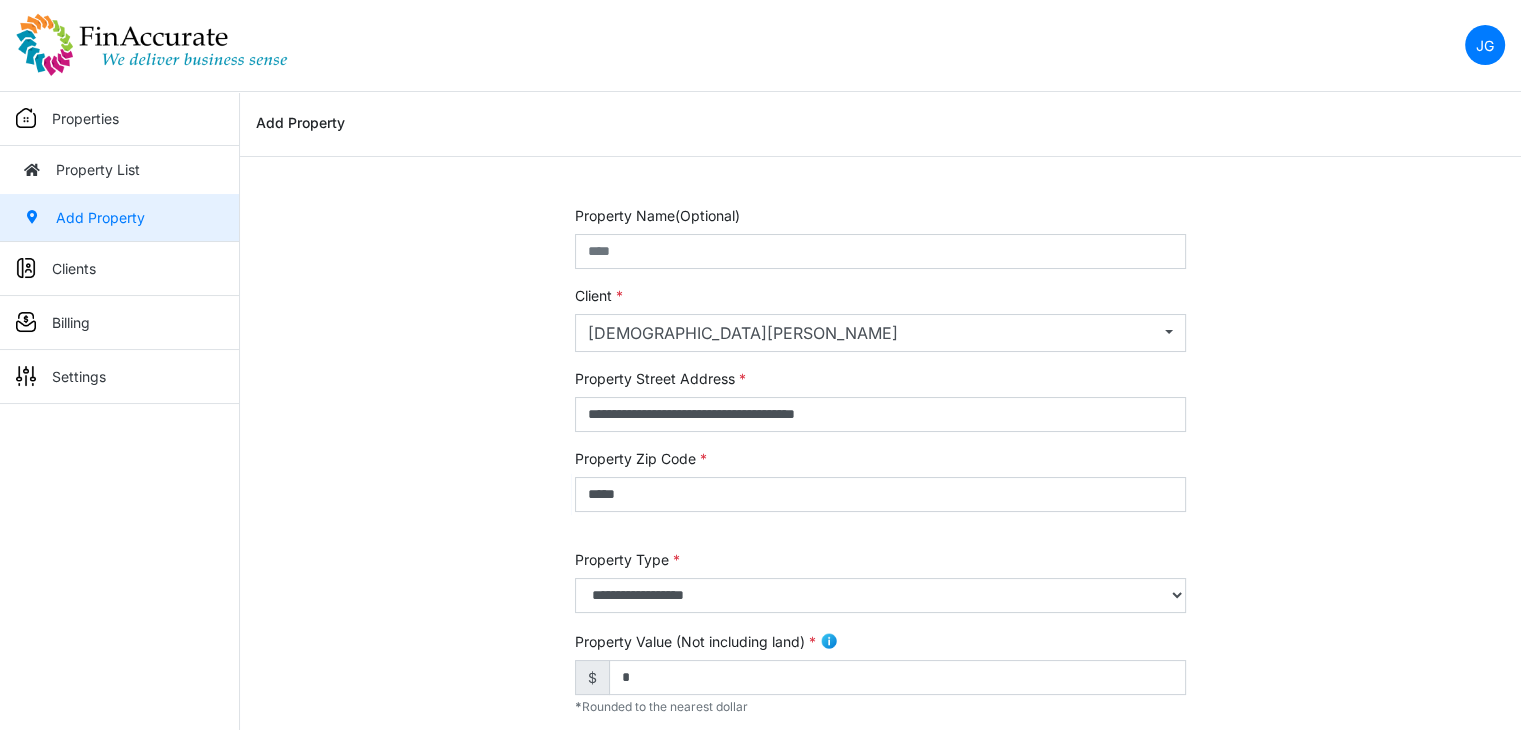 click on "**********" at bounding box center (880, 809) 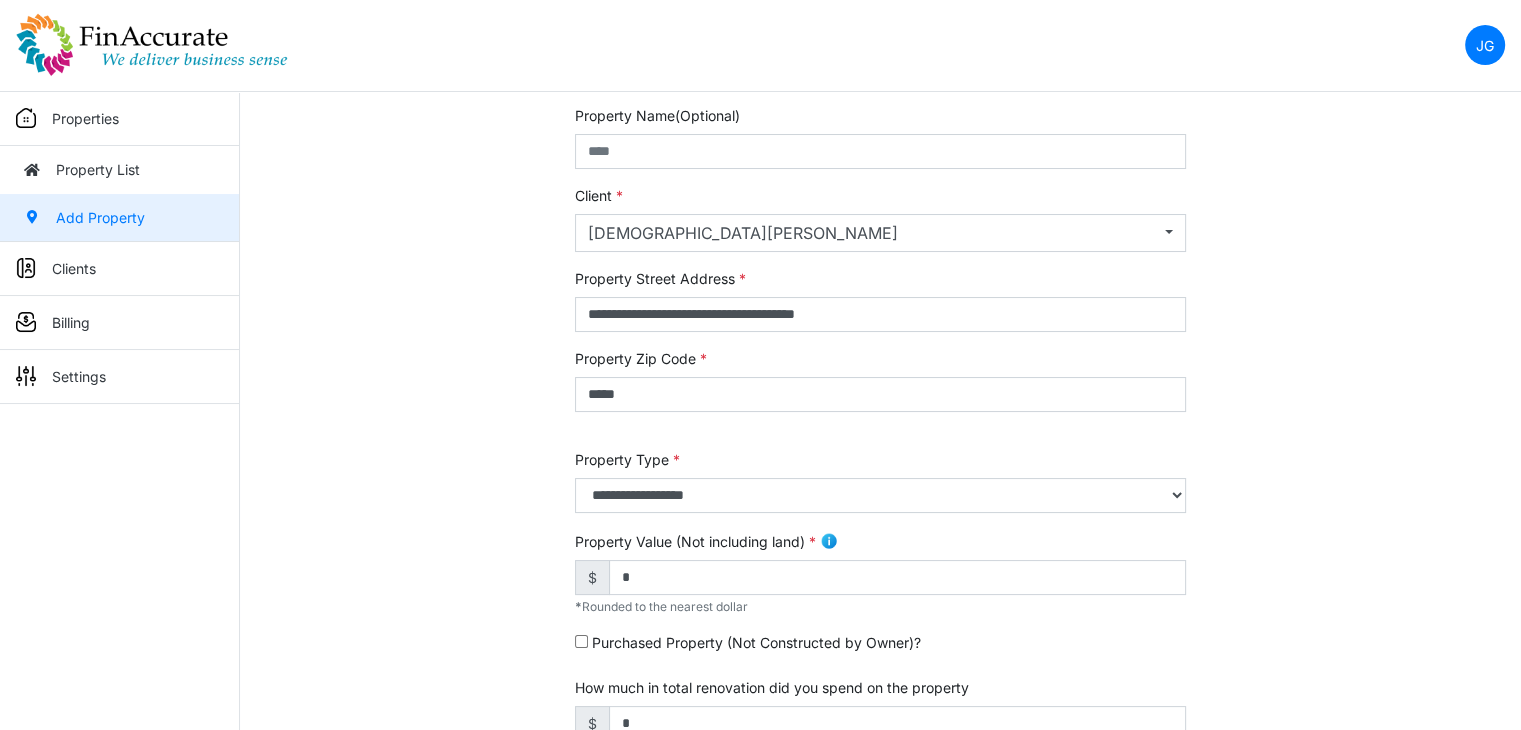 scroll, scrollTop: 200, scrollLeft: 0, axis: vertical 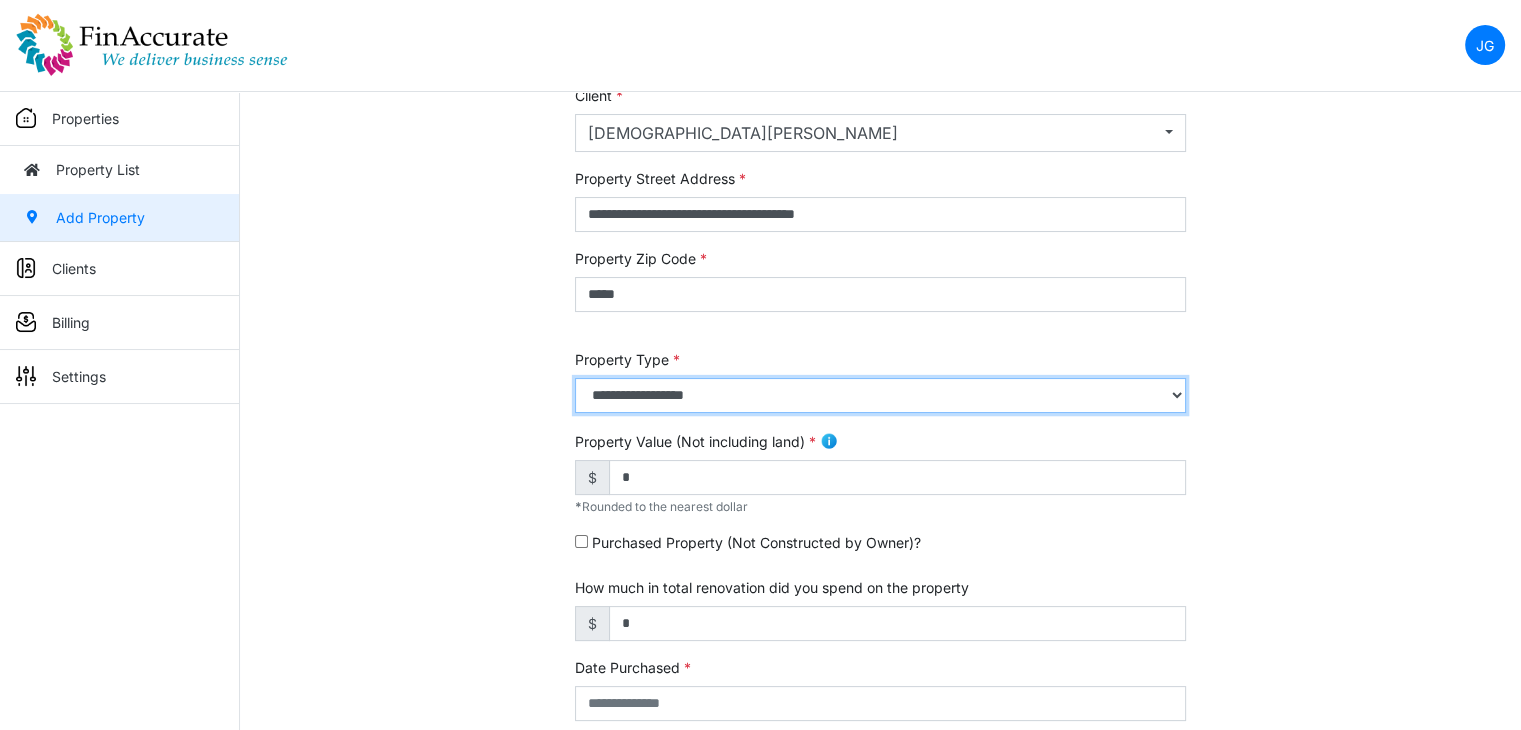 click on "**********" at bounding box center (880, 395) 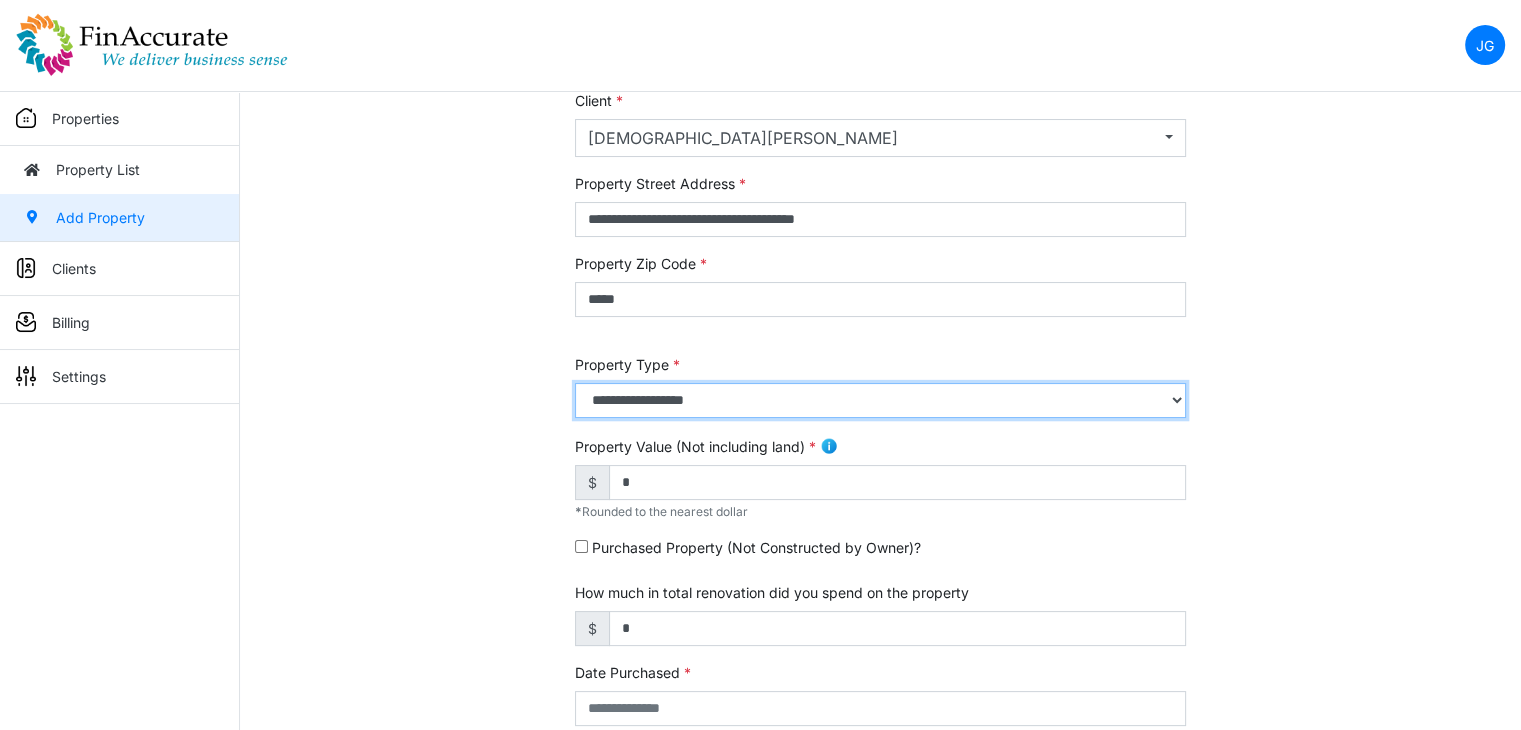 scroll, scrollTop: 200, scrollLeft: 0, axis: vertical 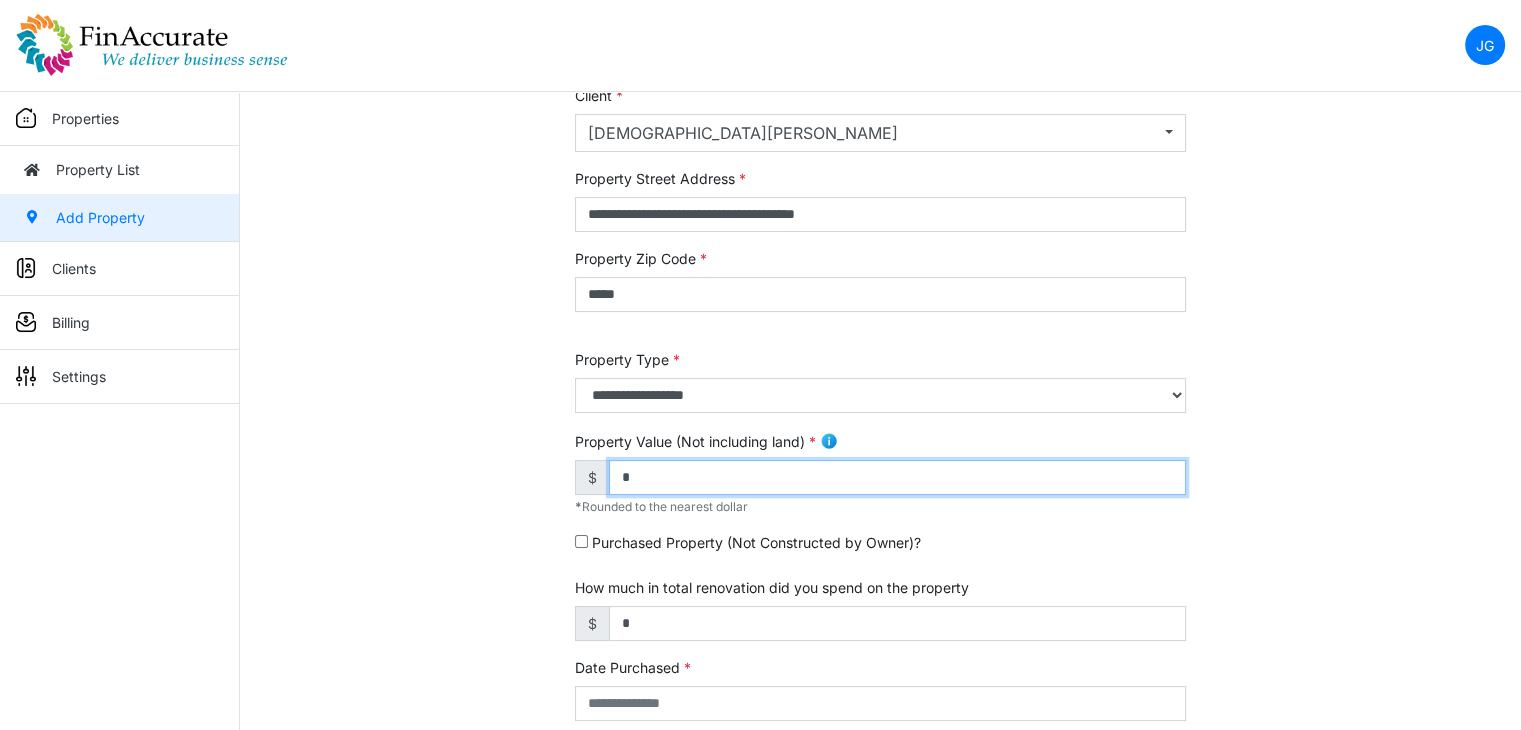 click on "*" at bounding box center (897, 477) 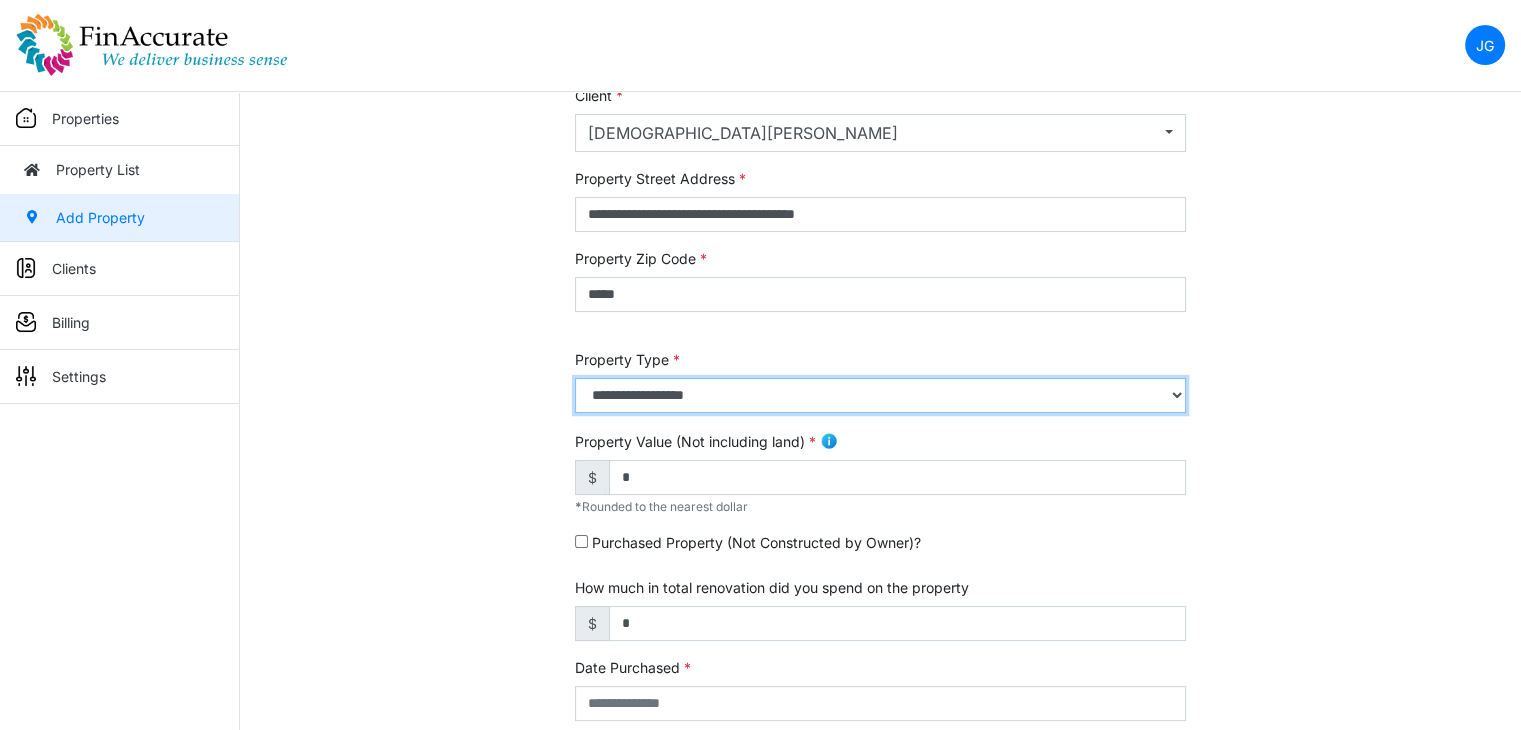 click on "**********" at bounding box center [880, 395] 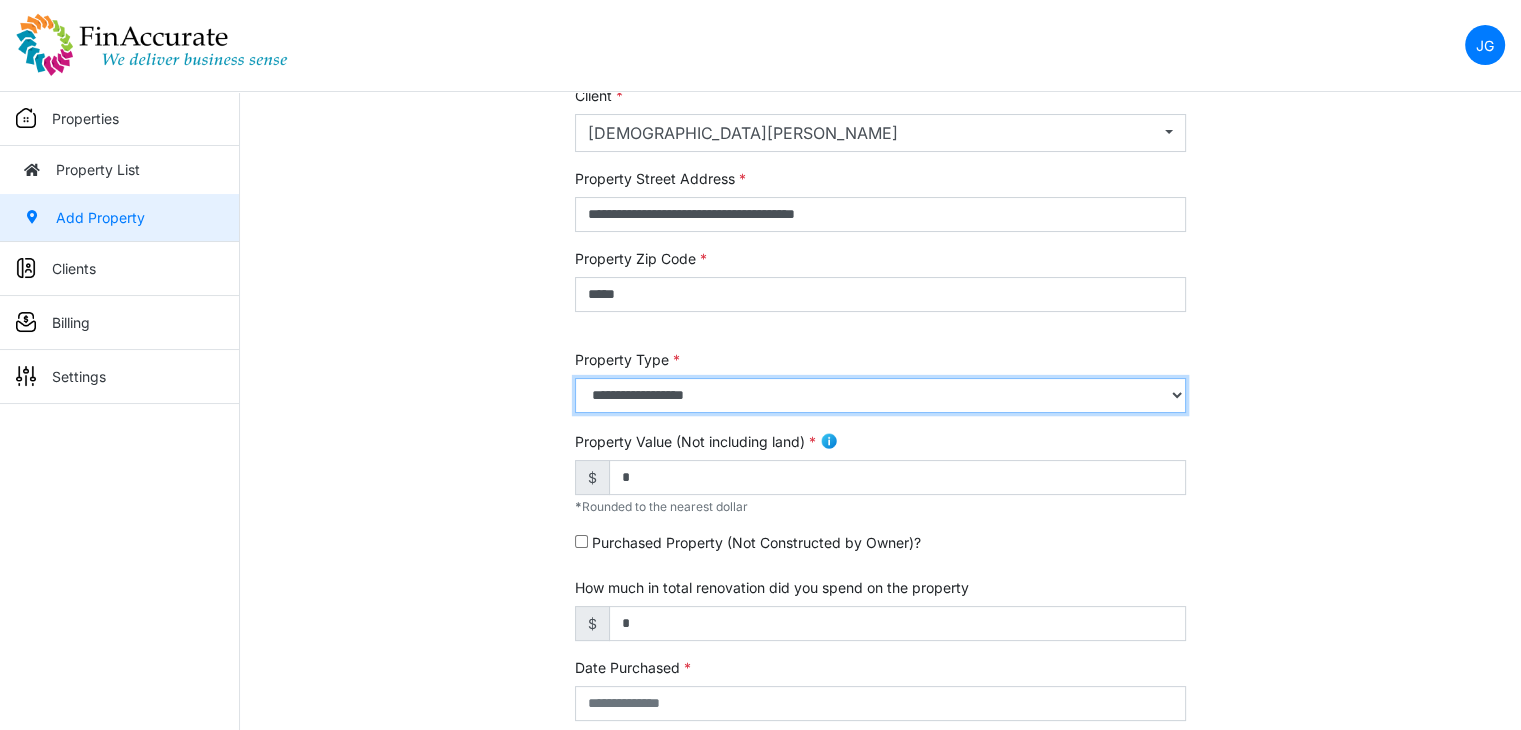 click on "**********" at bounding box center (880, 395) 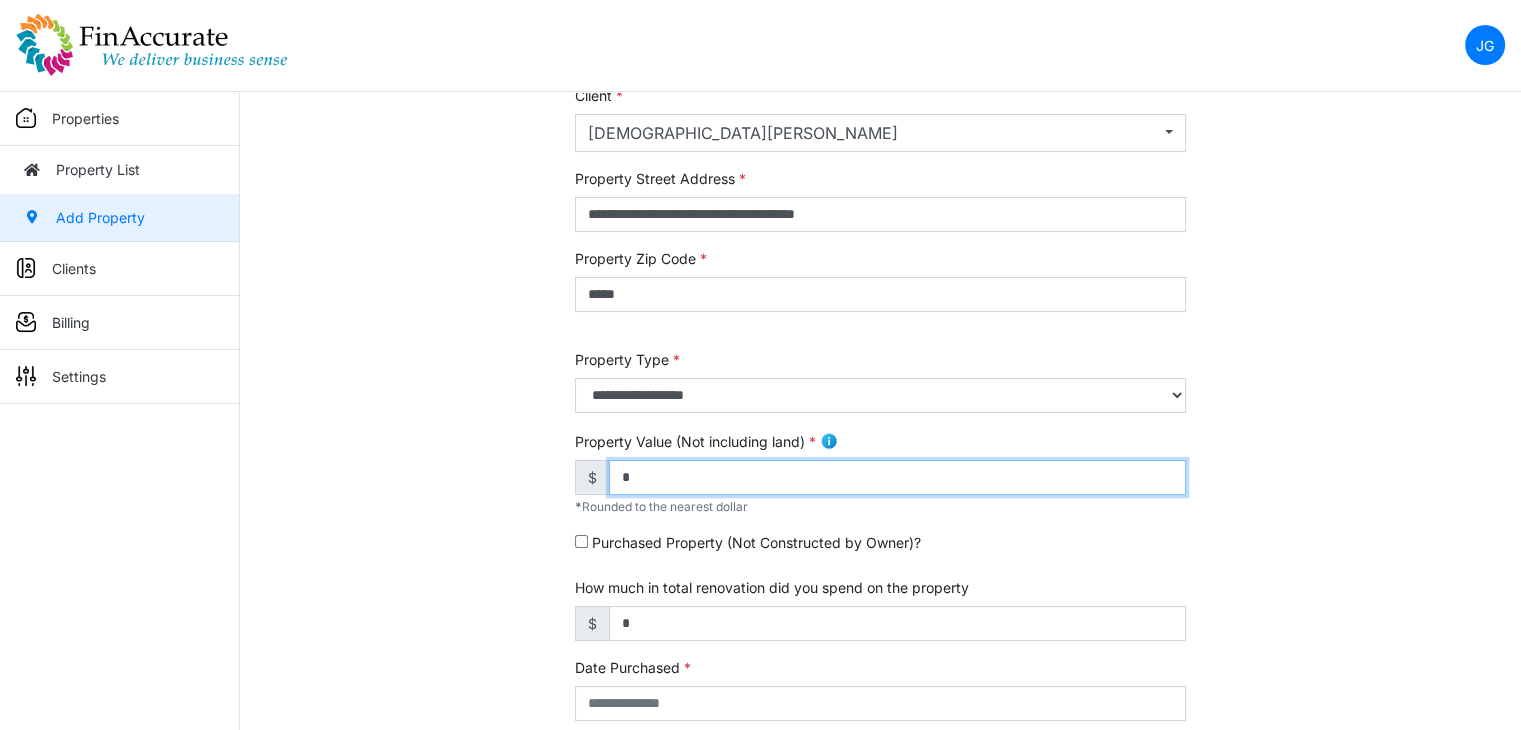 click on "*" at bounding box center [897, 477] 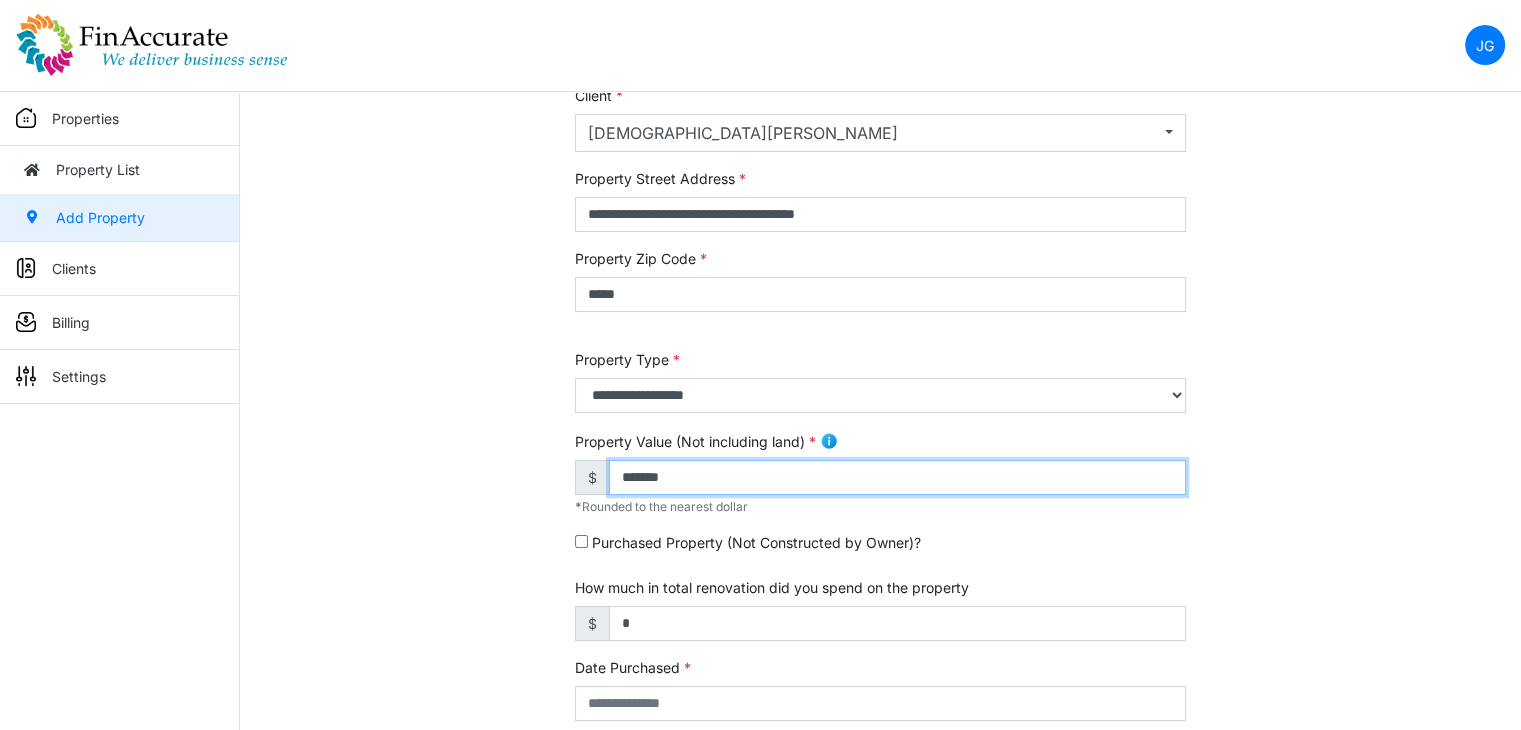 type on "*******" 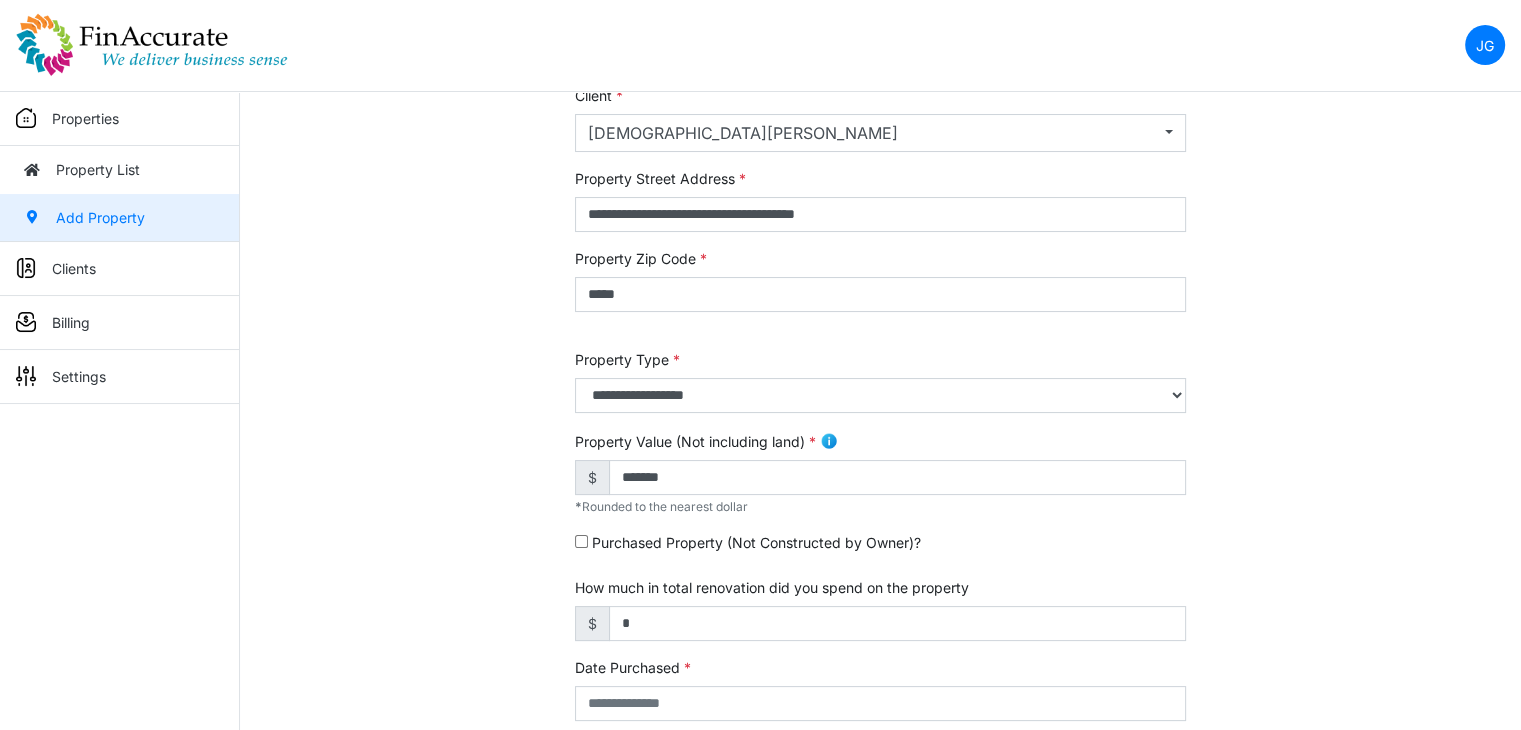 click on "**********" at bounding box center (880, 609) 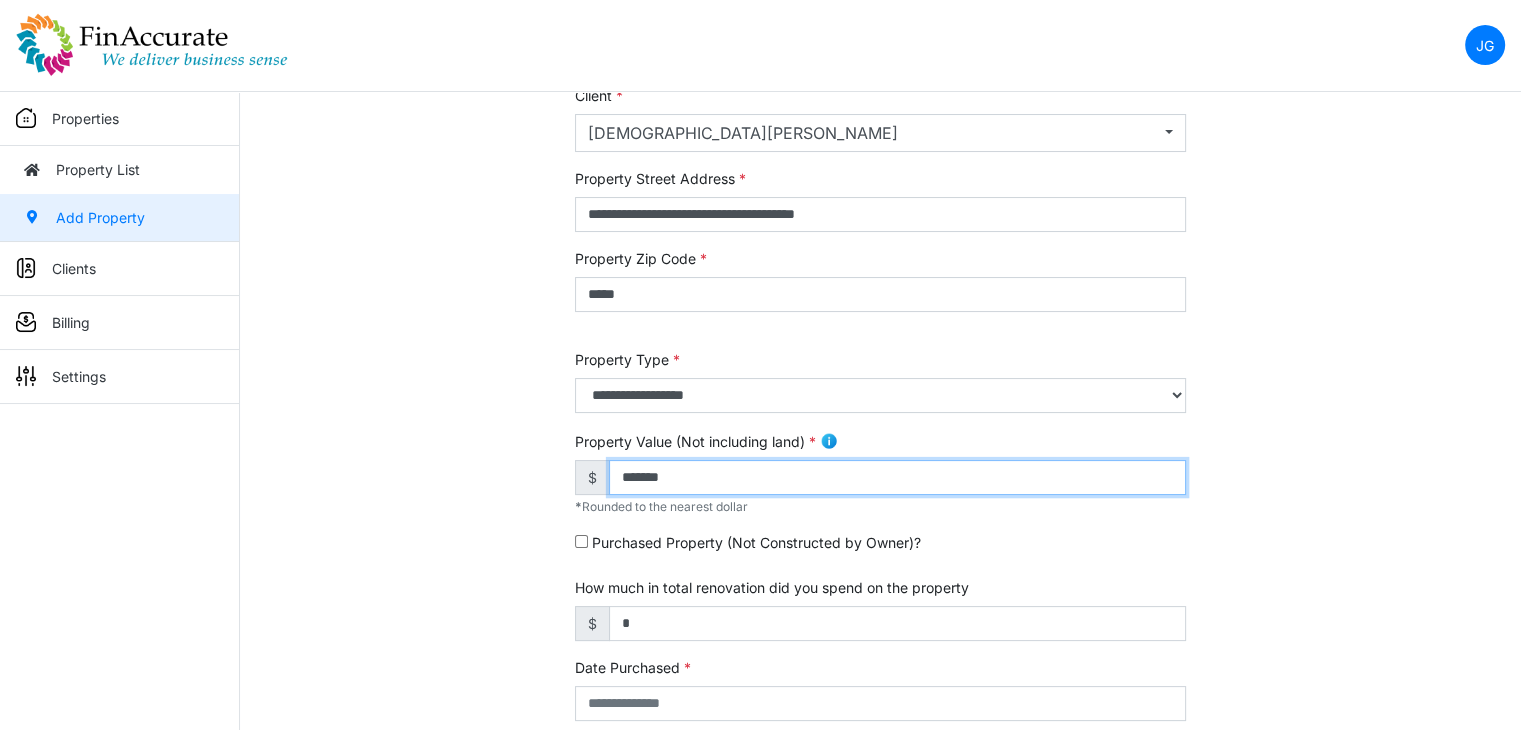 click on "*******" at bounding box center (897, 477) 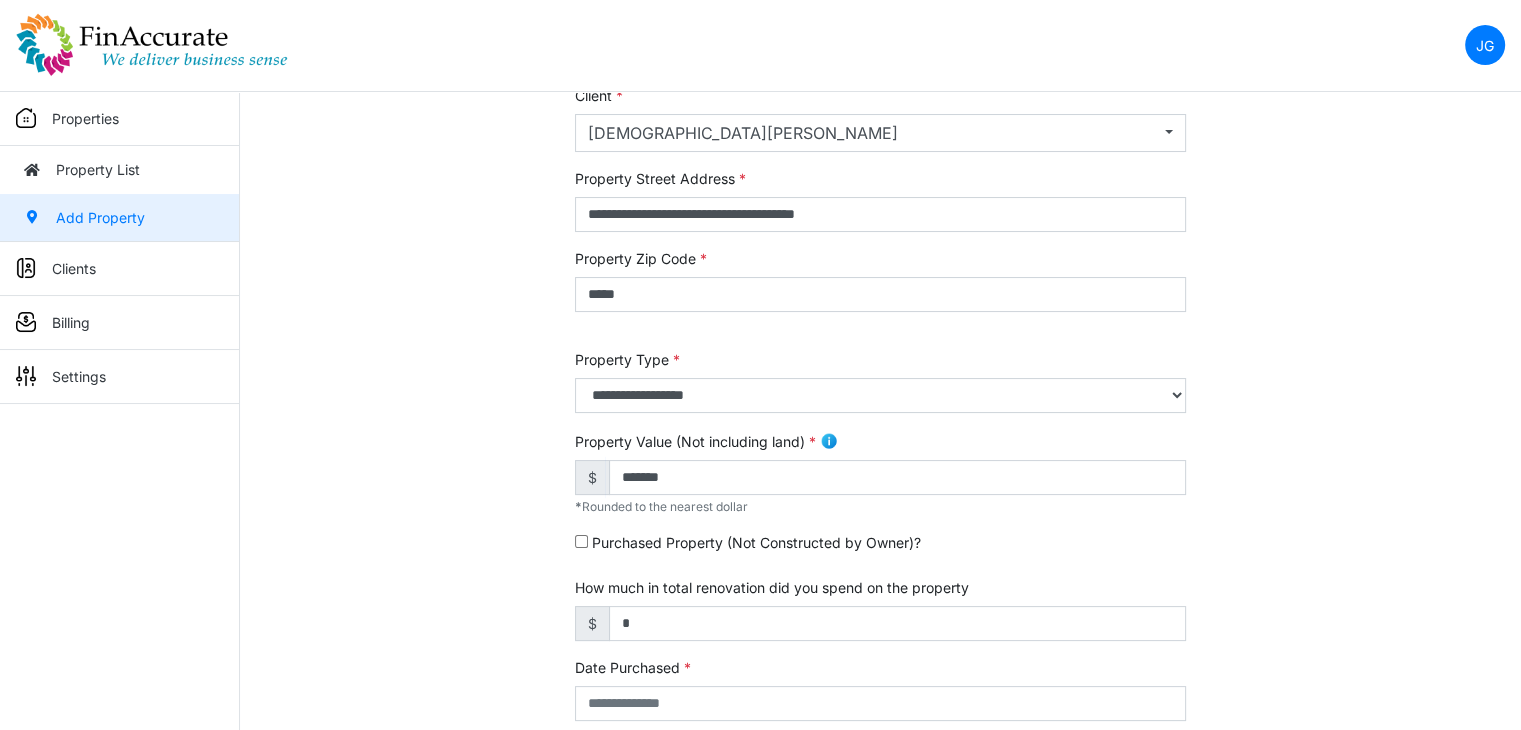 click on "**********" at bounding box center [880, 609] 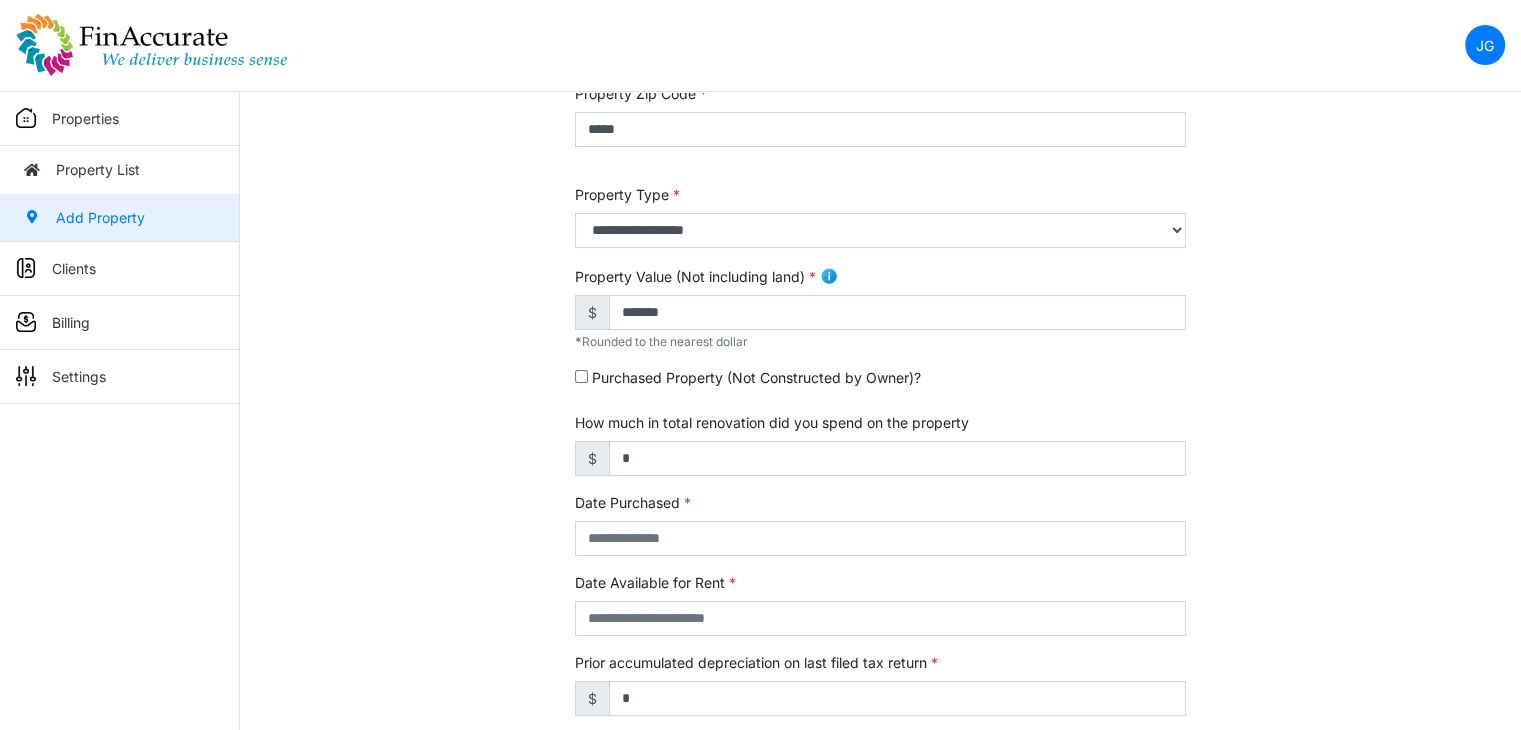 scroll, scrollTop: 400, scrollLeft: 0, axis: vertical 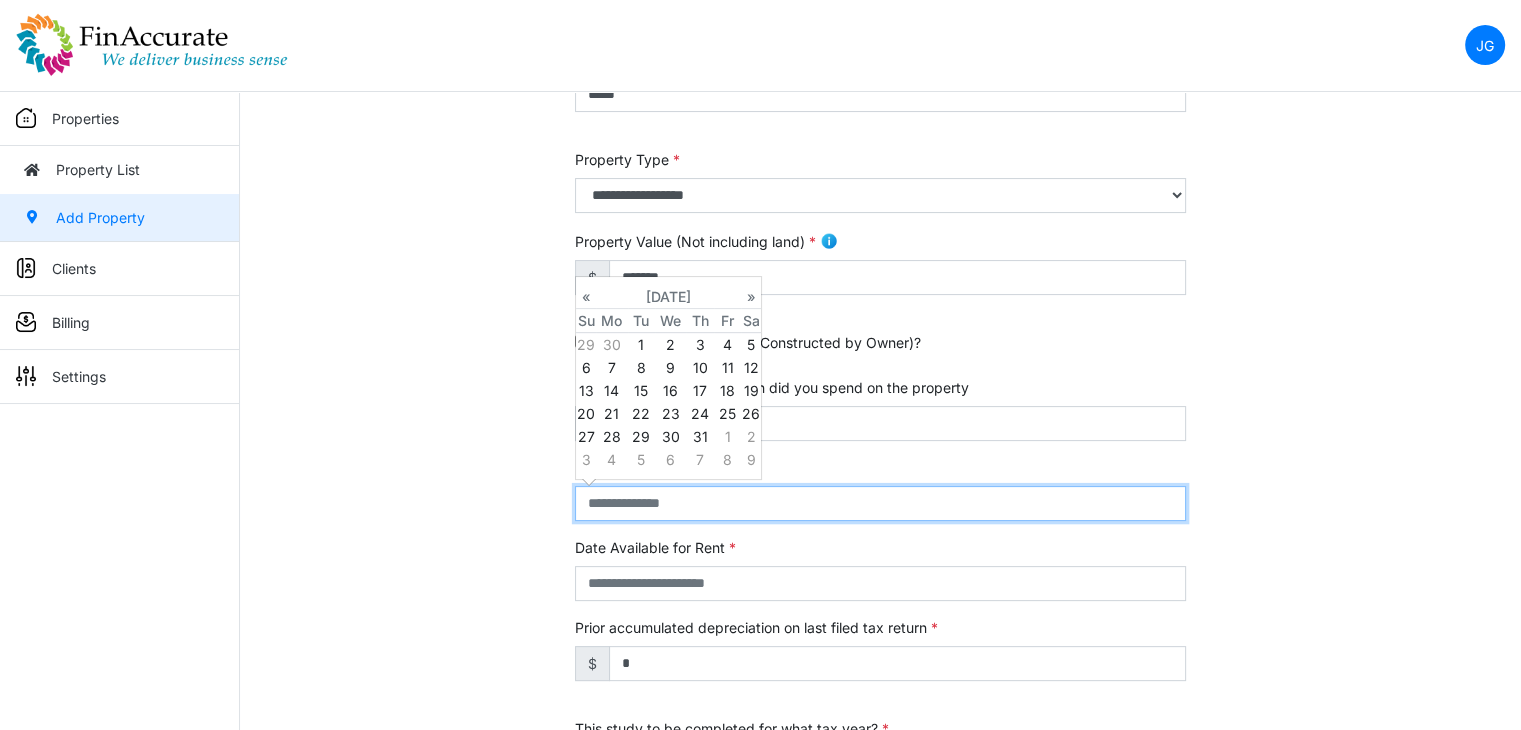 click at bounding box center (880, 503) 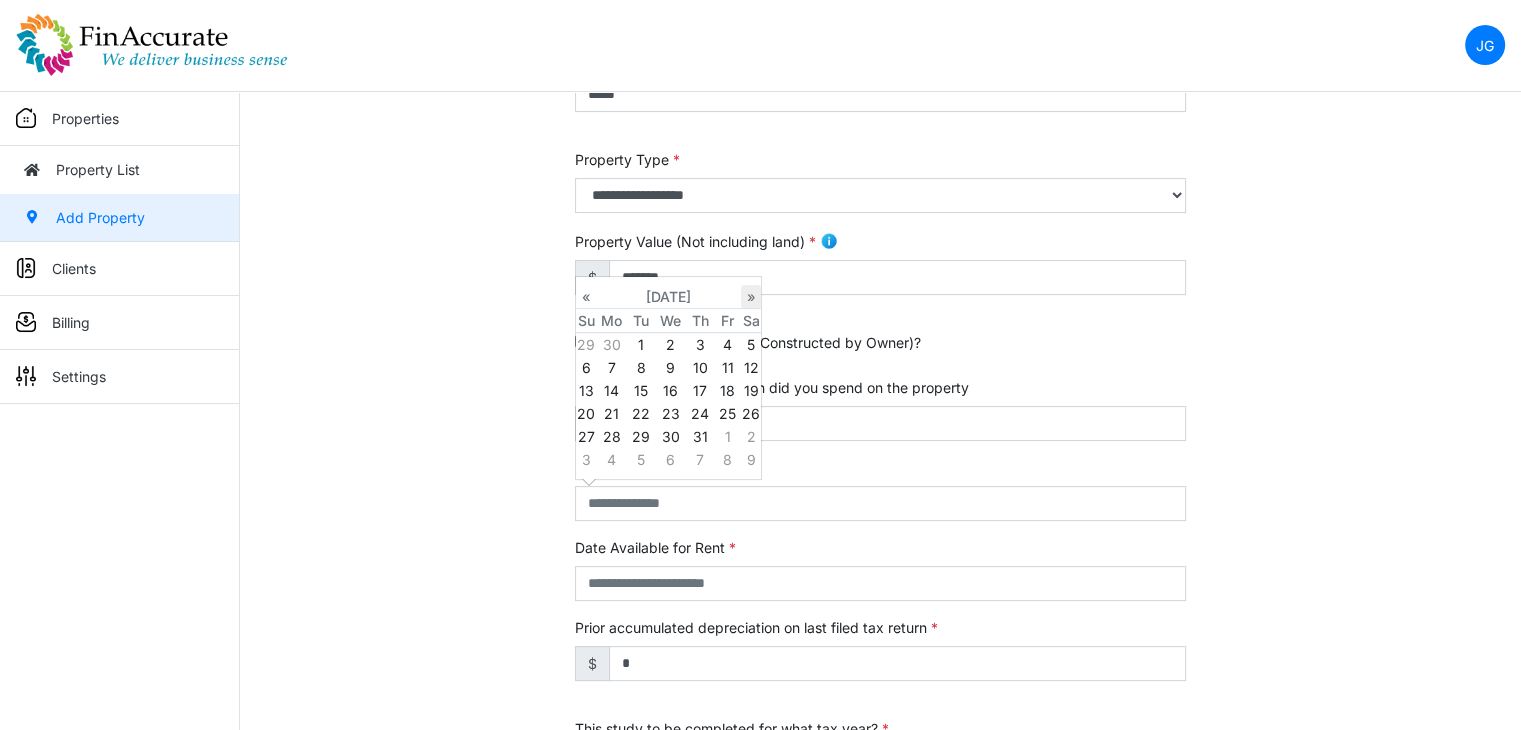 click on "»" at bounding box center [751, 297] 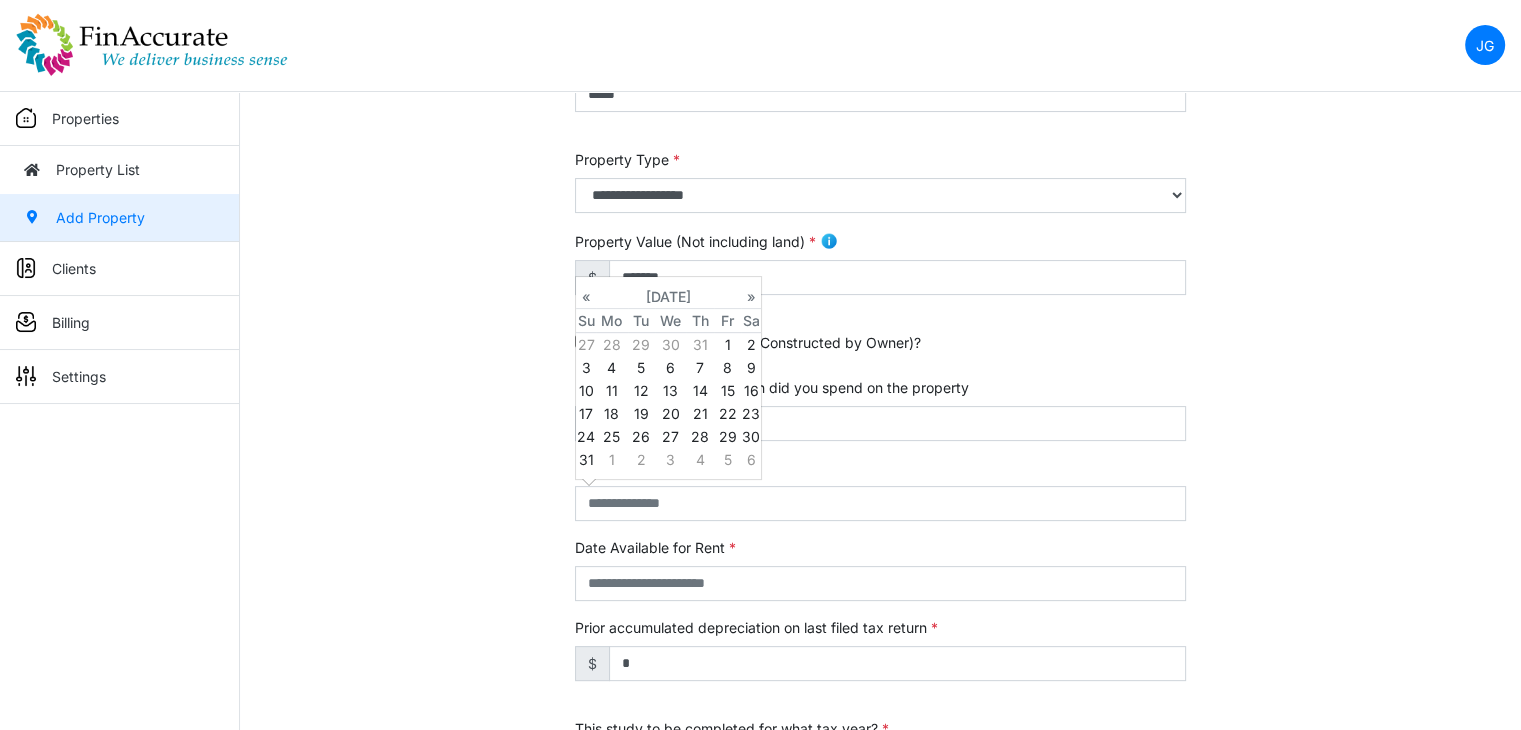 click on "»" at bounding box center (751, 297) 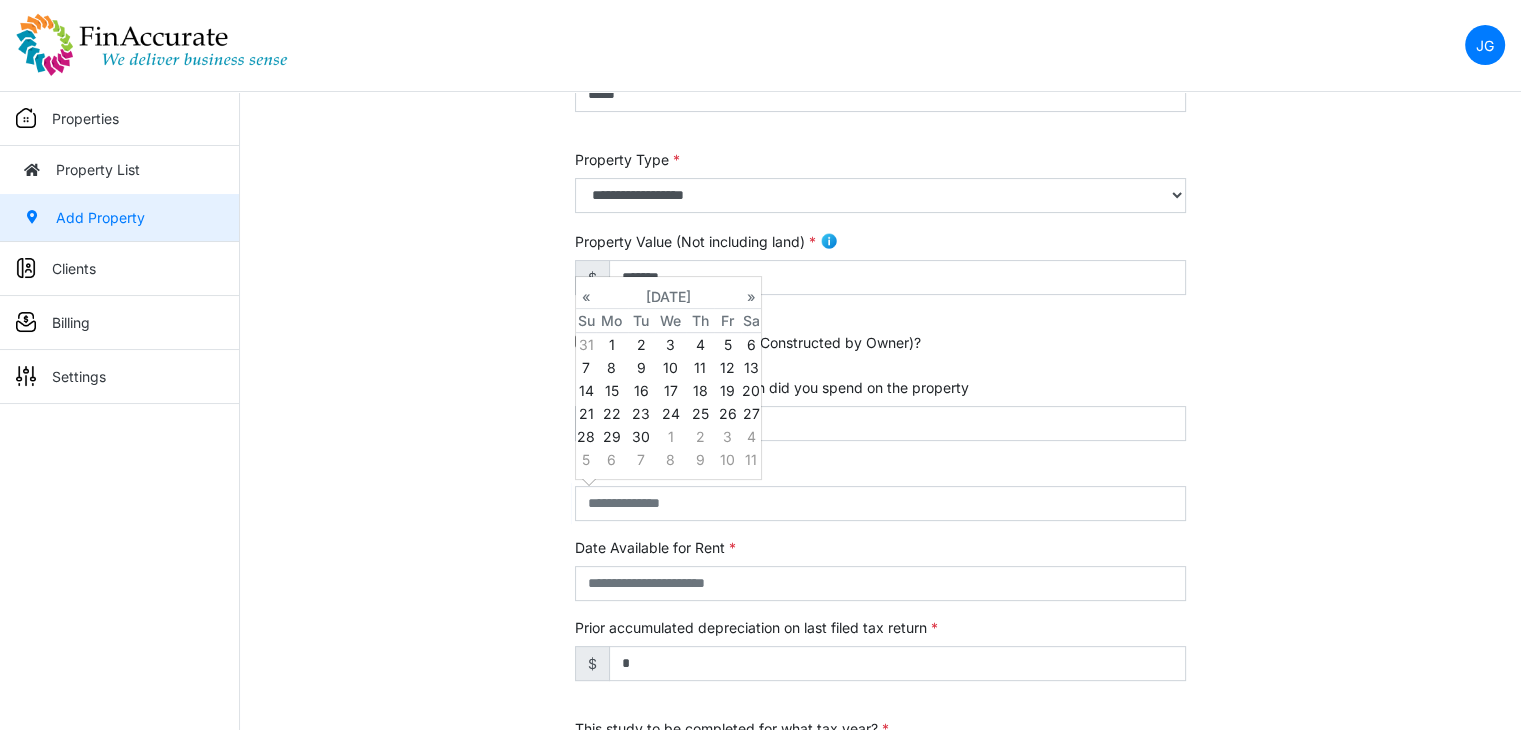 click on "»" at bounding box center [751, 297] 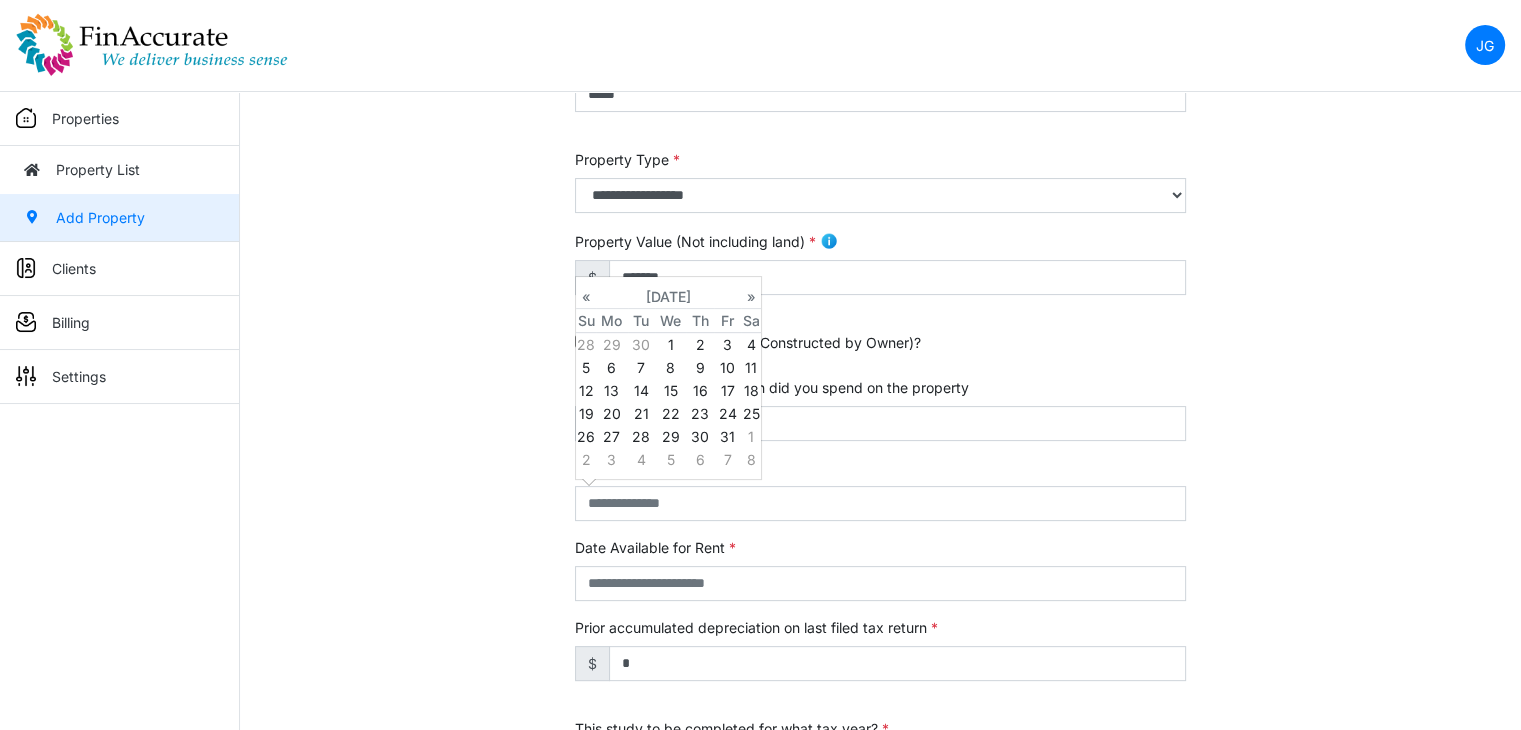 click on "»" at bounding box center [751, 297] 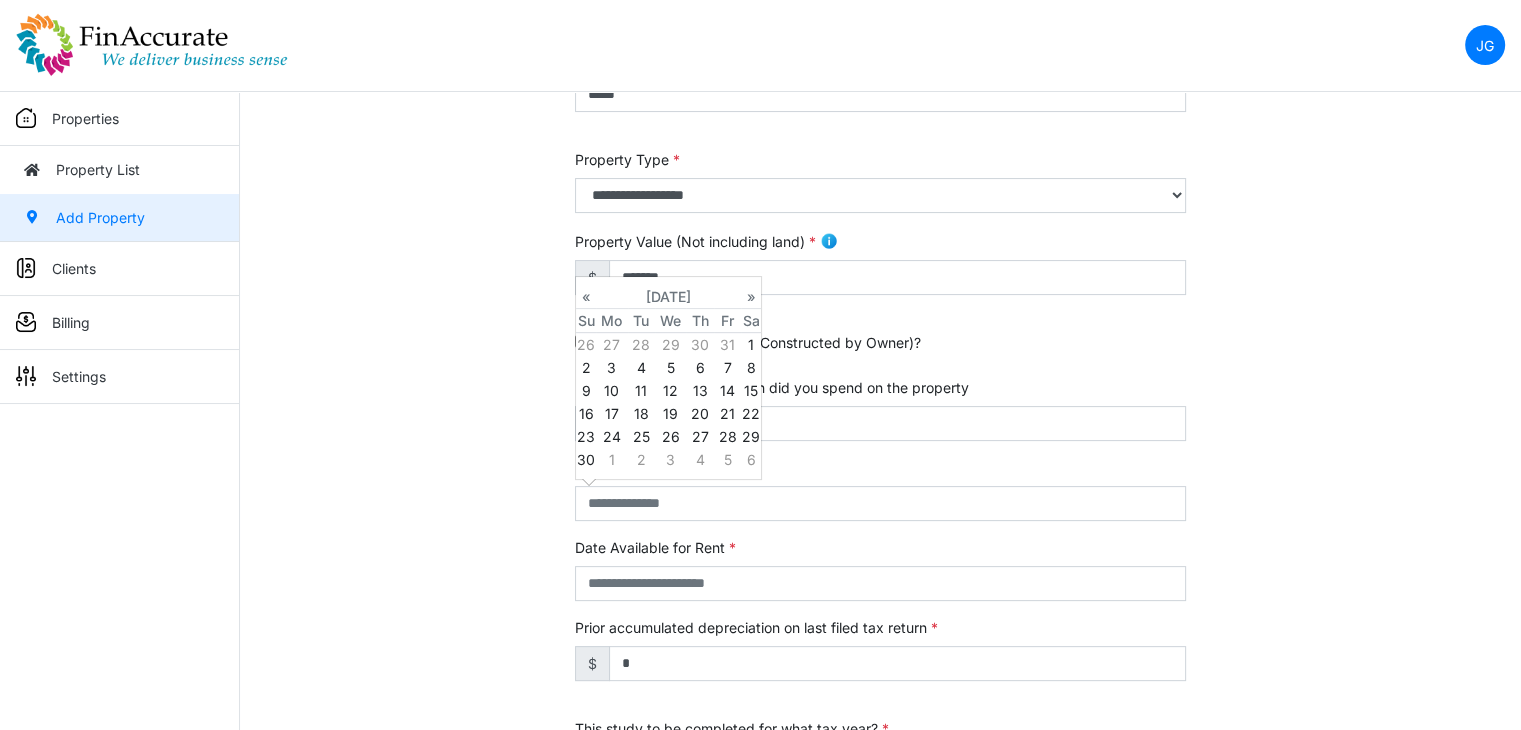 click on "»" at bounding box center (751, 297) 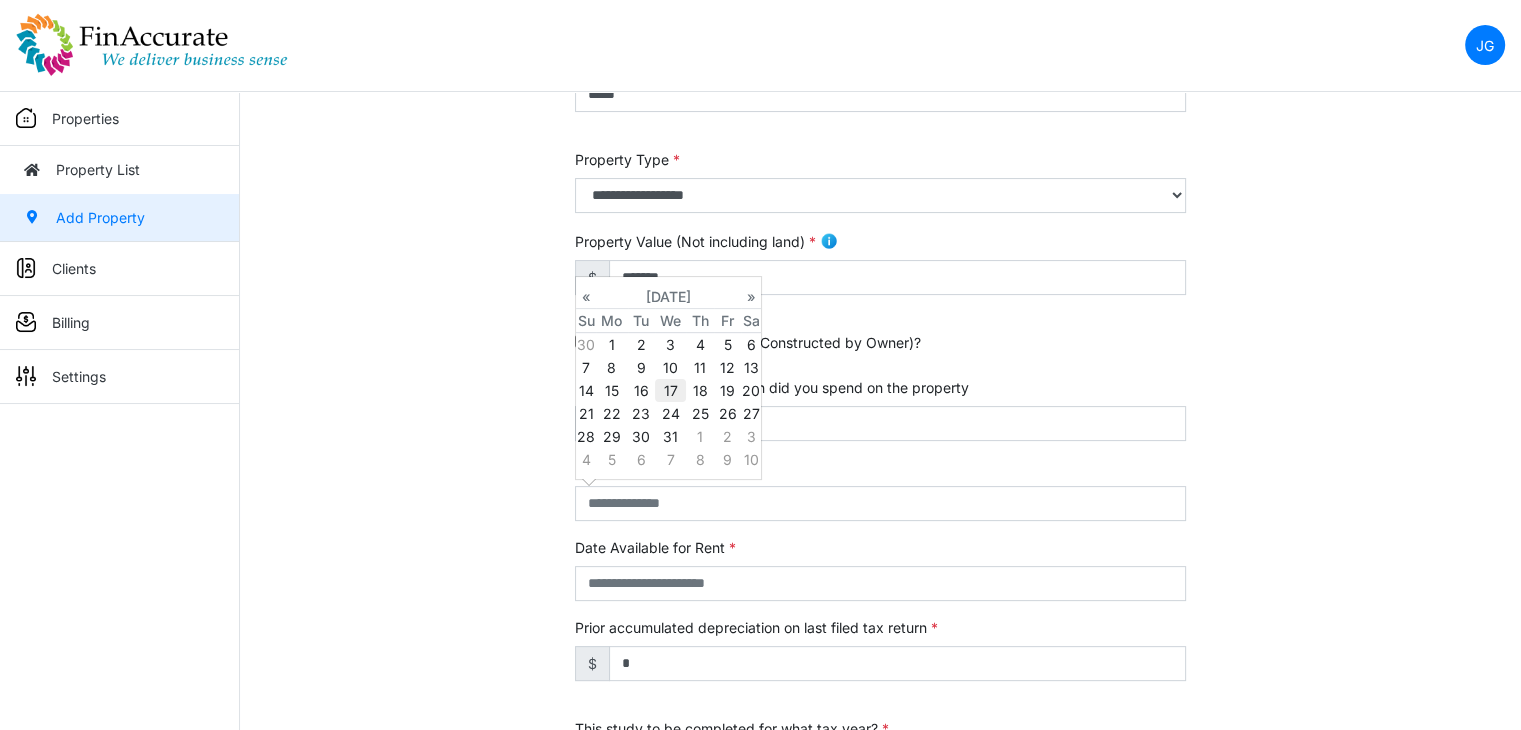 click on "17" at bounding box center [670, 390] 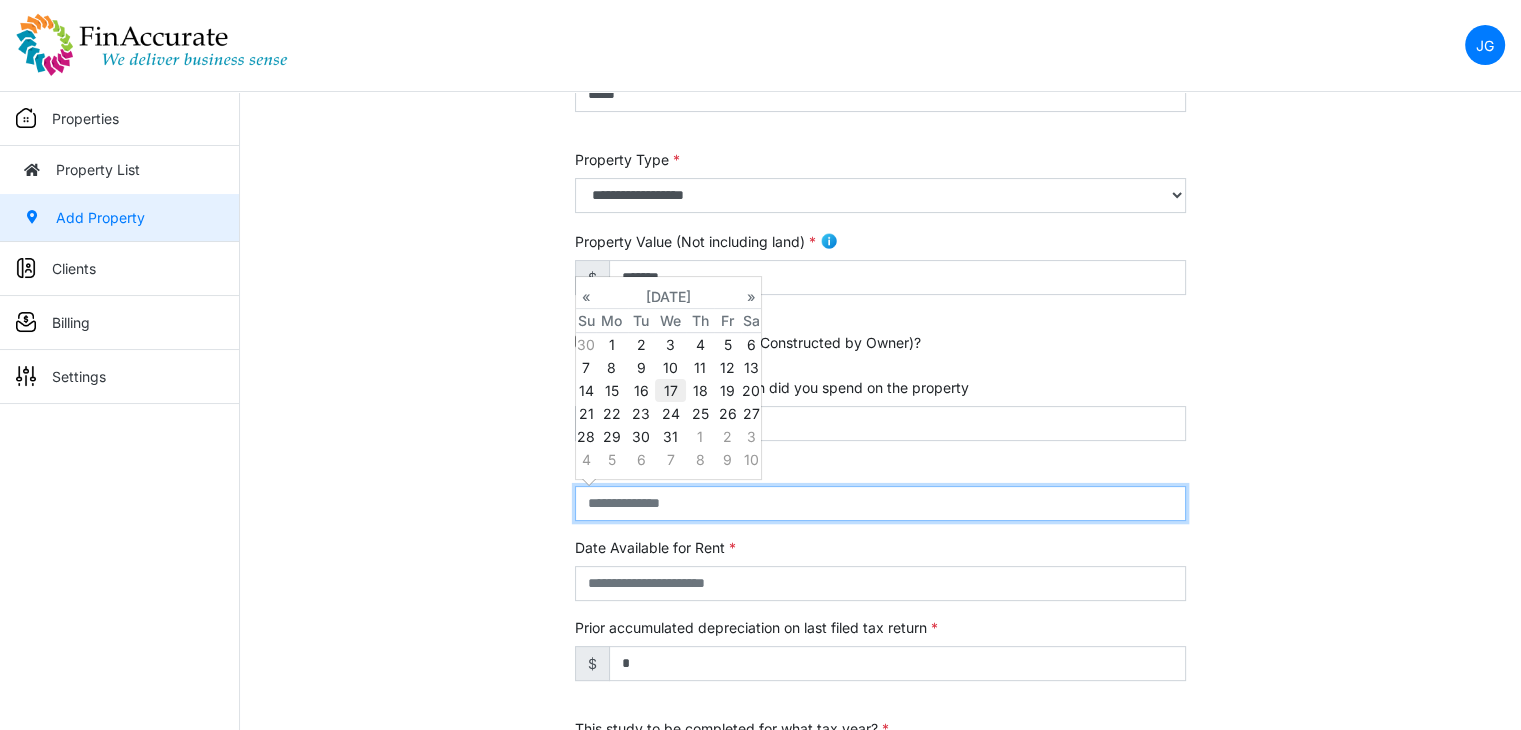type on "**********" 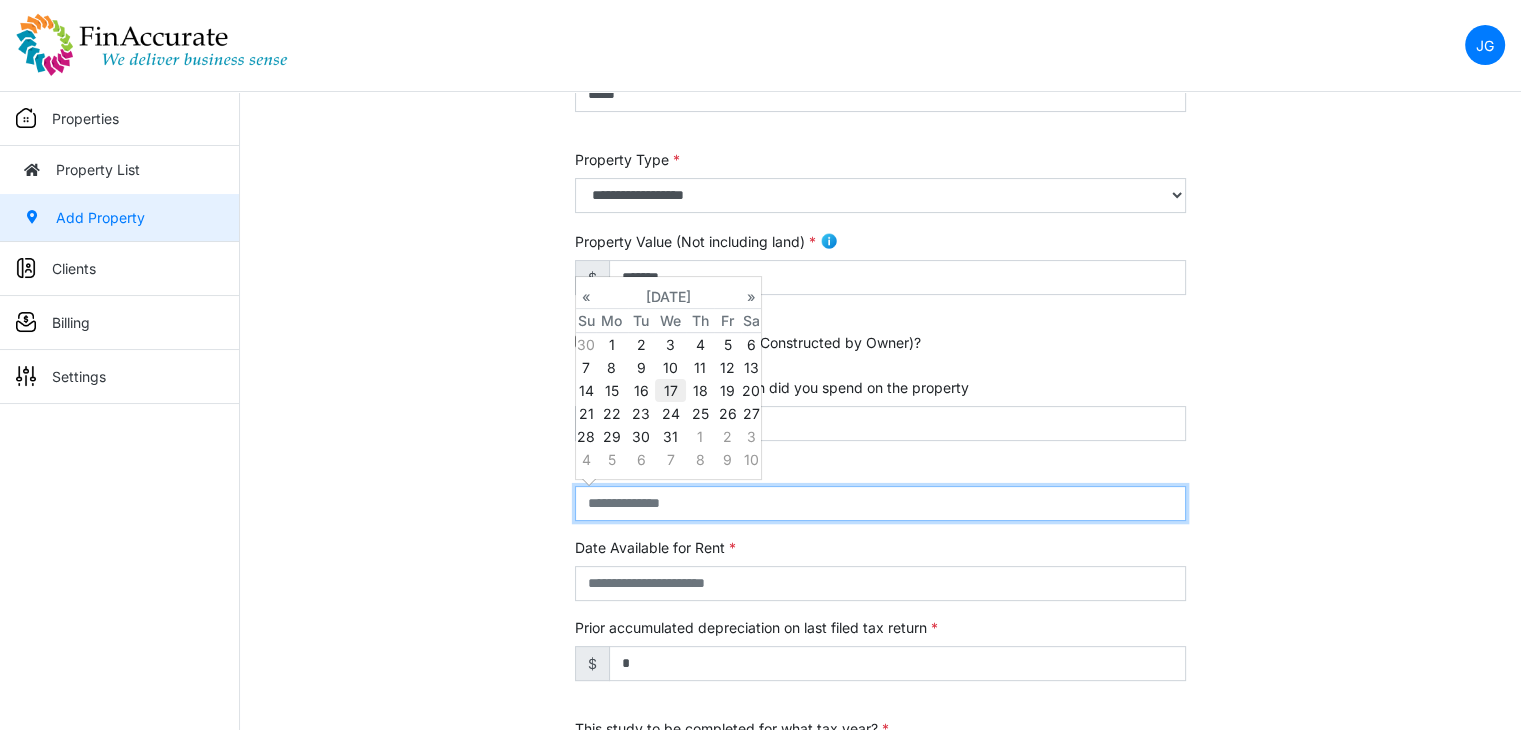 type on "**********" 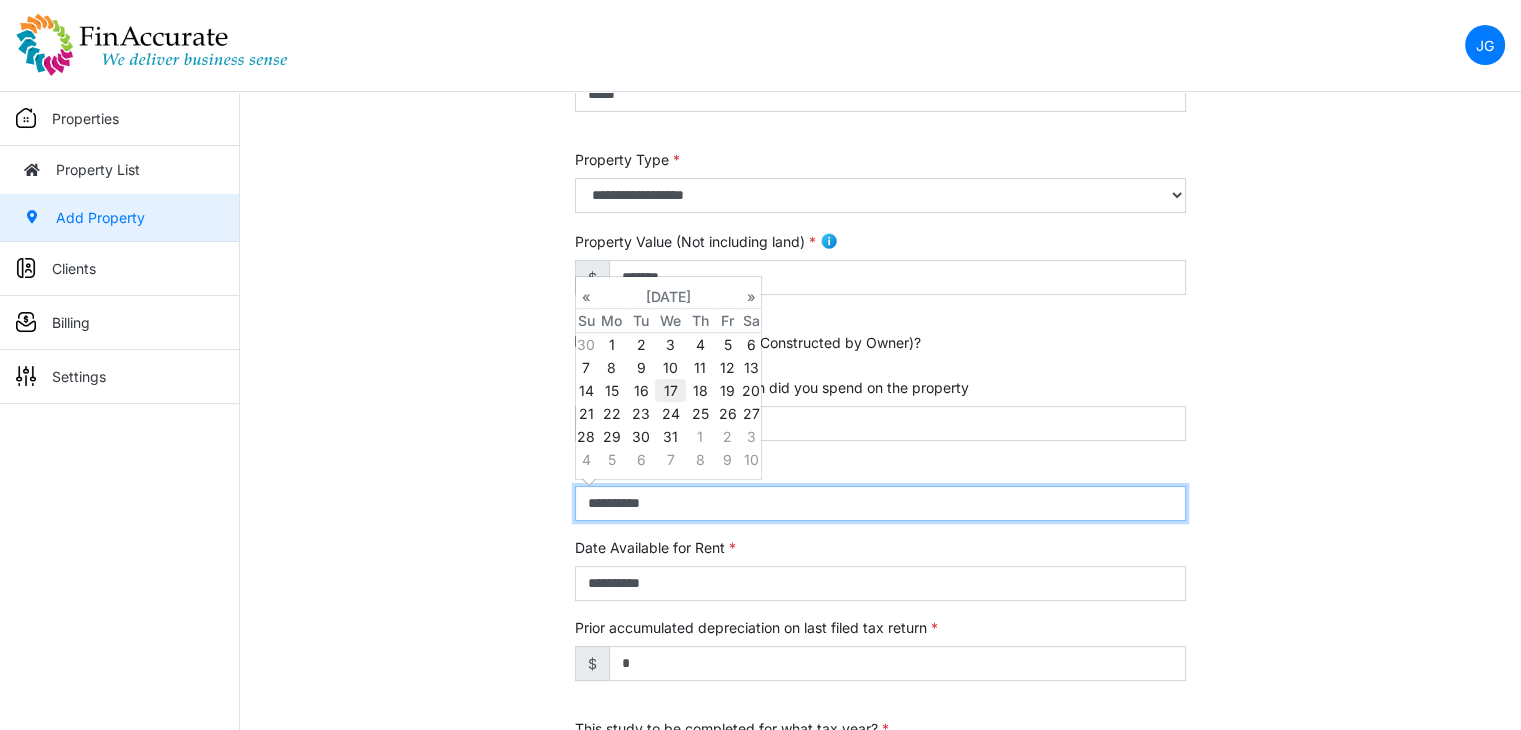 select on "****" 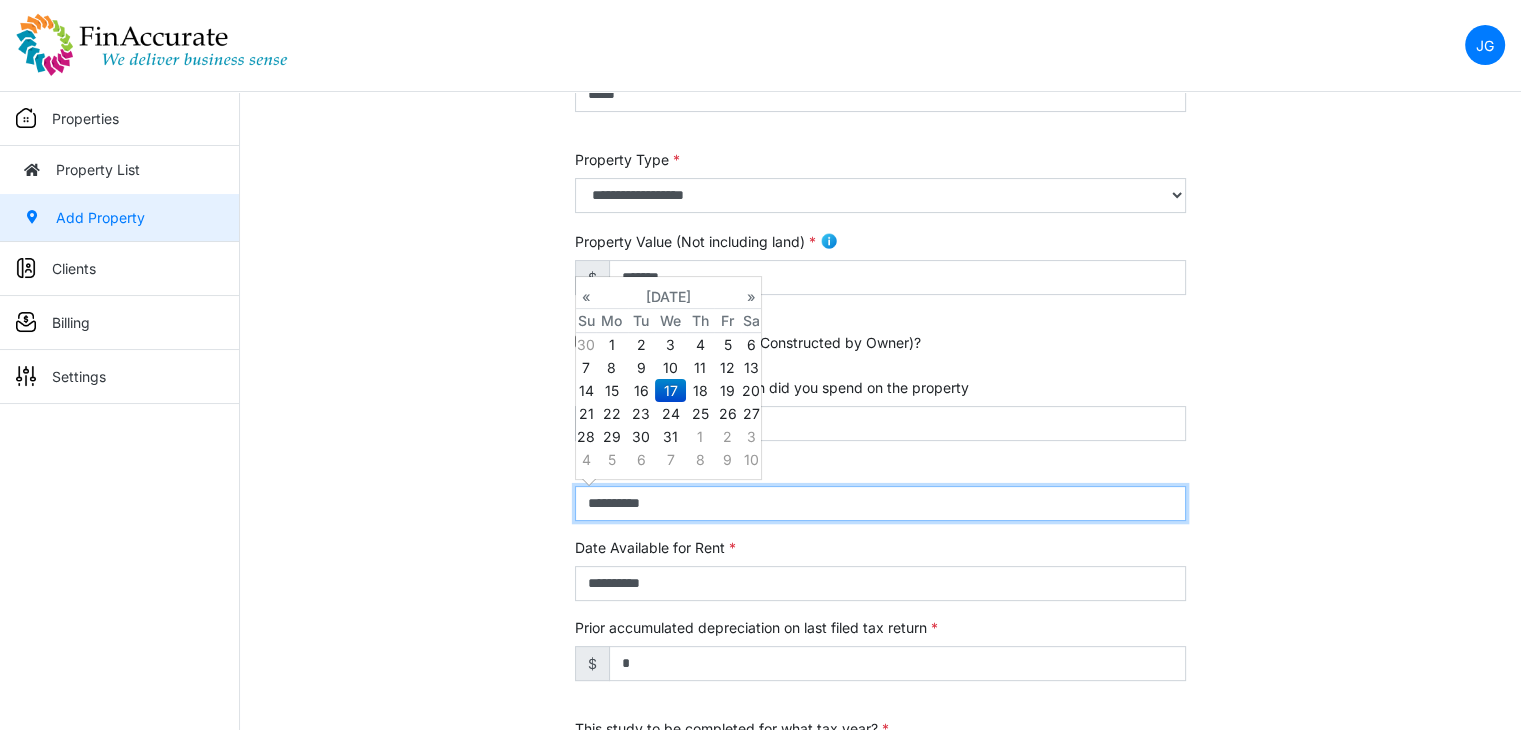 click on "**********" at bounding box center (880, 503) 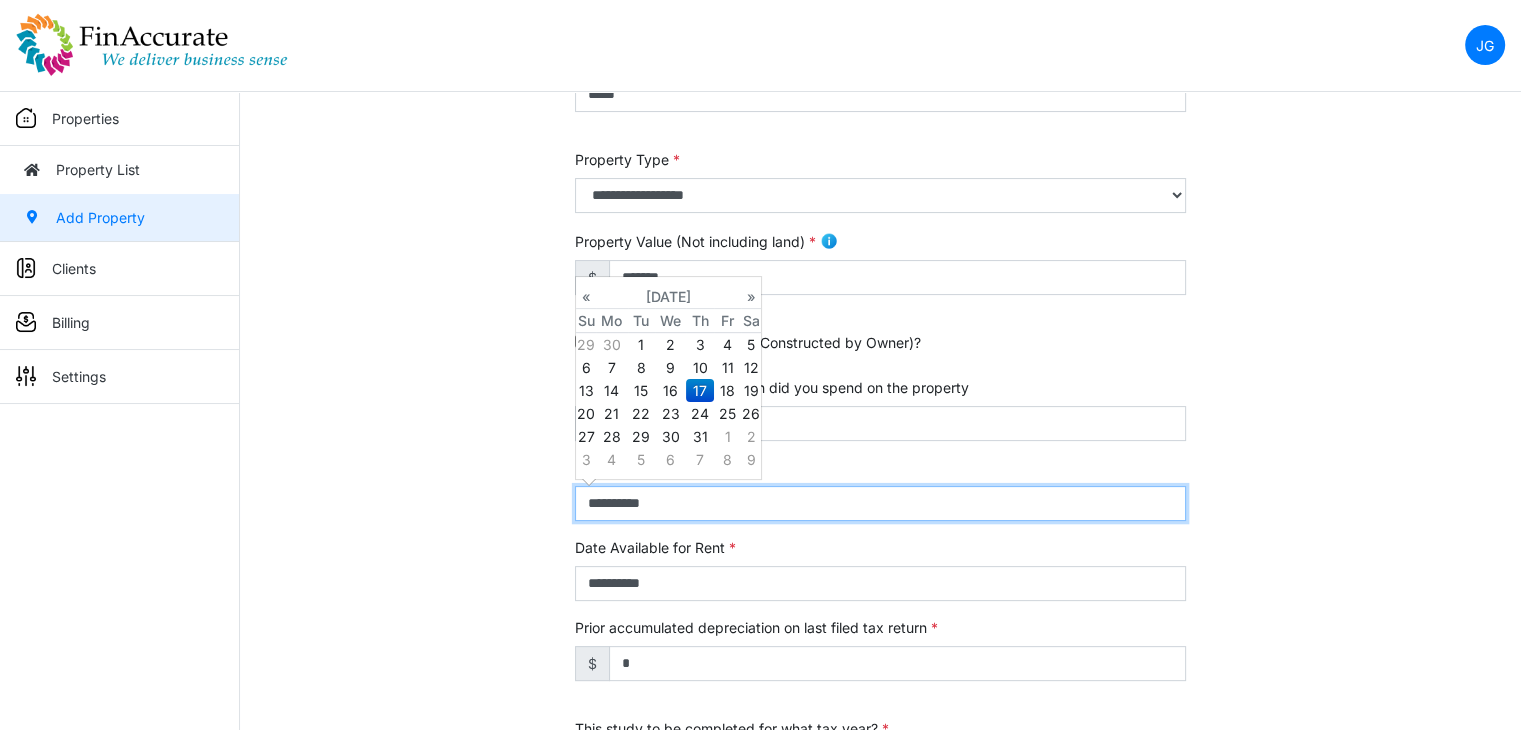 type on "**********" 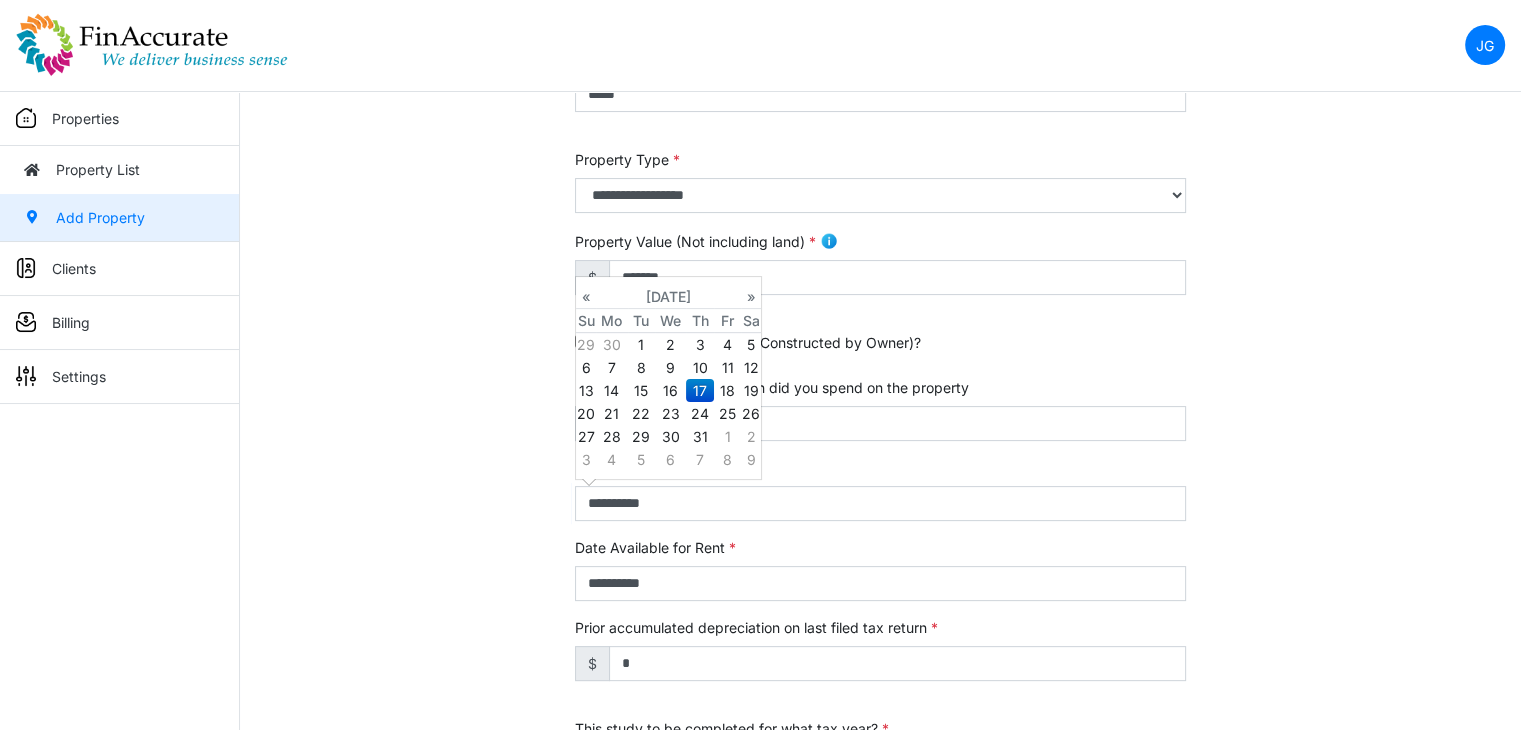 type 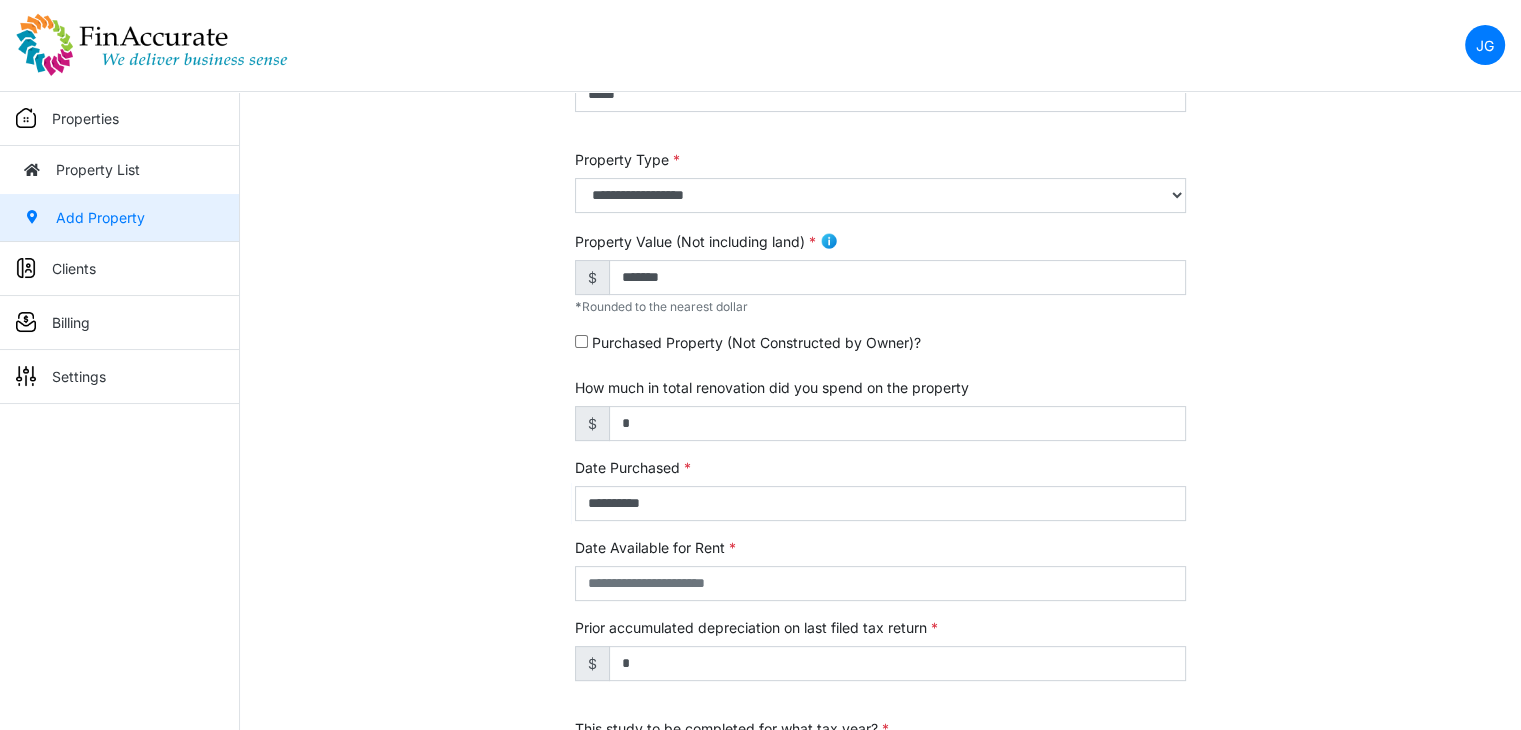 click on "**********" at bounding box center [880, 409] 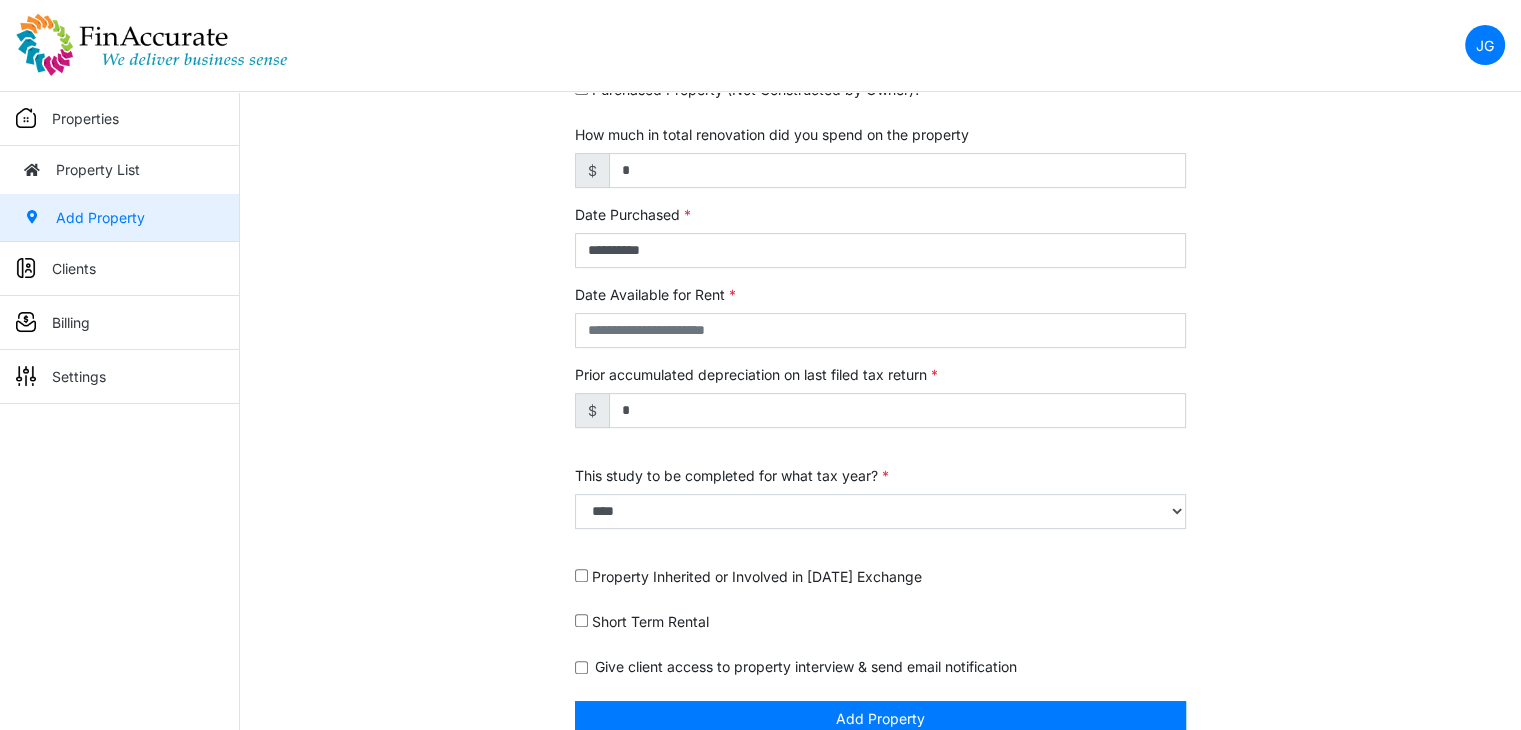 scroll, scrollTop: 682, scrollLeft: 0, axis: vertical 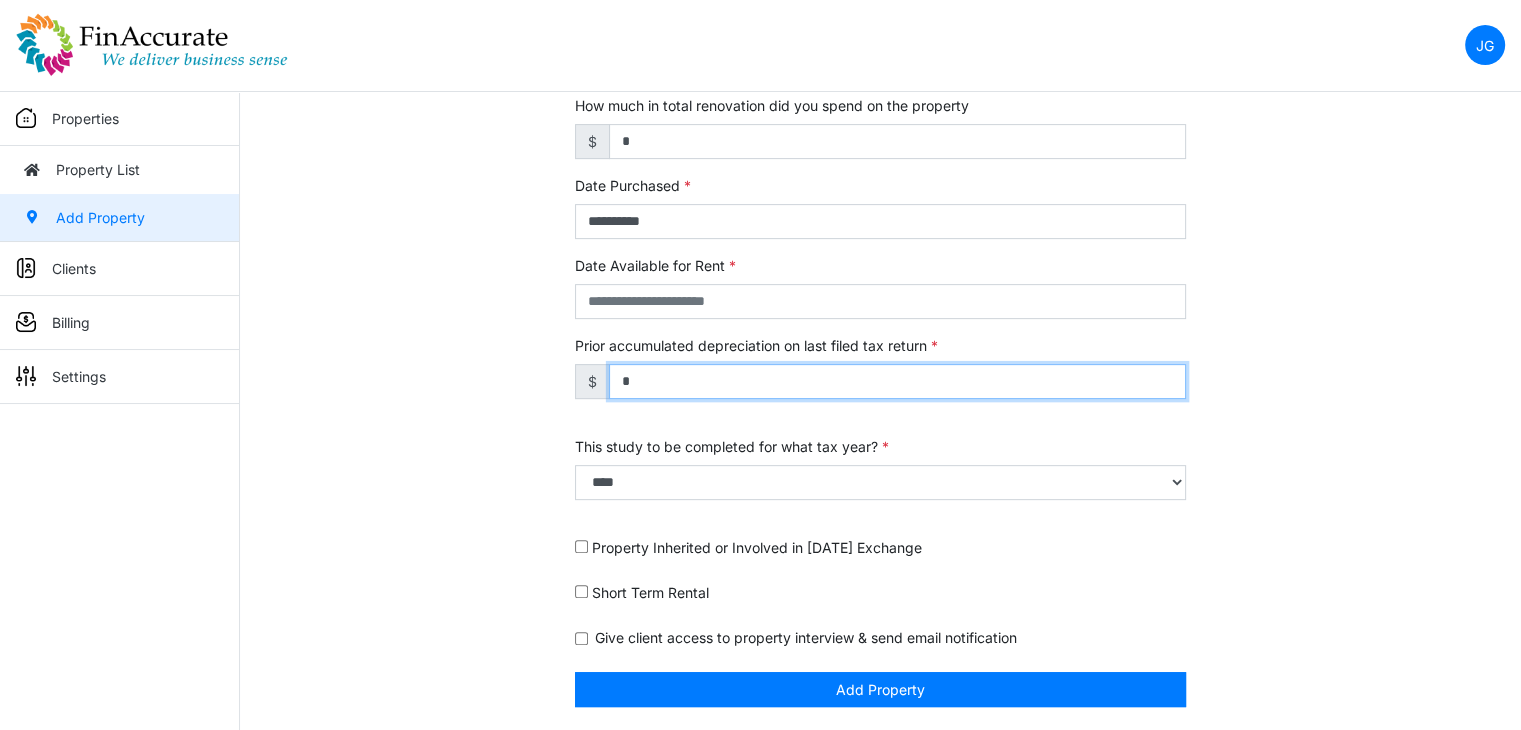 click on "*" at bounding box center (897, 381) 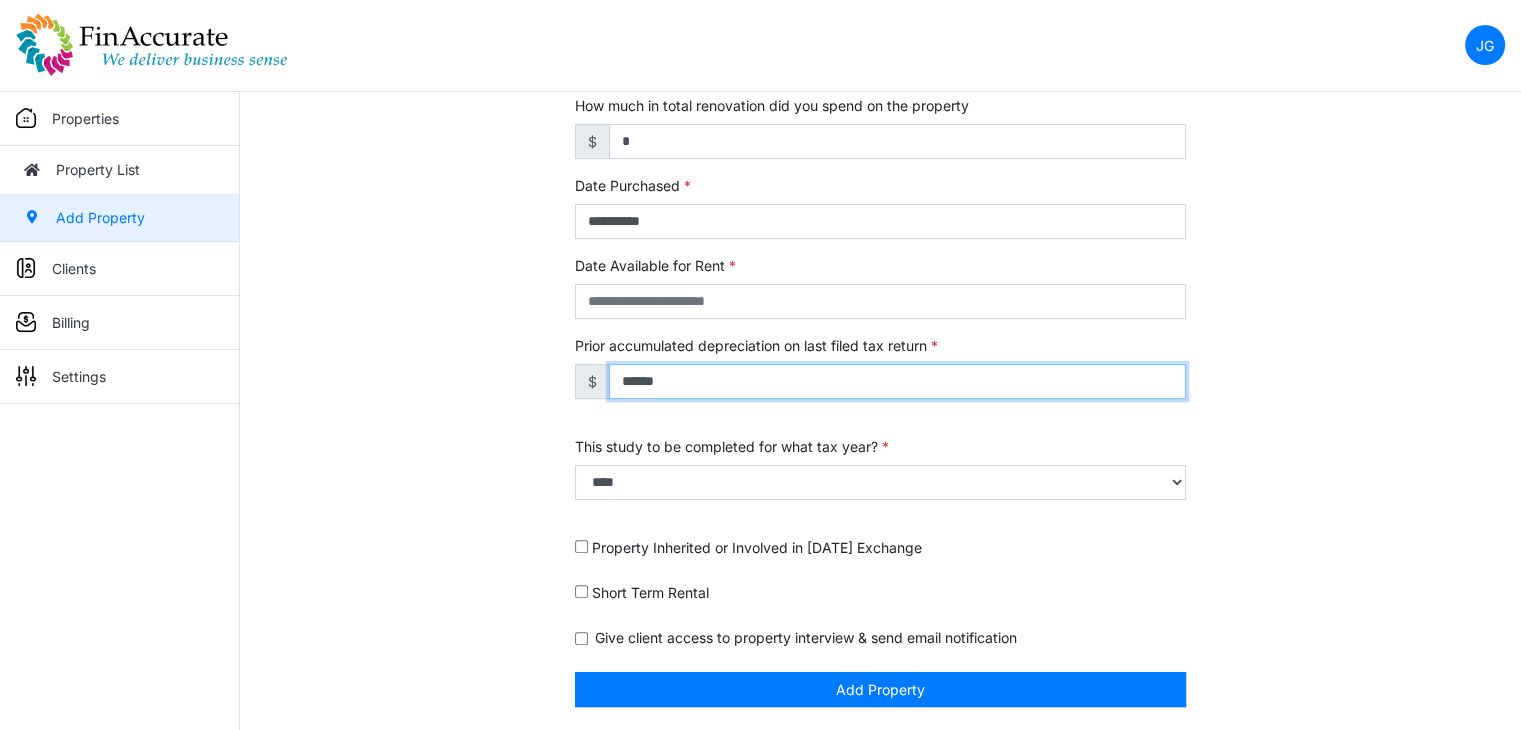 type on "******" 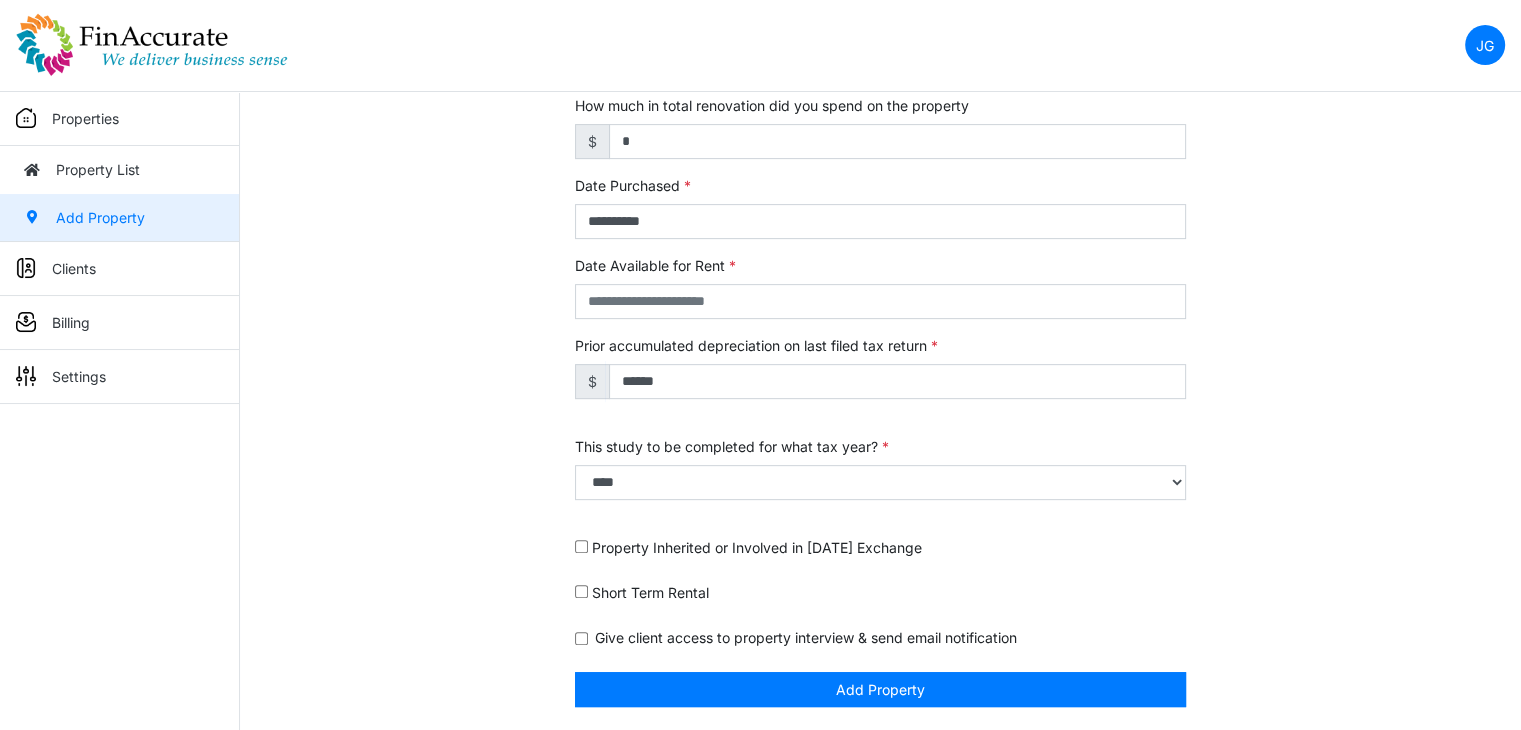 click on "**********" at bounding box center (880, 127) 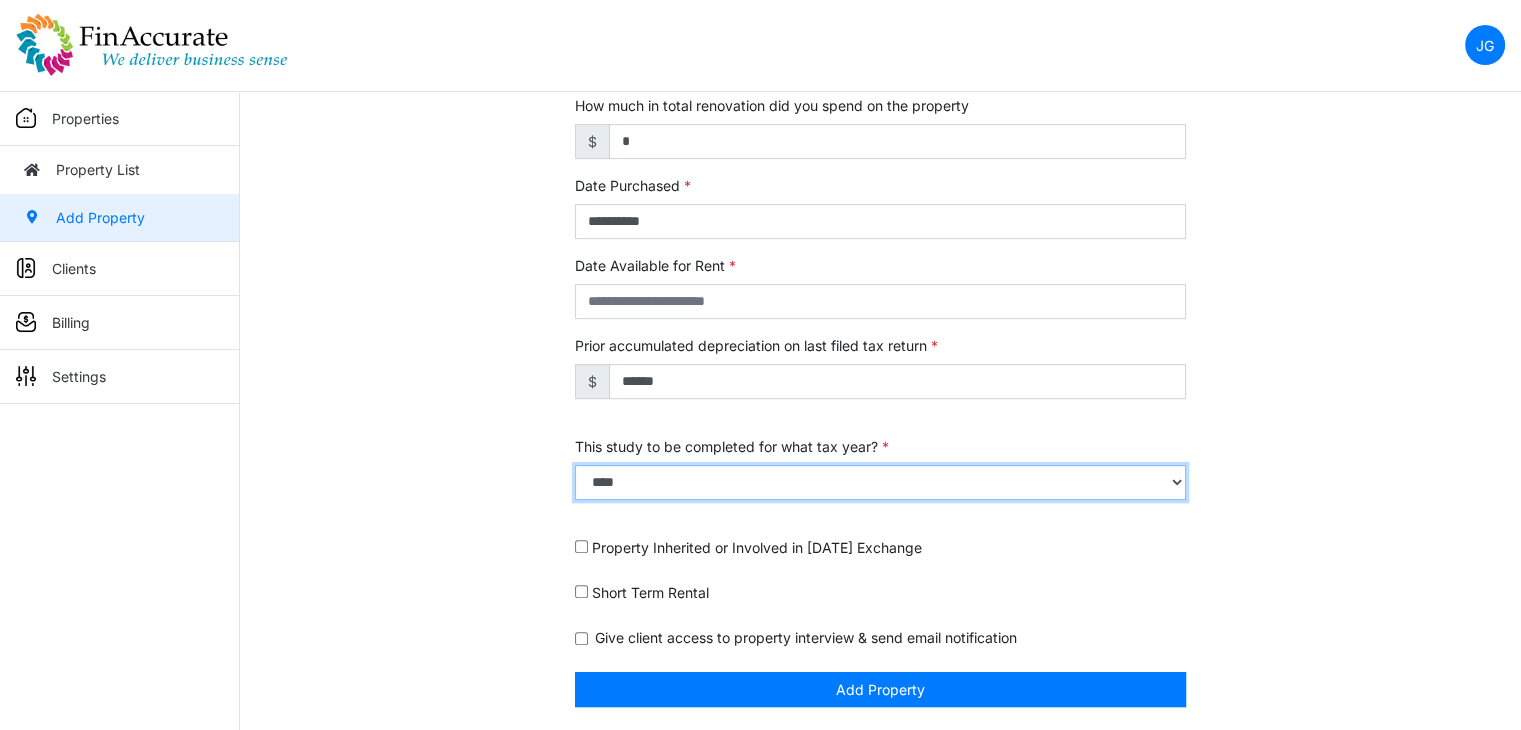click on "**** **** **** **** **** **** **** **** **** **** **** **** **** **** **** **** **** **** **** **** **** **** **** **** **** **** **** **** **** **** **** **** **** **** **** **** **** **** **** **** **** **** ****" at bounding box center [880, 482] 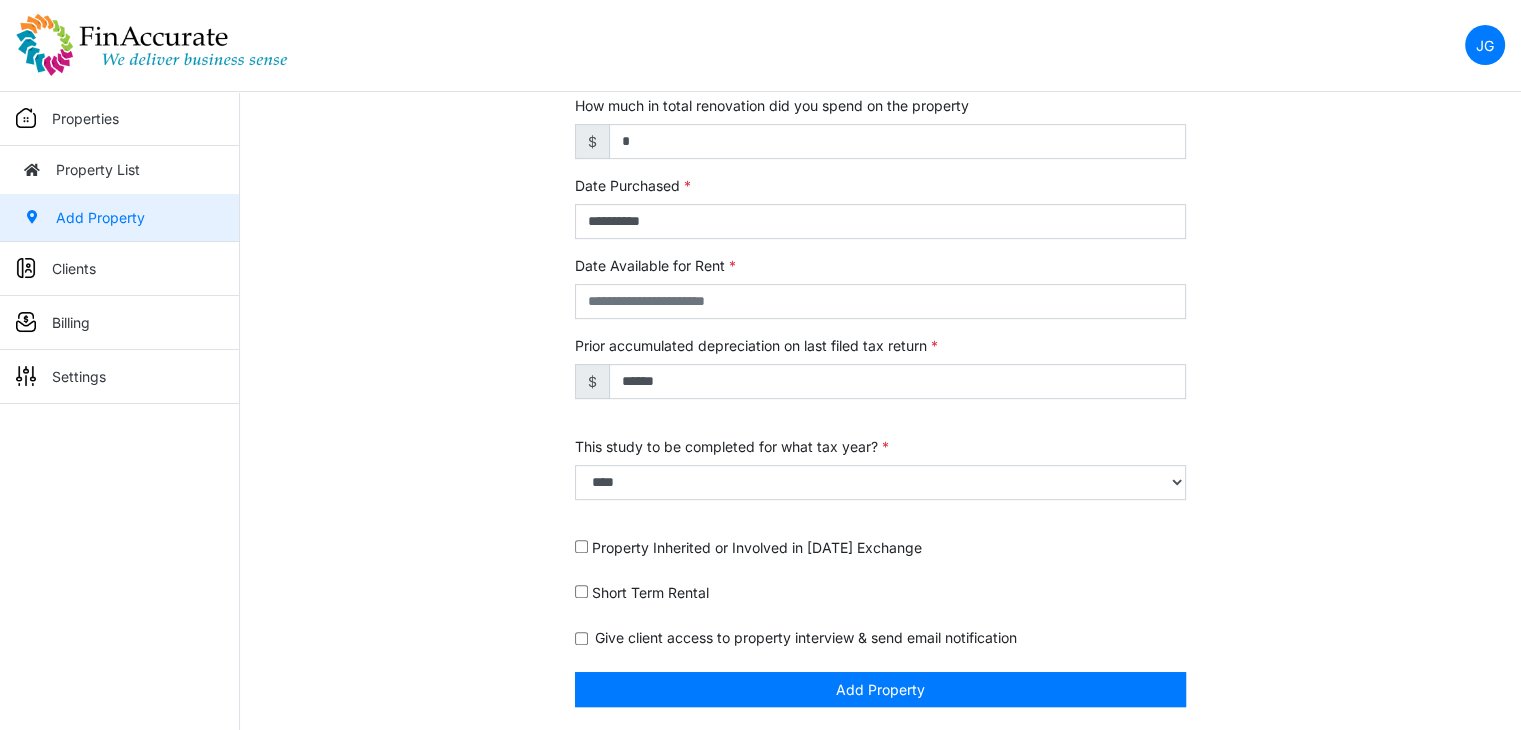 click on "**********" at bounding box center [880, 127] 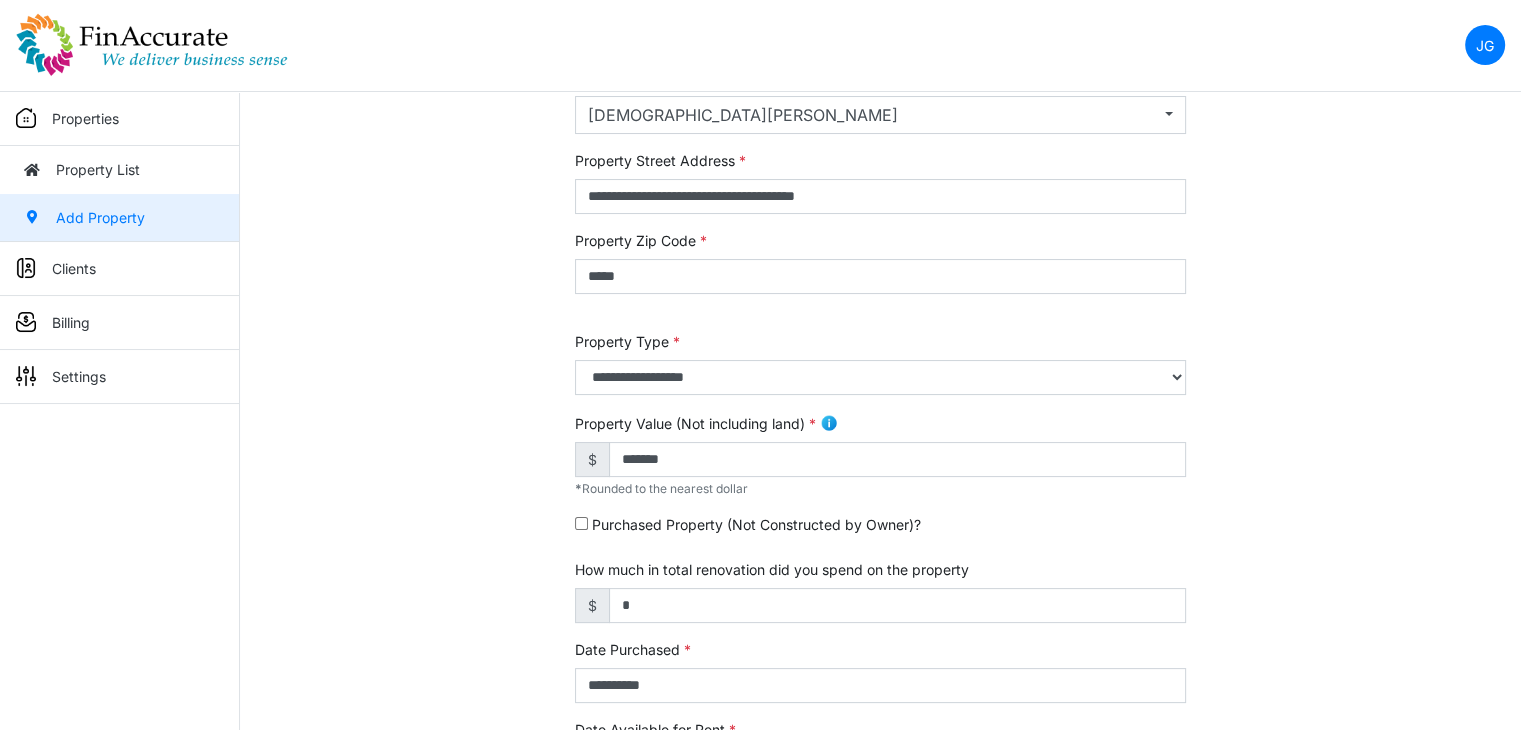 scroll, scrollTop: 82, scrollLeft: 0, axis: vertical 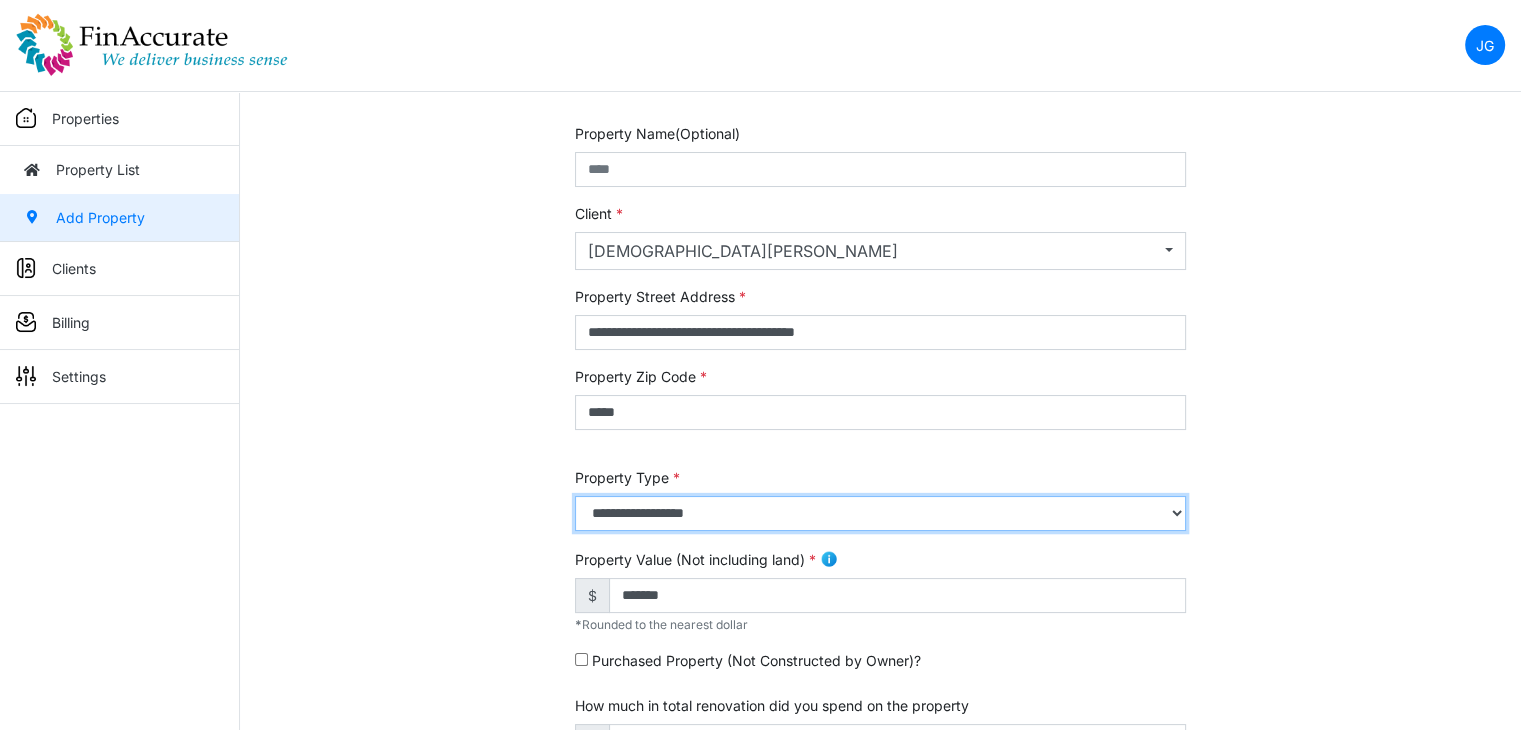 click on "**********" at bounding box center [880, 513] 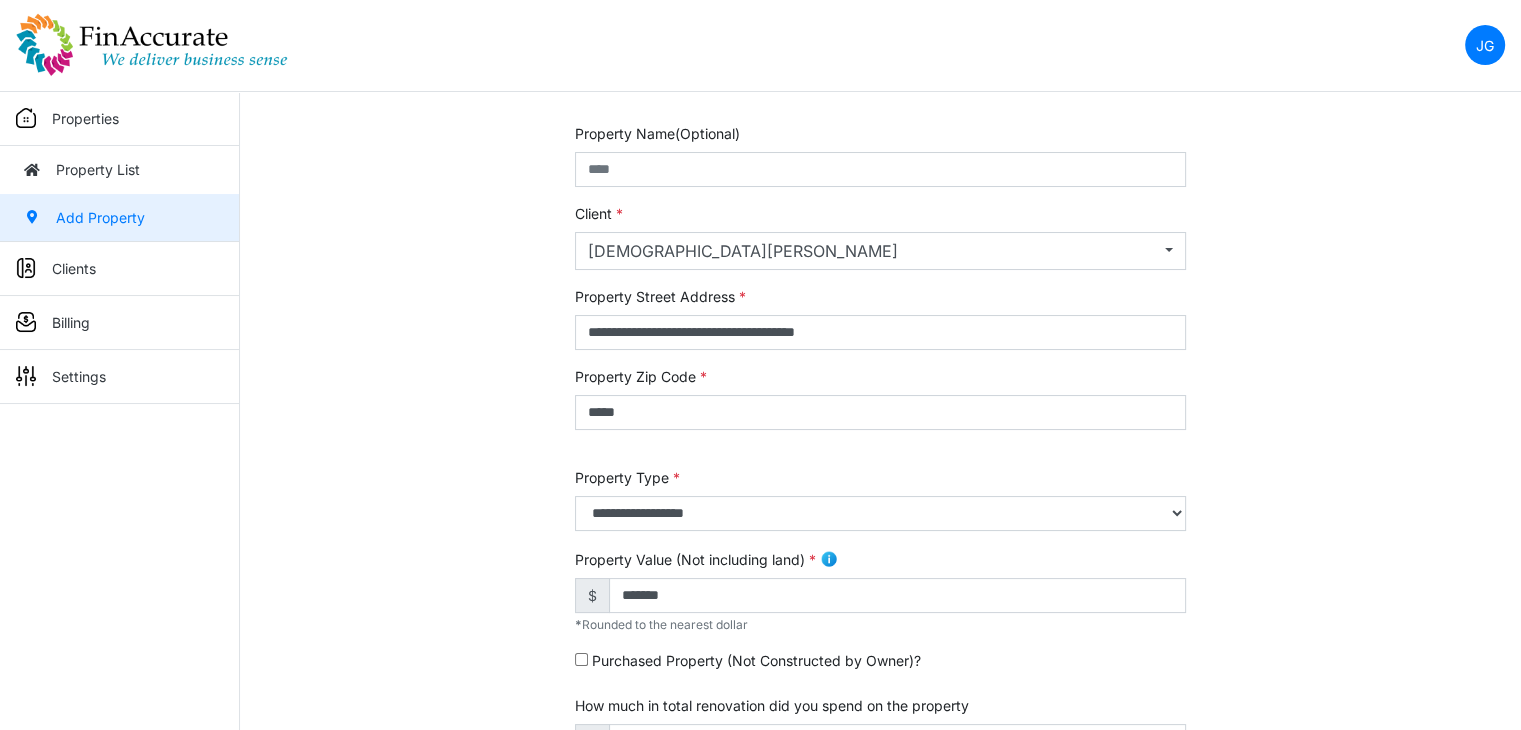 click on "**********" at bounding box center (880, 727) 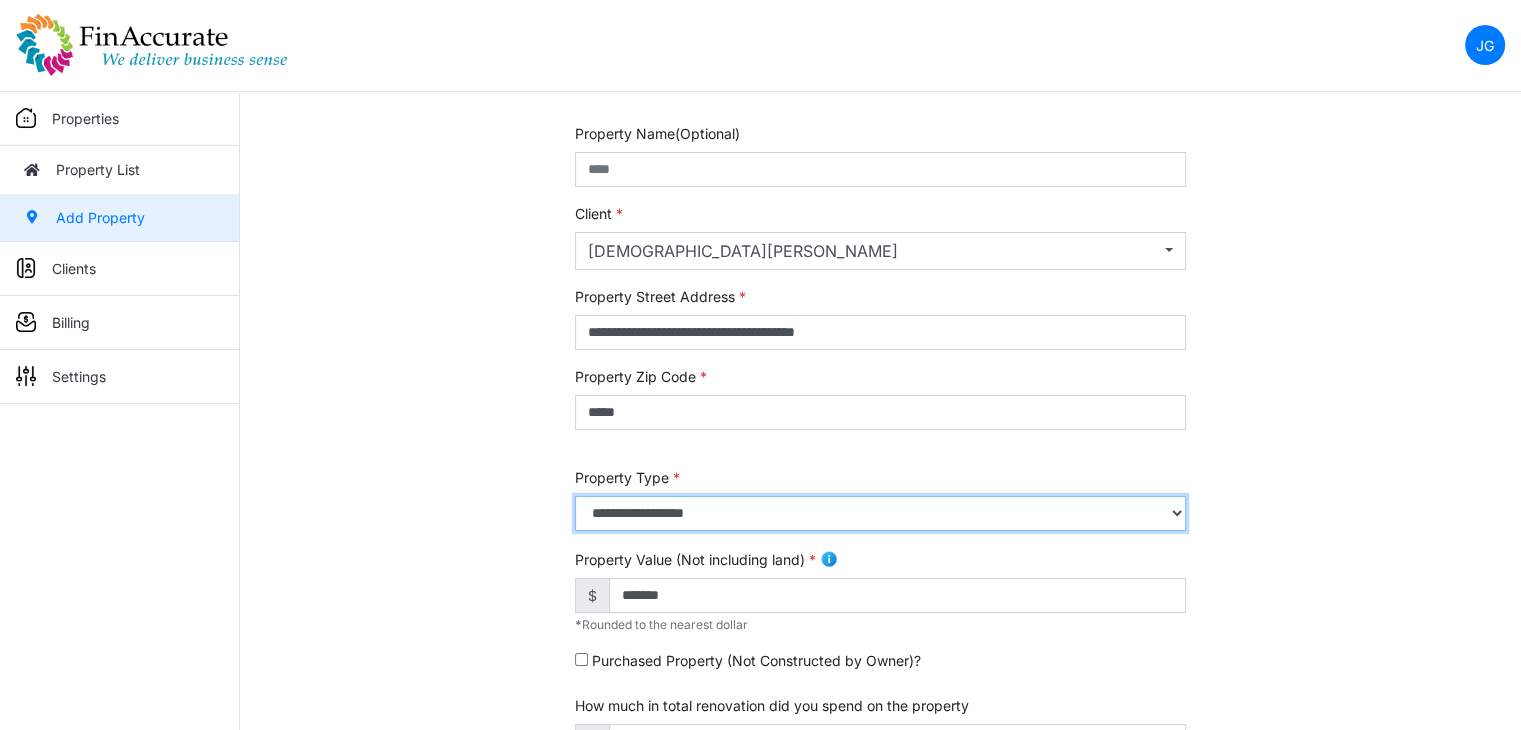 click on "**********" at bounding box center [880, 513] 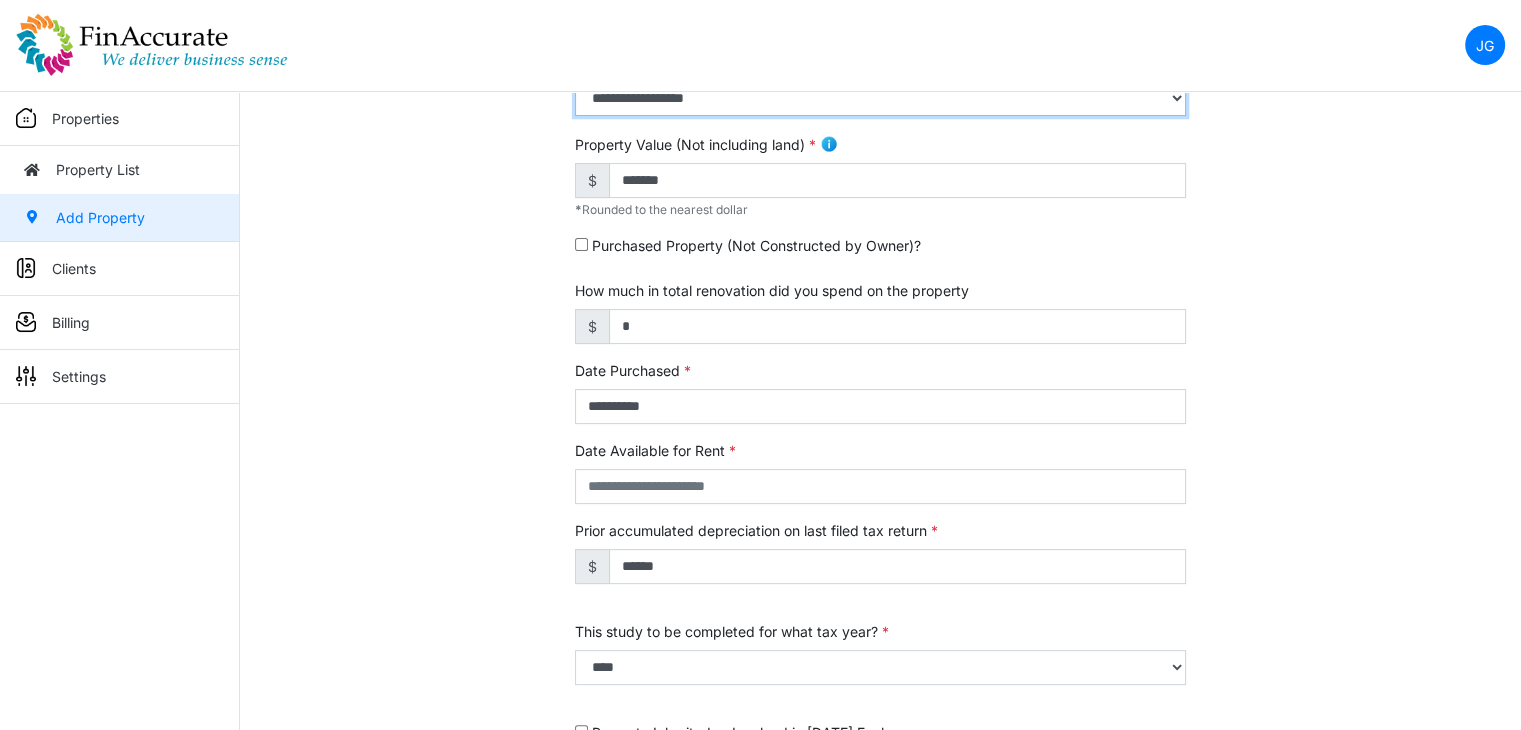 scroll, scrollTop: 682, scrollLeft: 0, axis: vertical 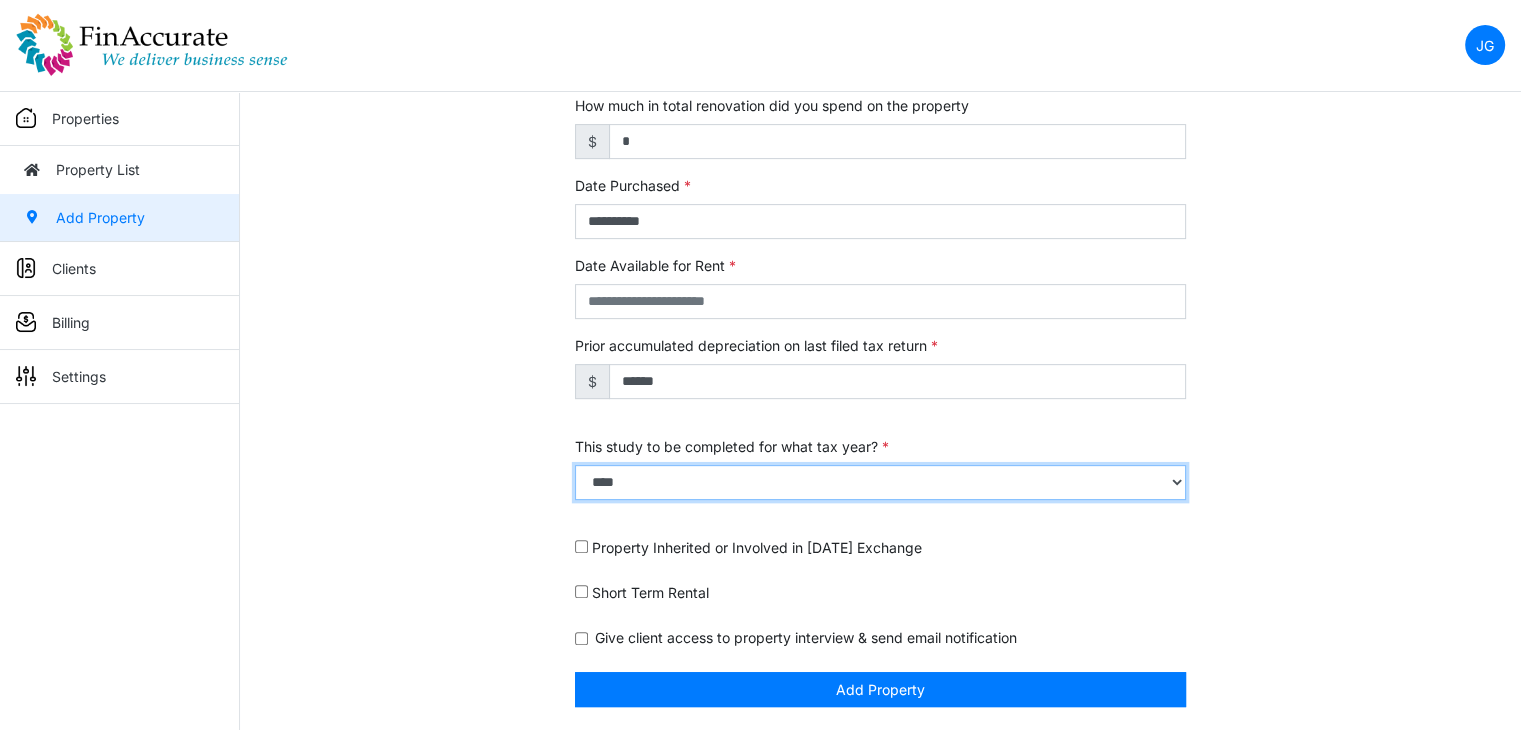click on "**** **** **** **** **** **** **** **** **** **** **** **** **** **** **** **** **** **** **** **** **** **** **** **** **** **** **** **** **** **** **** **** **** **** **** **** **** **** **** **** **** **** ****" at bounding box center (880, 482) 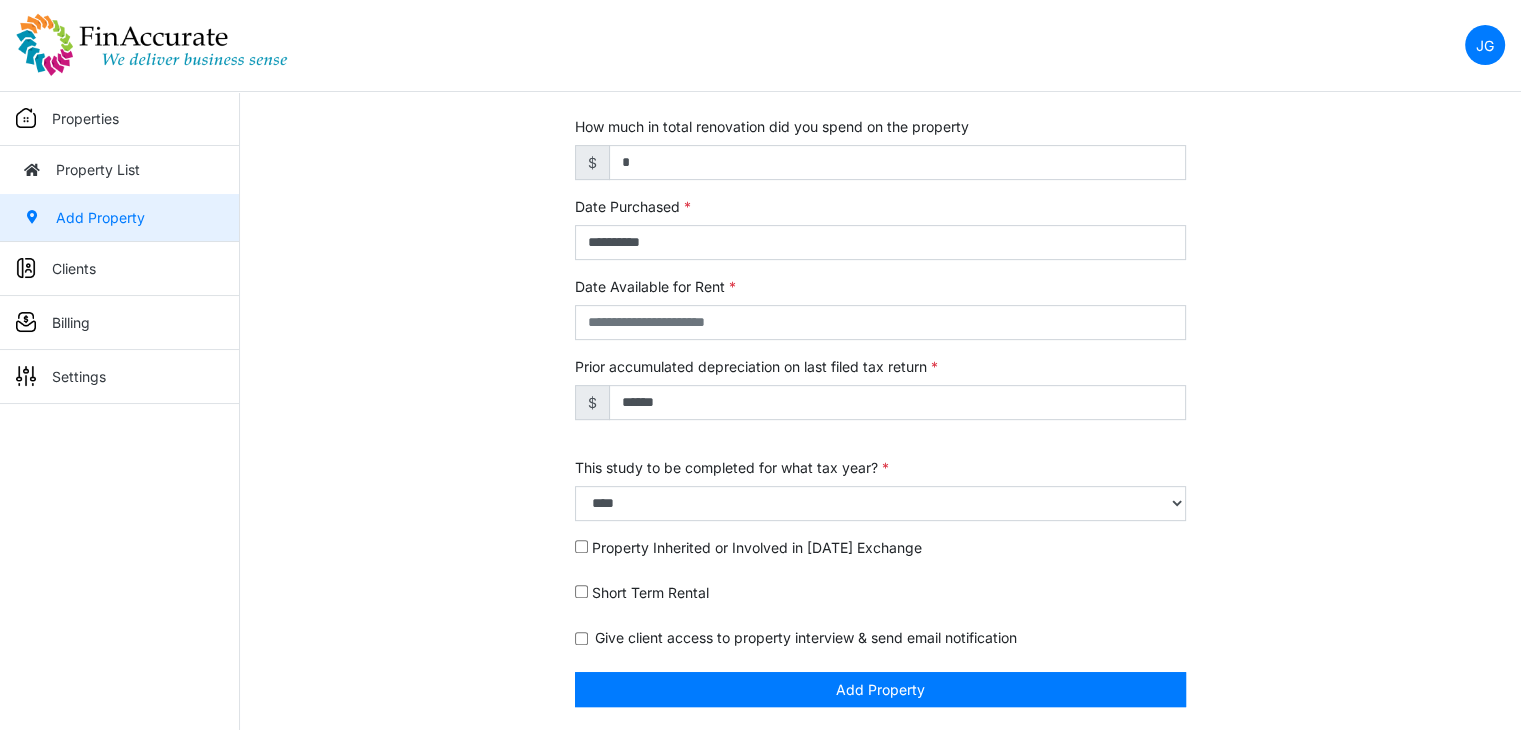 click on "**********" at bounding box center [880, 137] 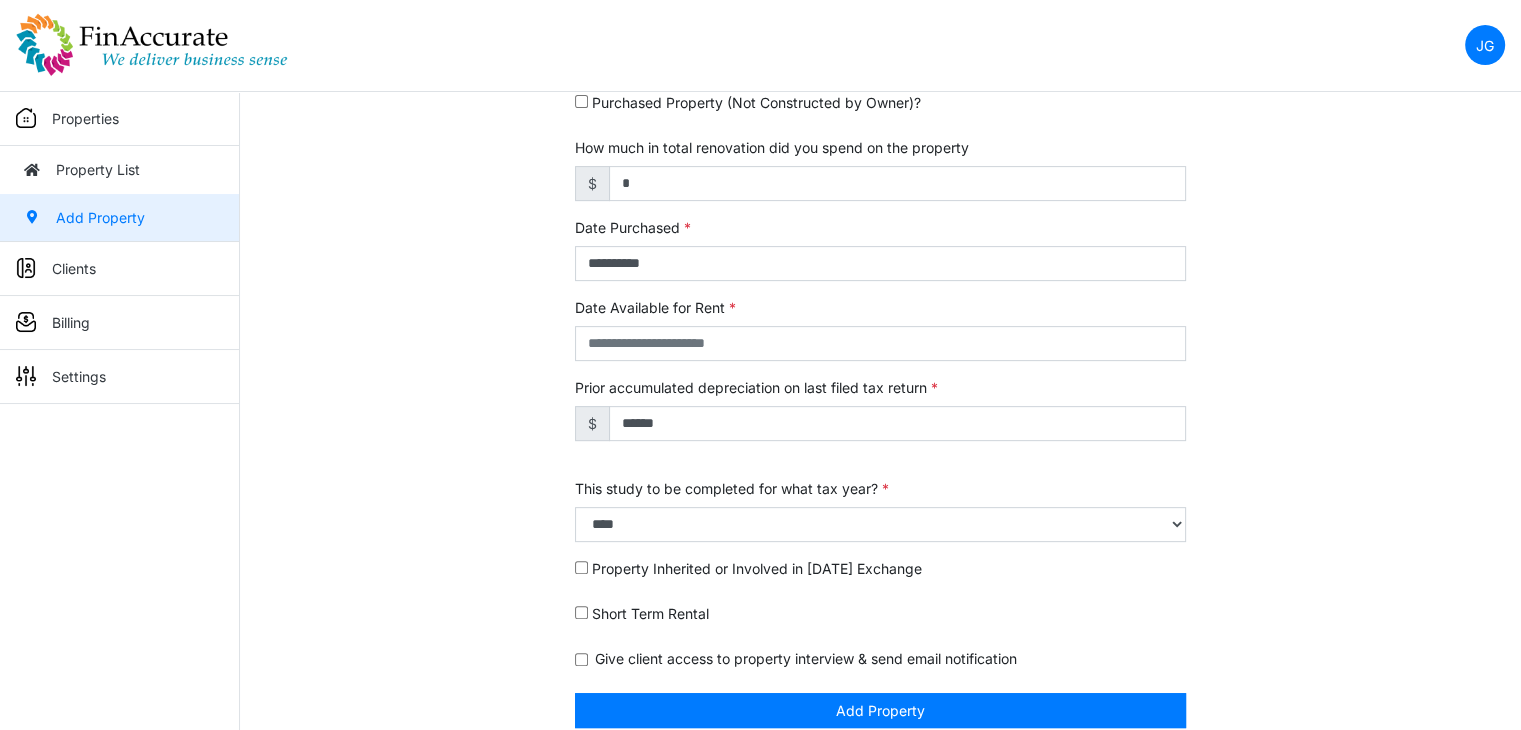 scroll, scrollTop: 661, scrollLeft: 0, axis: vertical 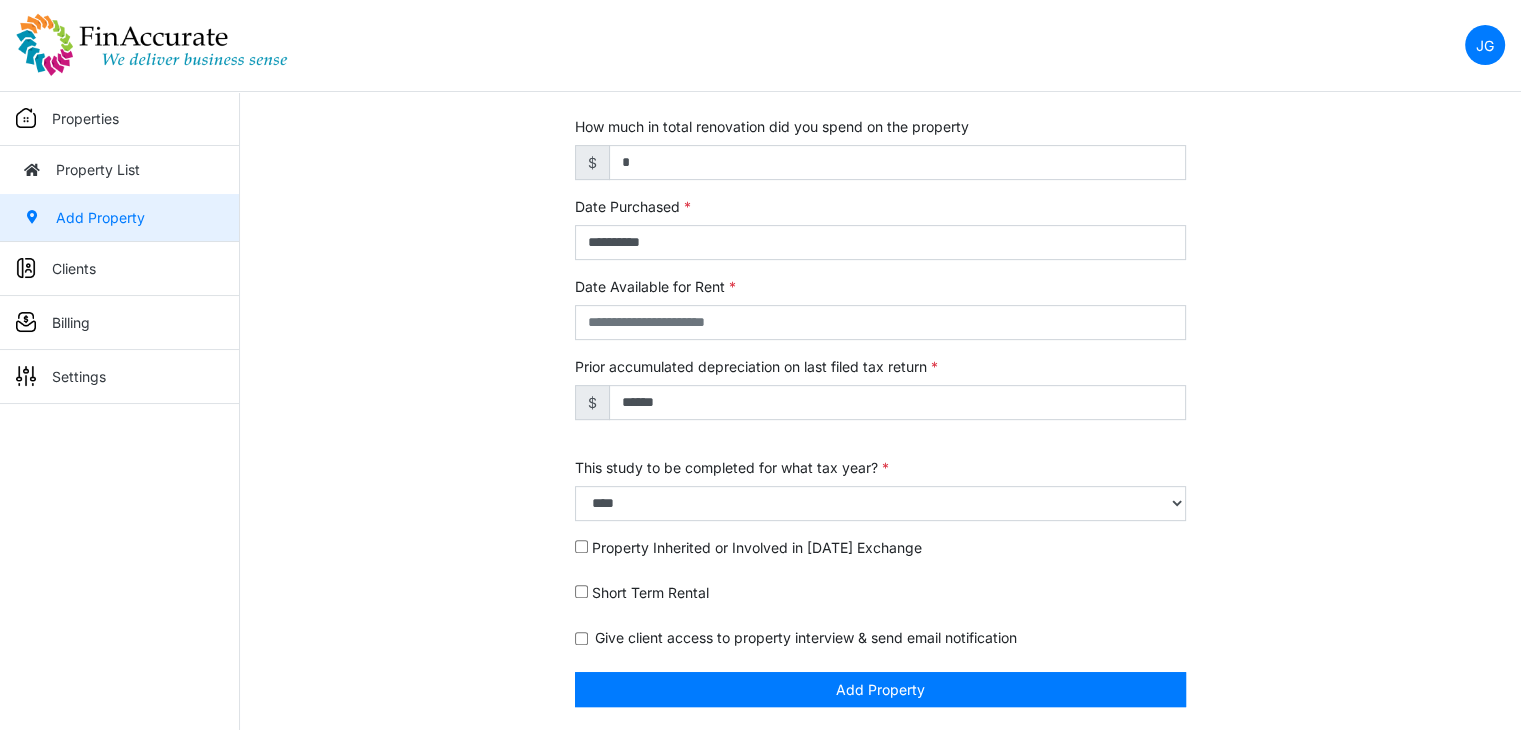 click on "**********" at bounding box center (880, 137) 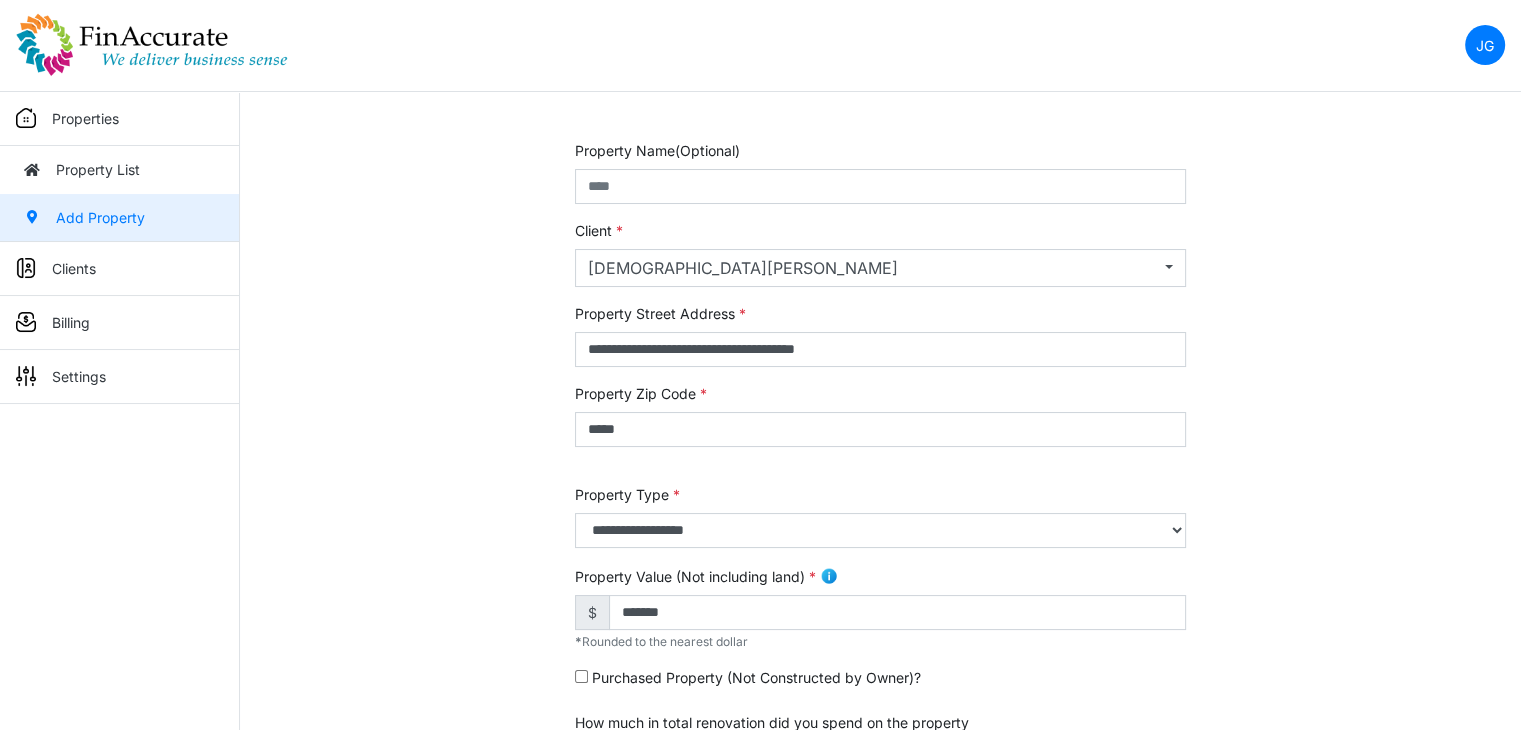 scroll, scrollTop: 100, scrollLeft: 0, axis: vertical 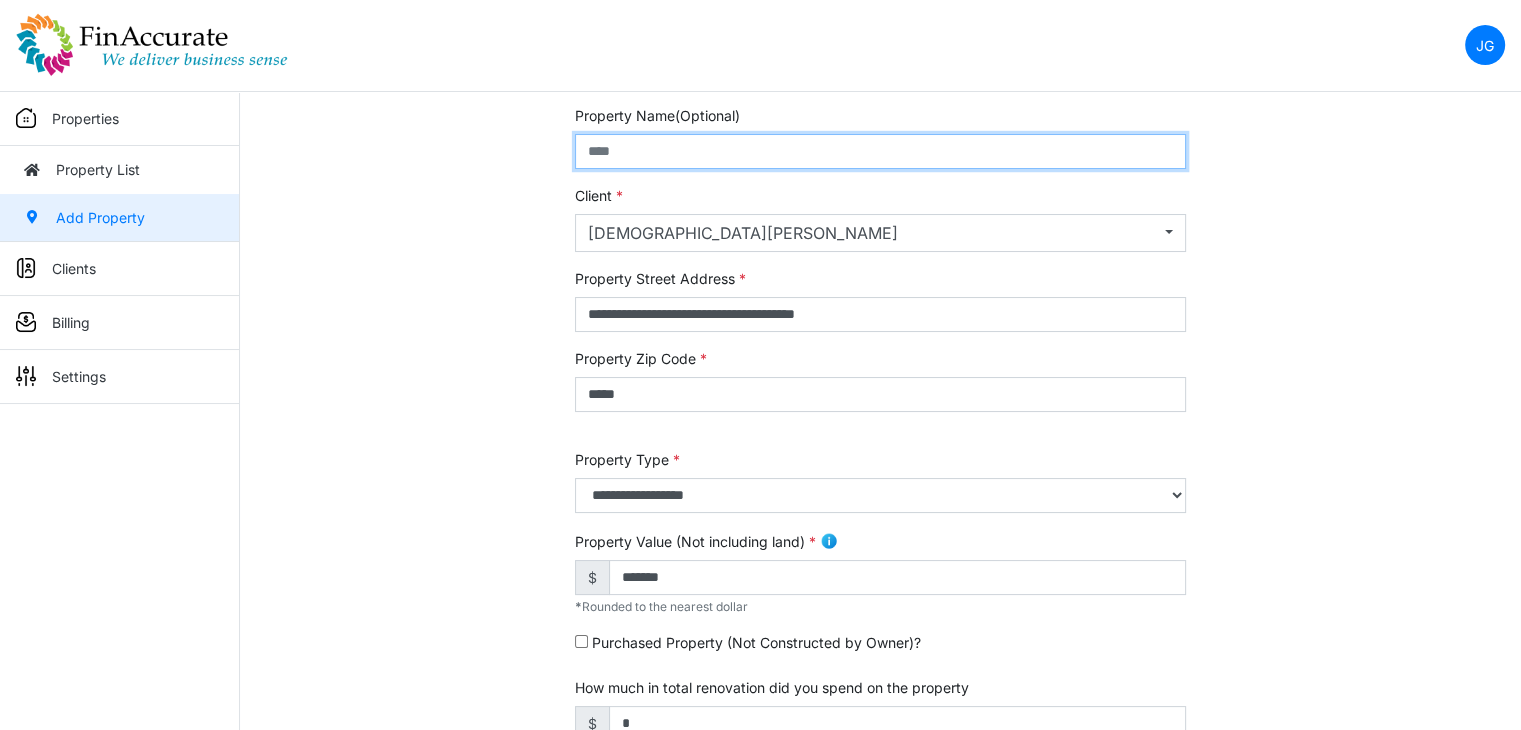 click at bounding box center [880, 151] 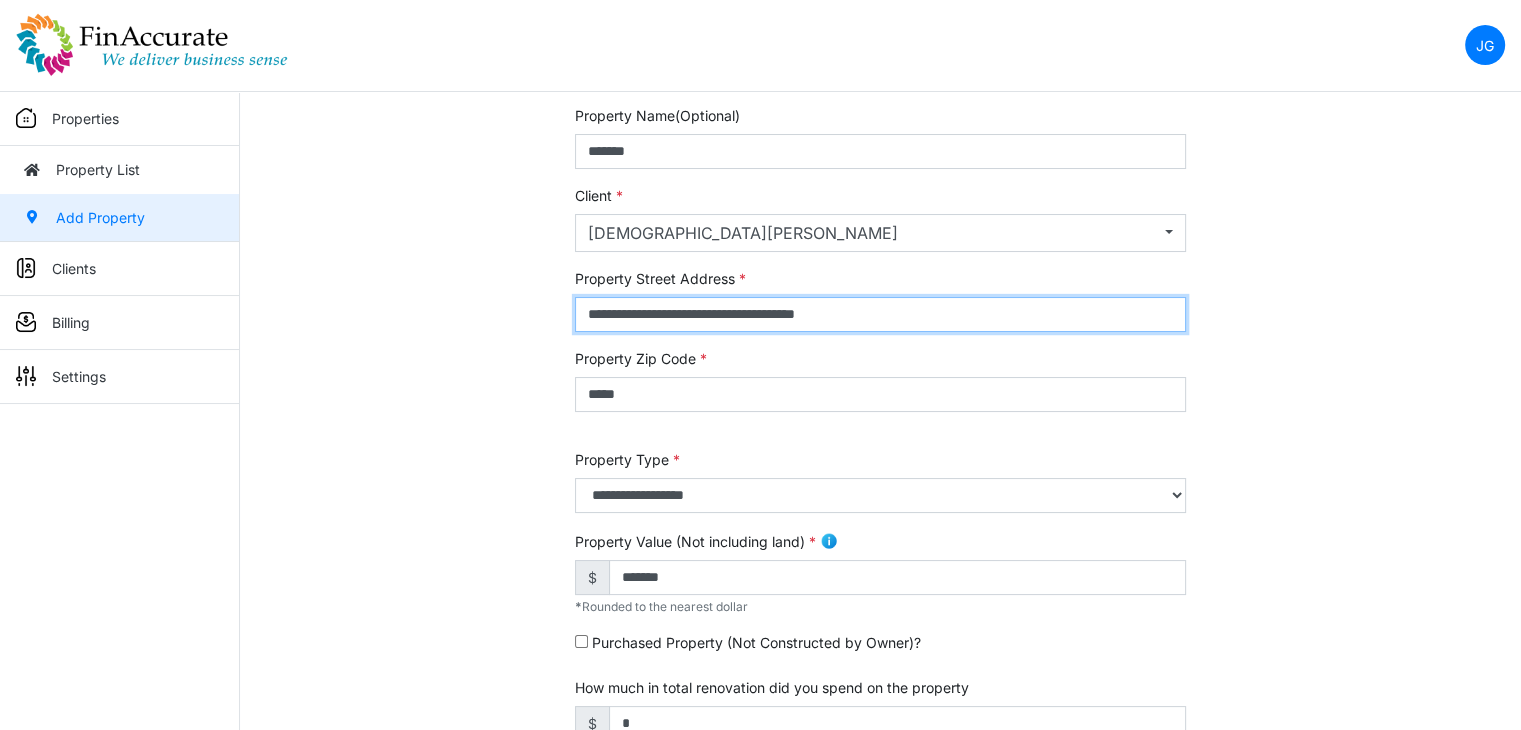 click on "**********" at bounding box center [880, 314] 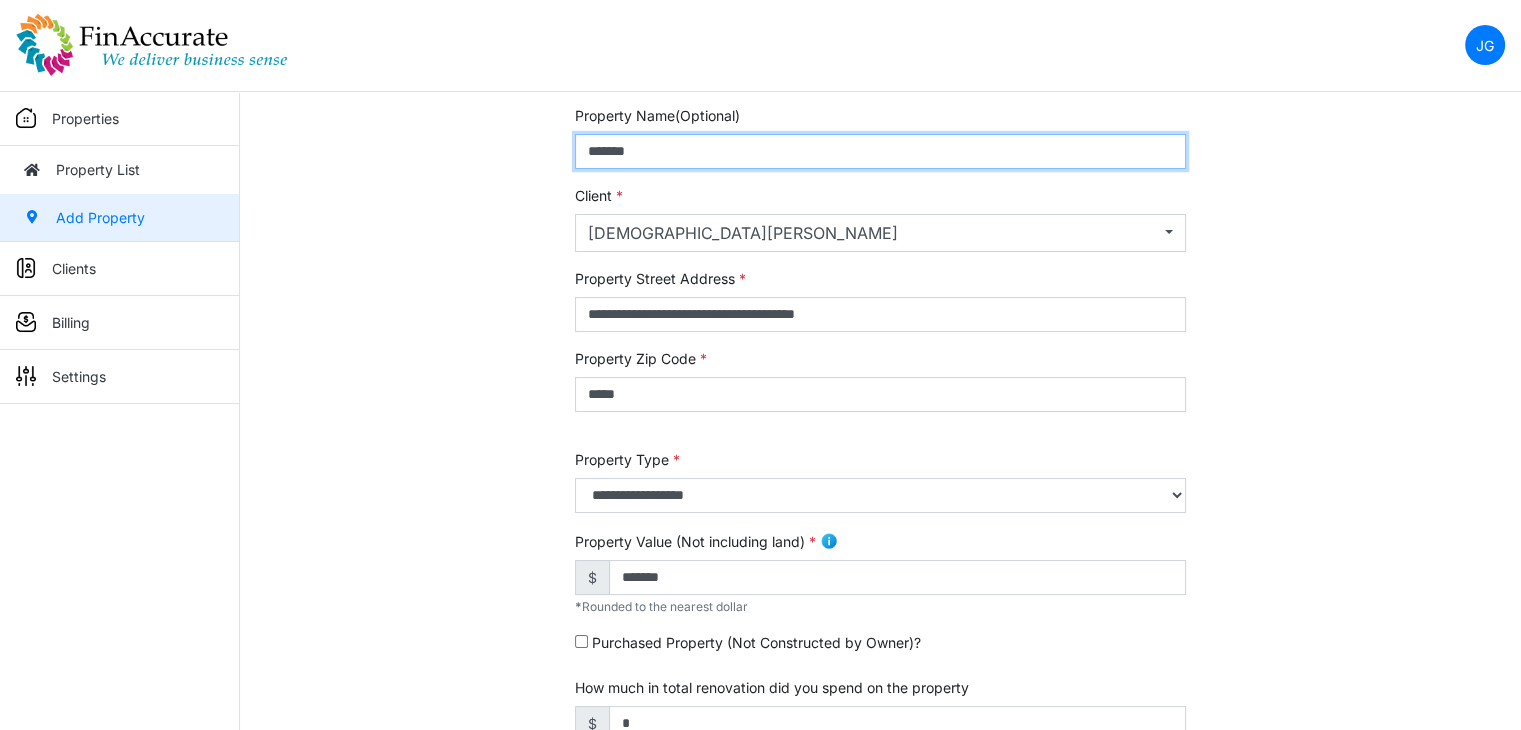 click on "*******" at bounding box center (880, 151) 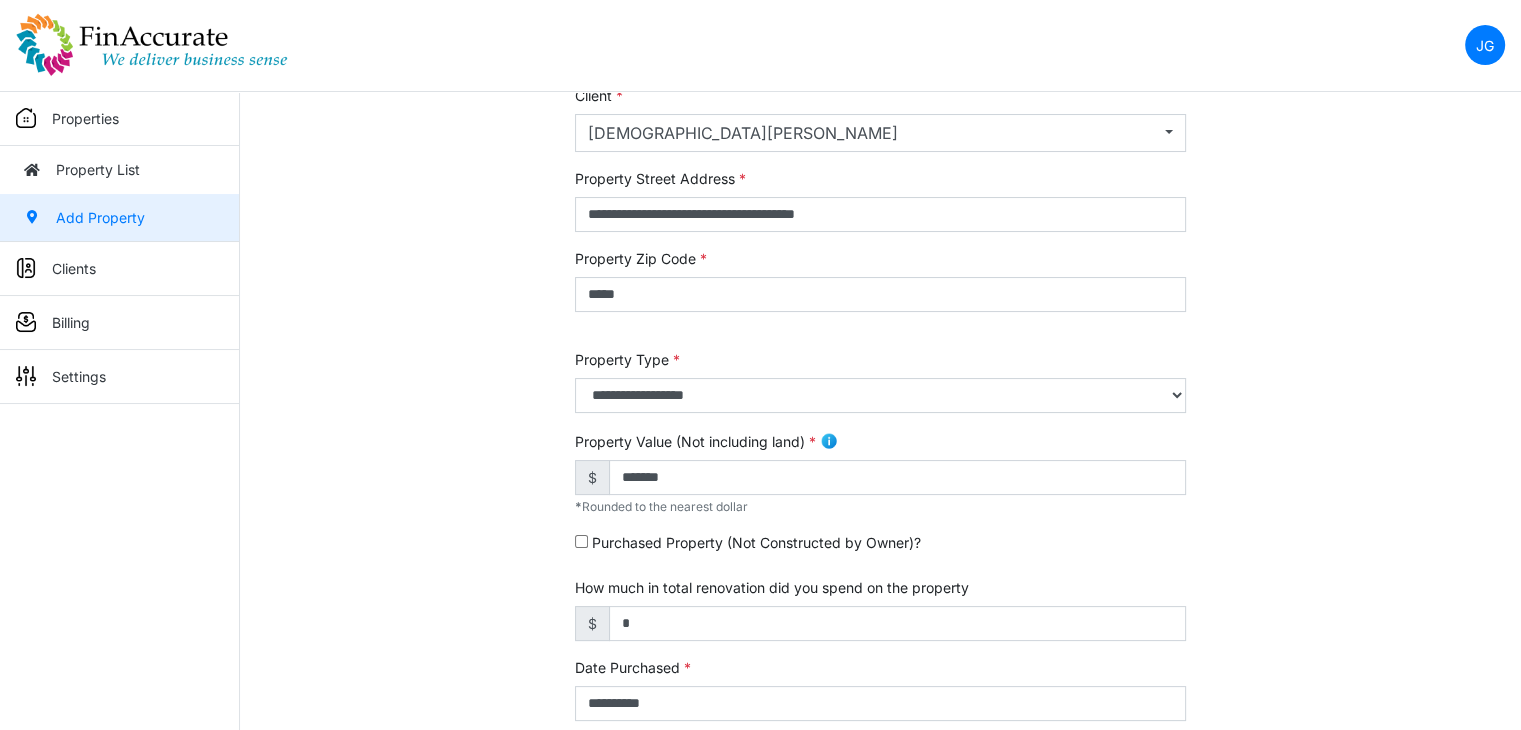 scroll, scrollTop: 300, scrollLeft: 0, axis: vertical 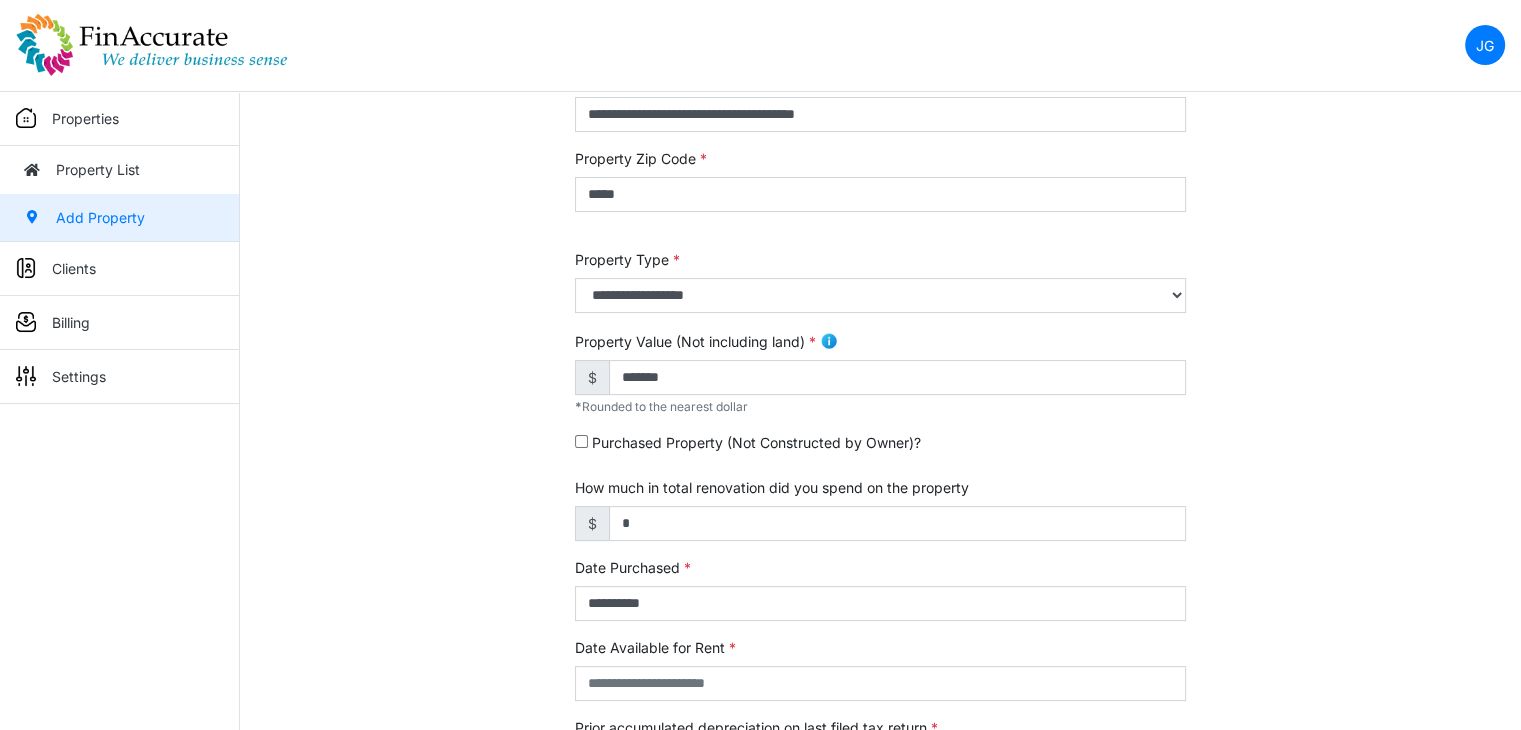 type on "**********" 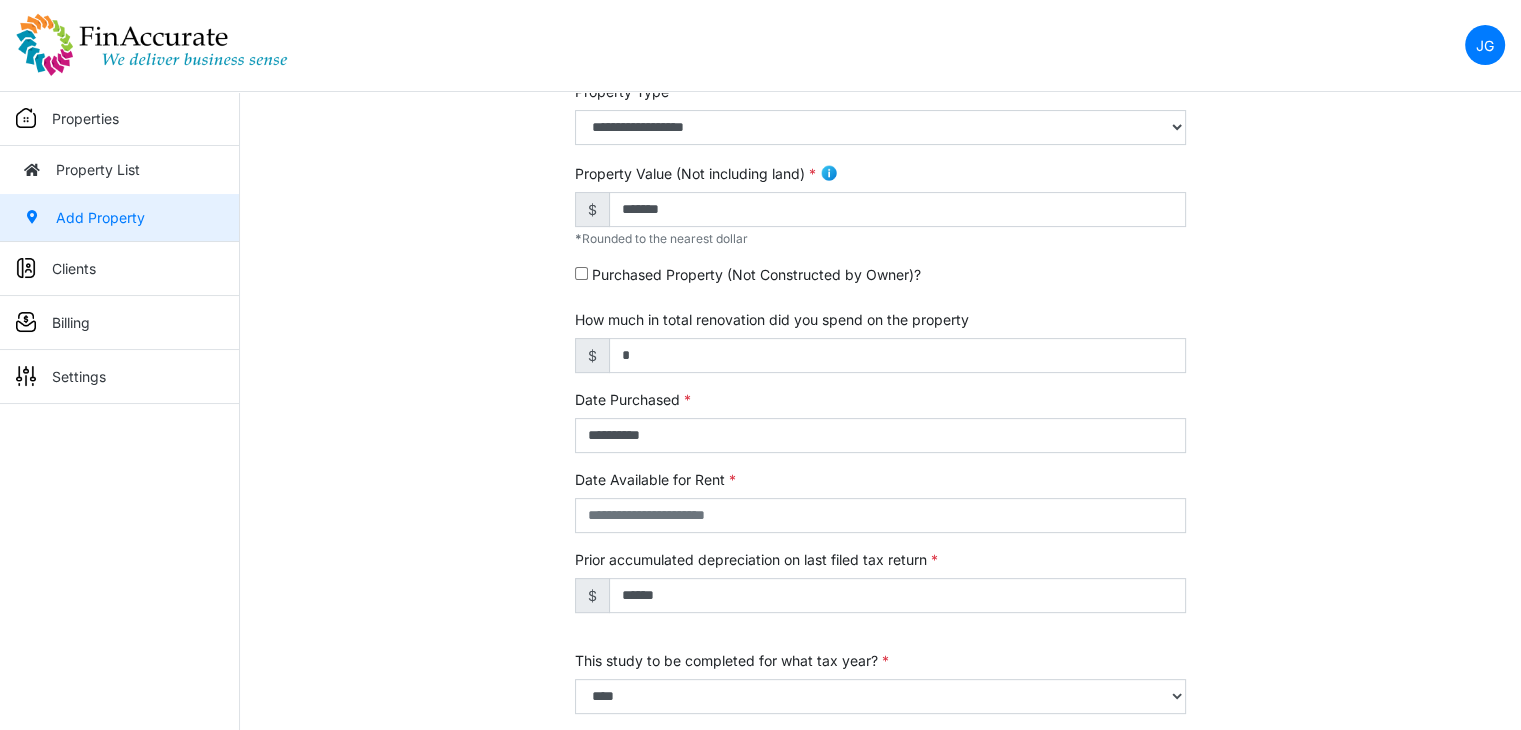 scroll, scrollTop: 500, scrollLeft: 0, axis: vertical 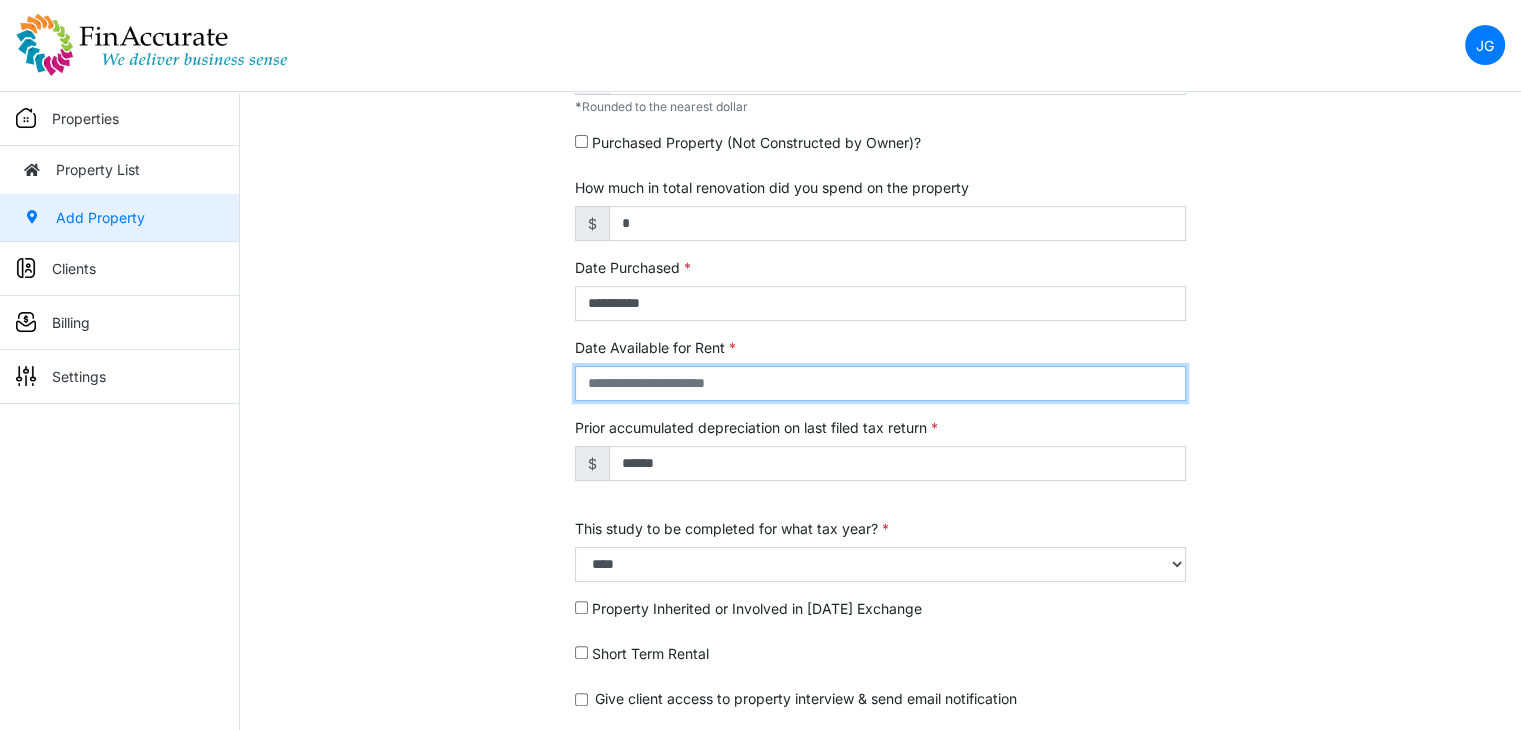 click at bounding box center [880, 383] 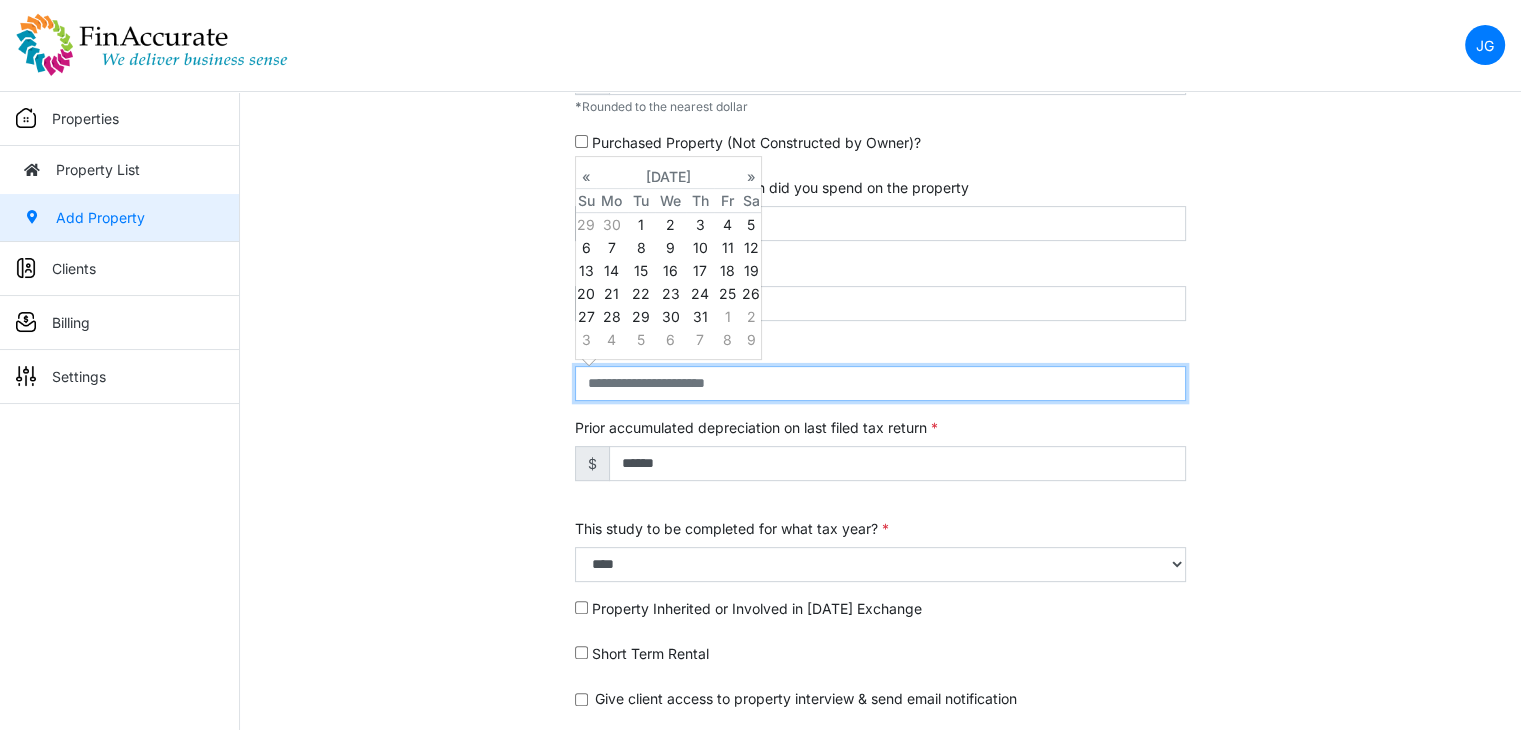 click at bounding box center [880, 383] 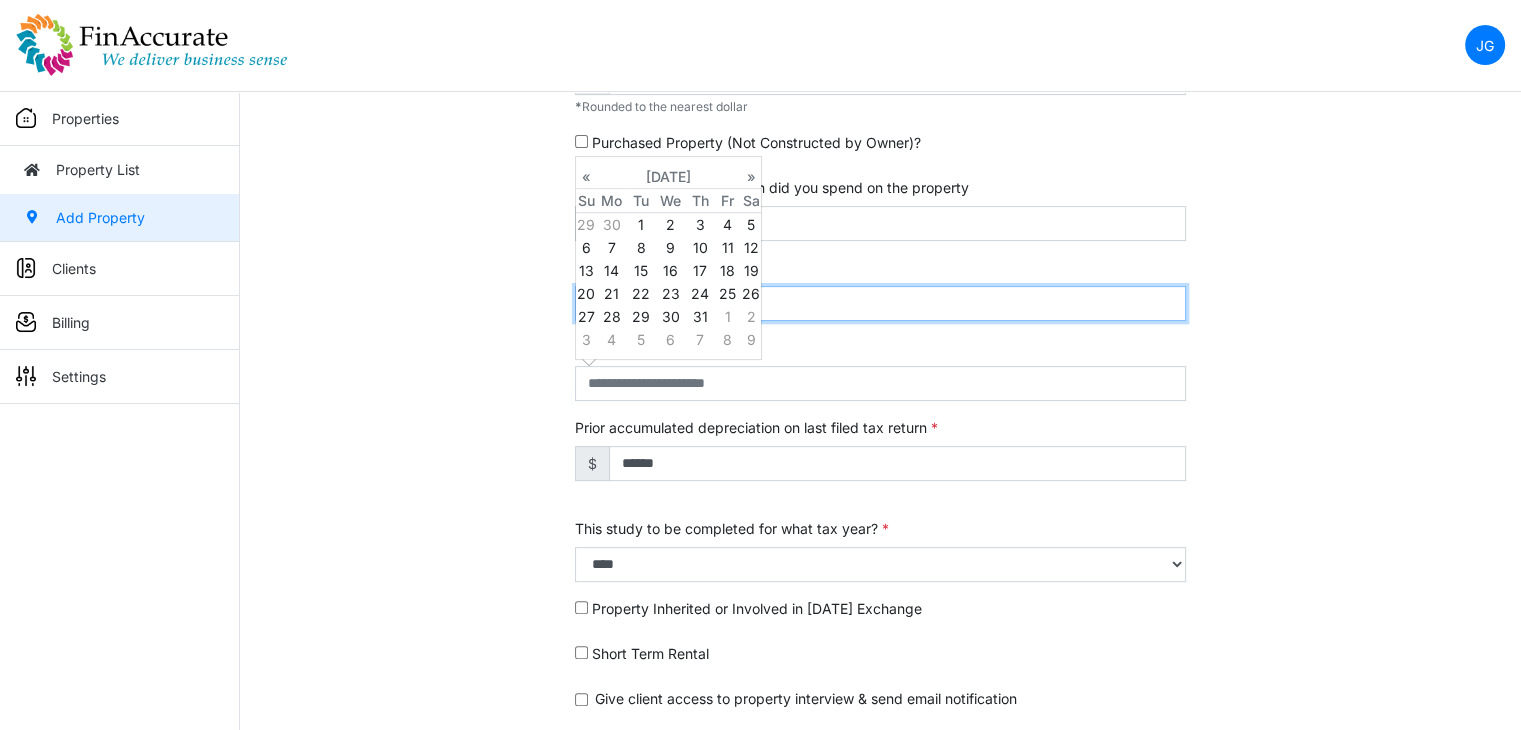 click on "**********" at bounding box center [880, 303] 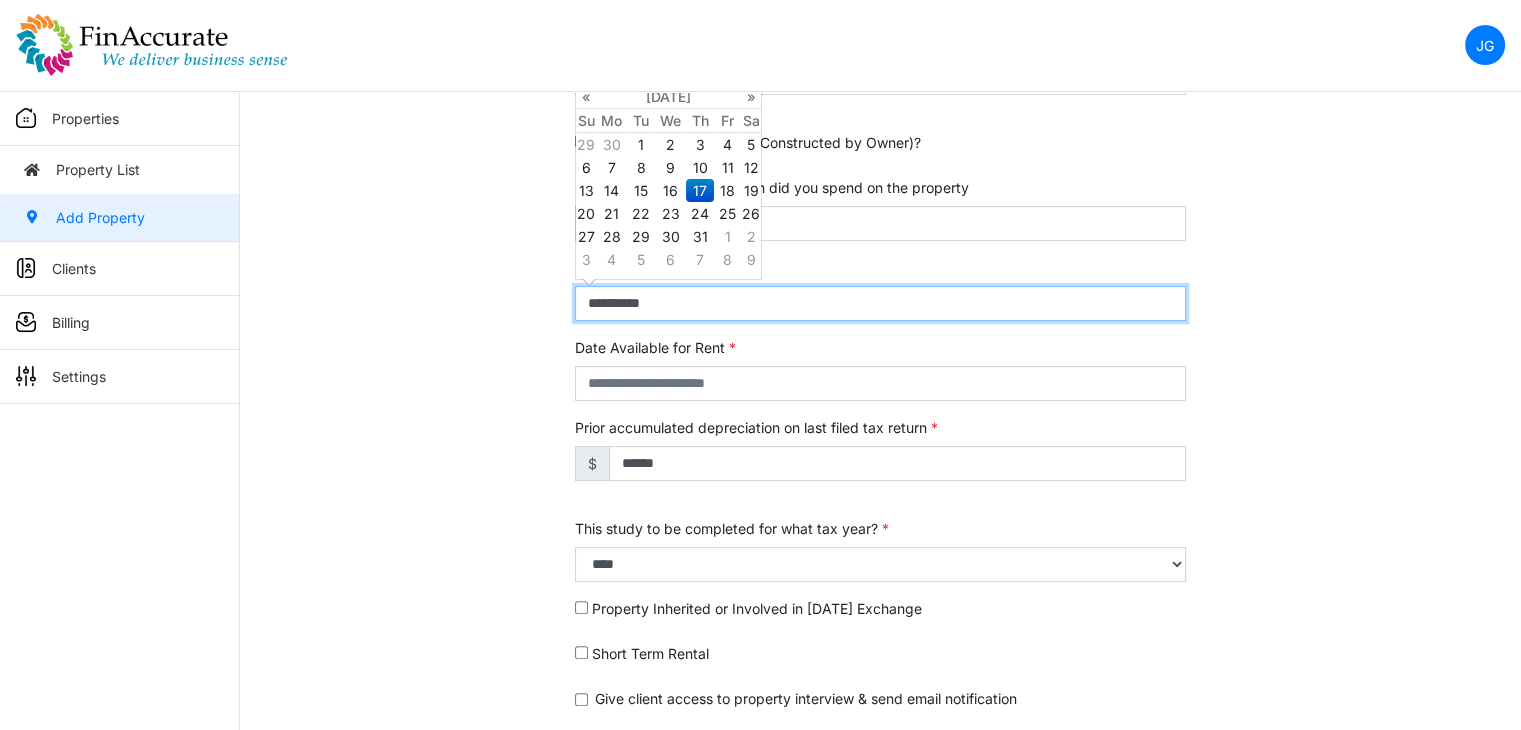 drag, startPoint x: 744, startPoint y: 302, endPoint x: 568, endPoint y: 316, distance: 176.55594 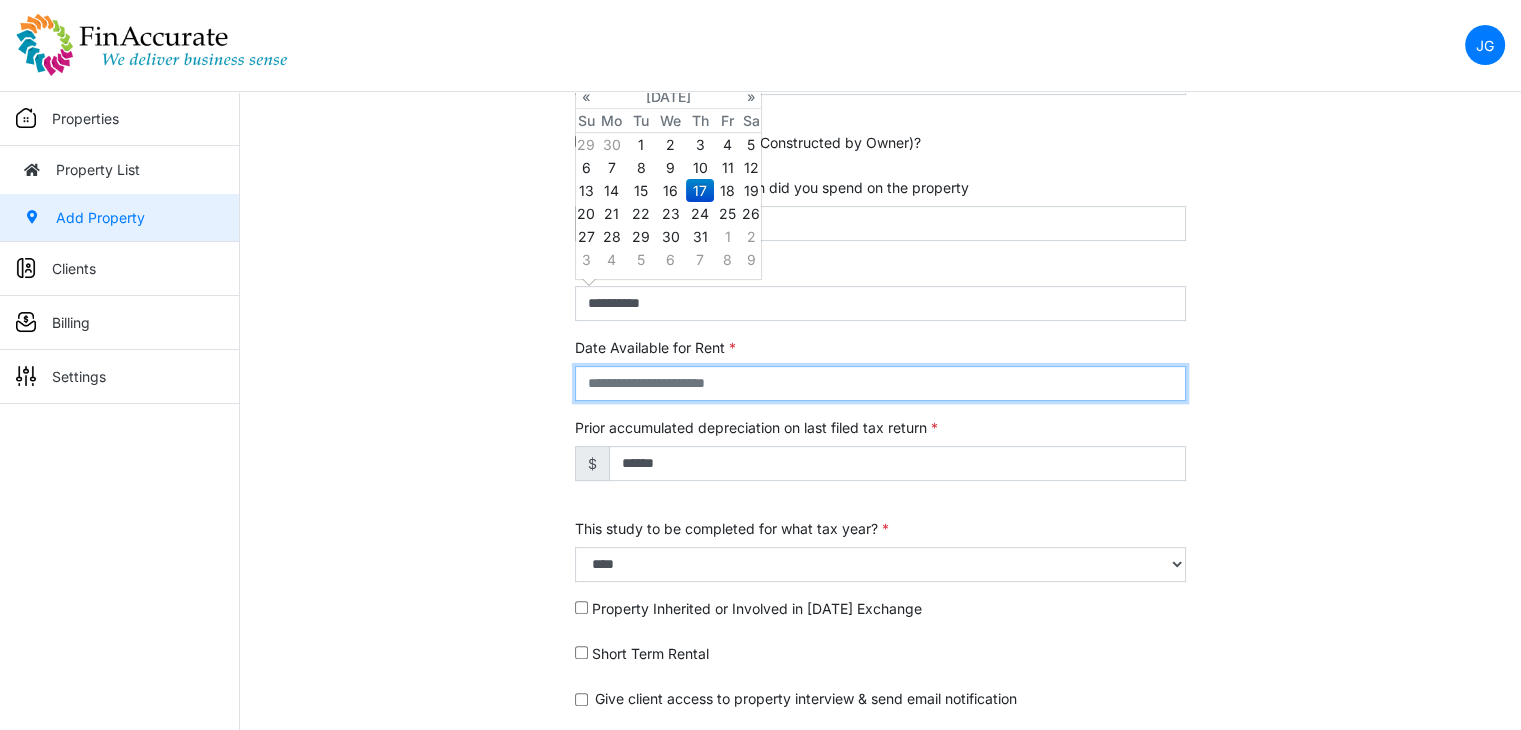click at bounding box center [880, 383] 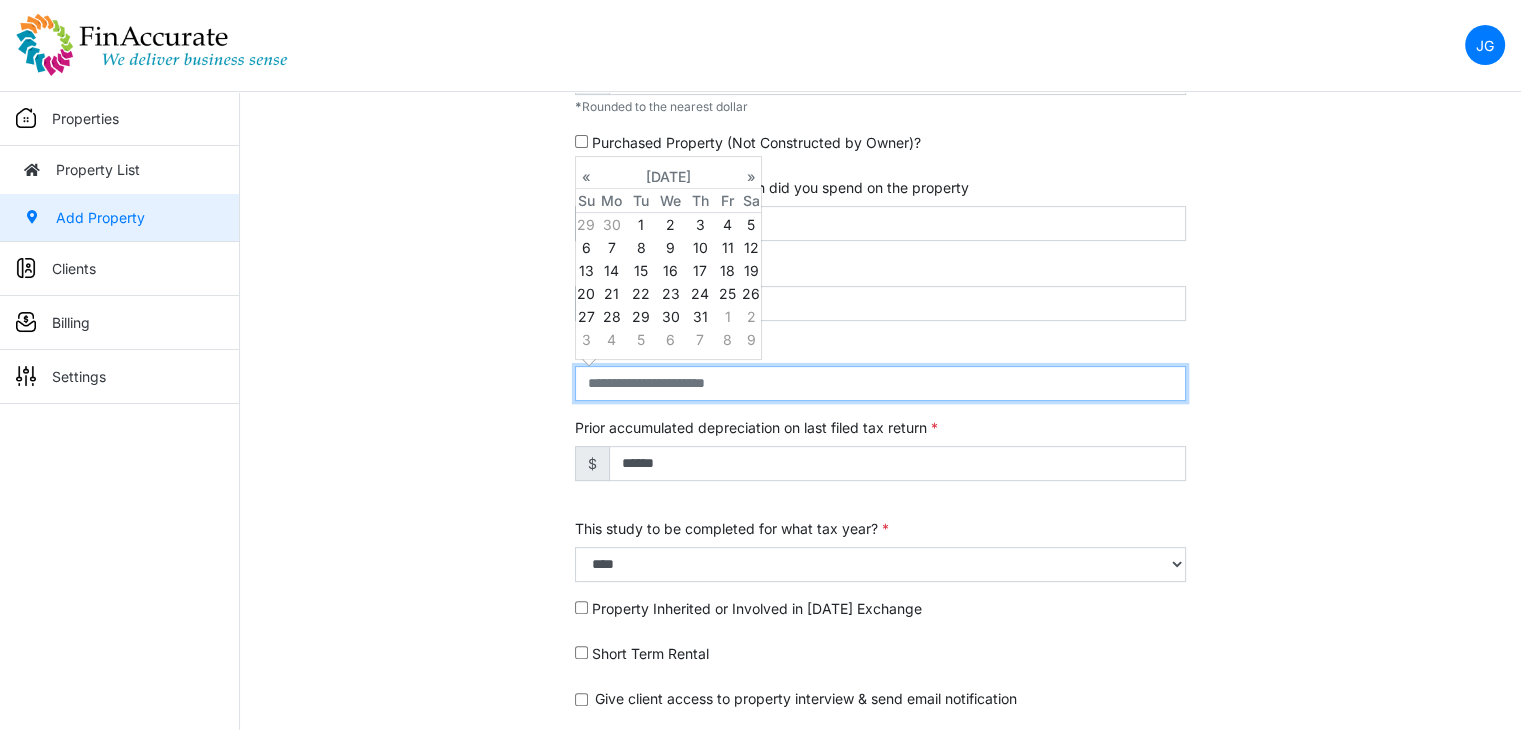 paste on "**********" 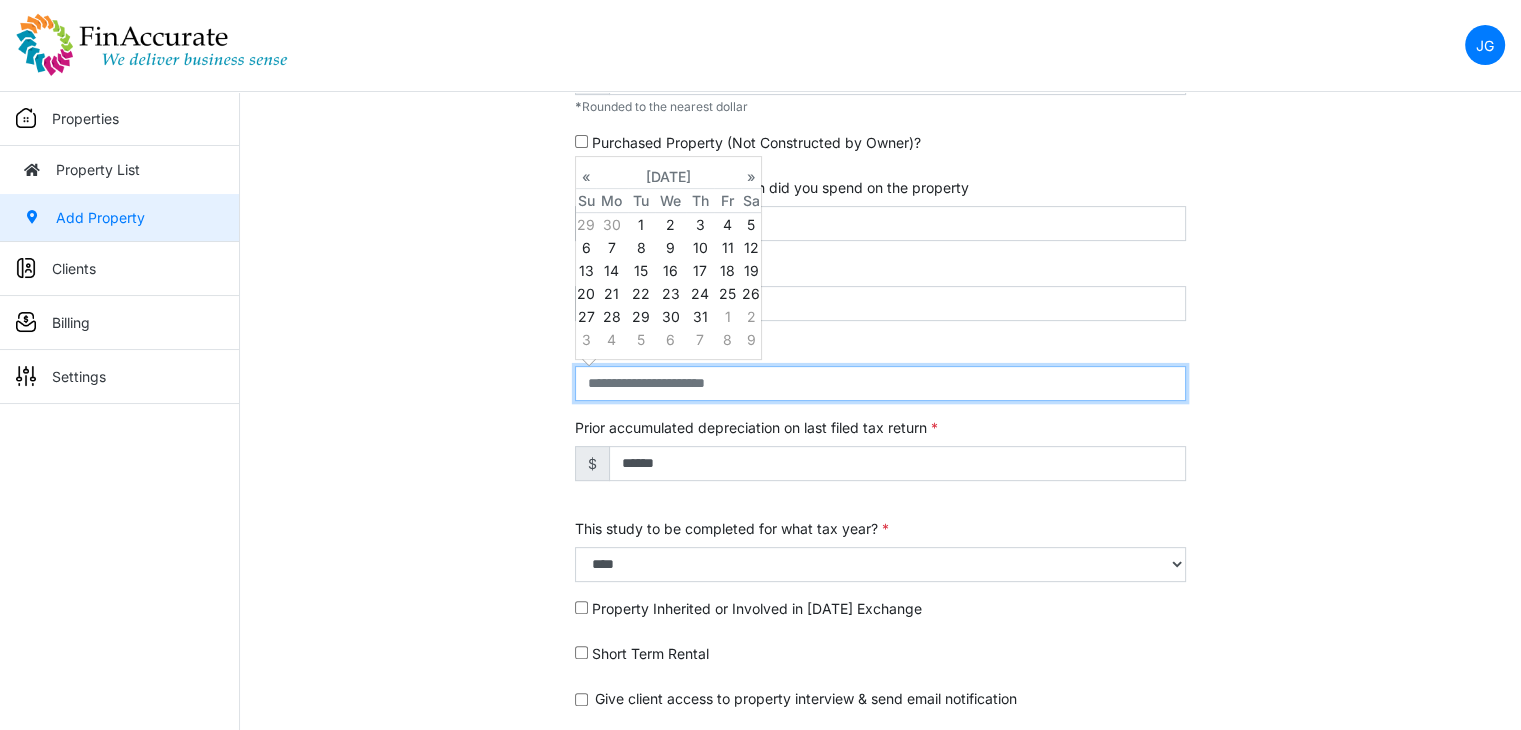 type on "**********" 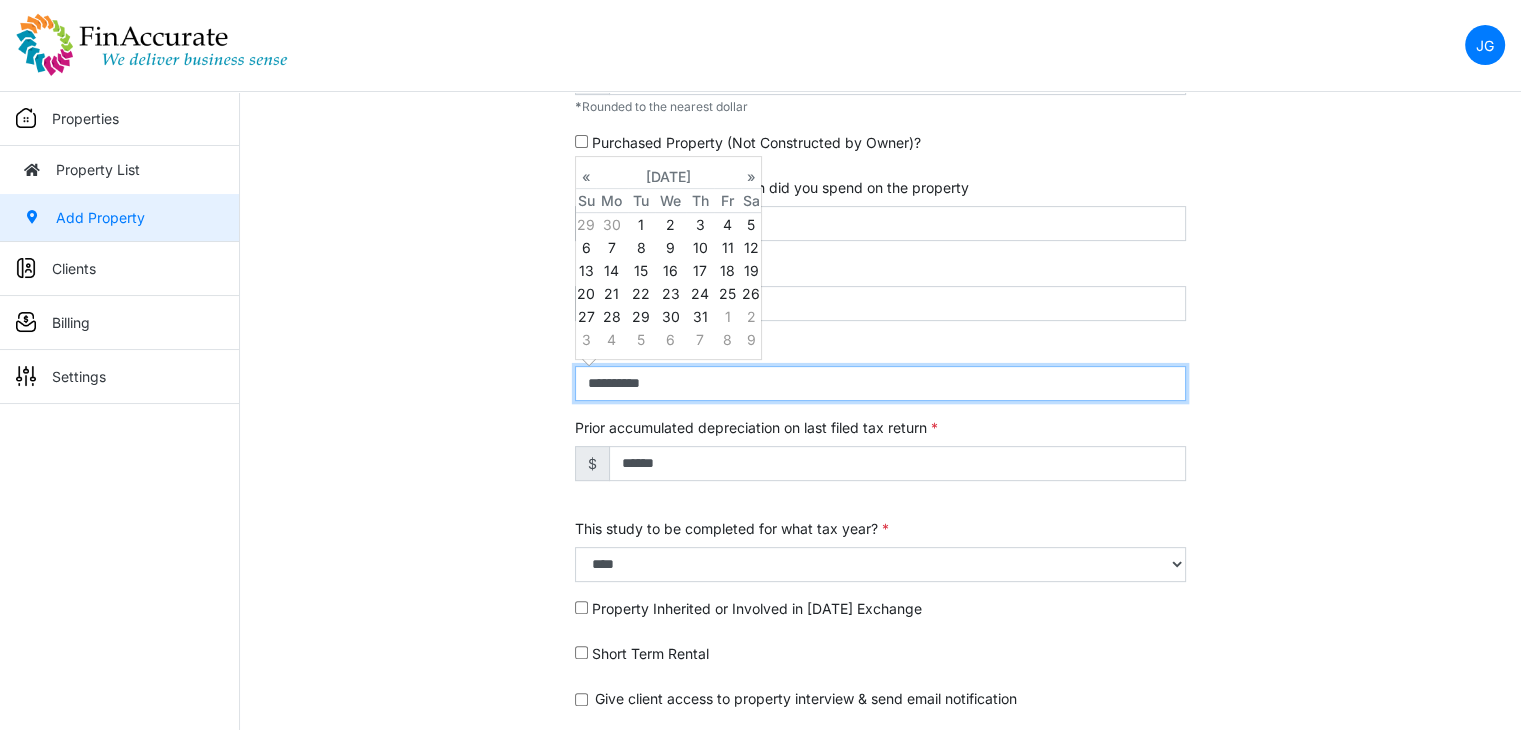 select on "****" 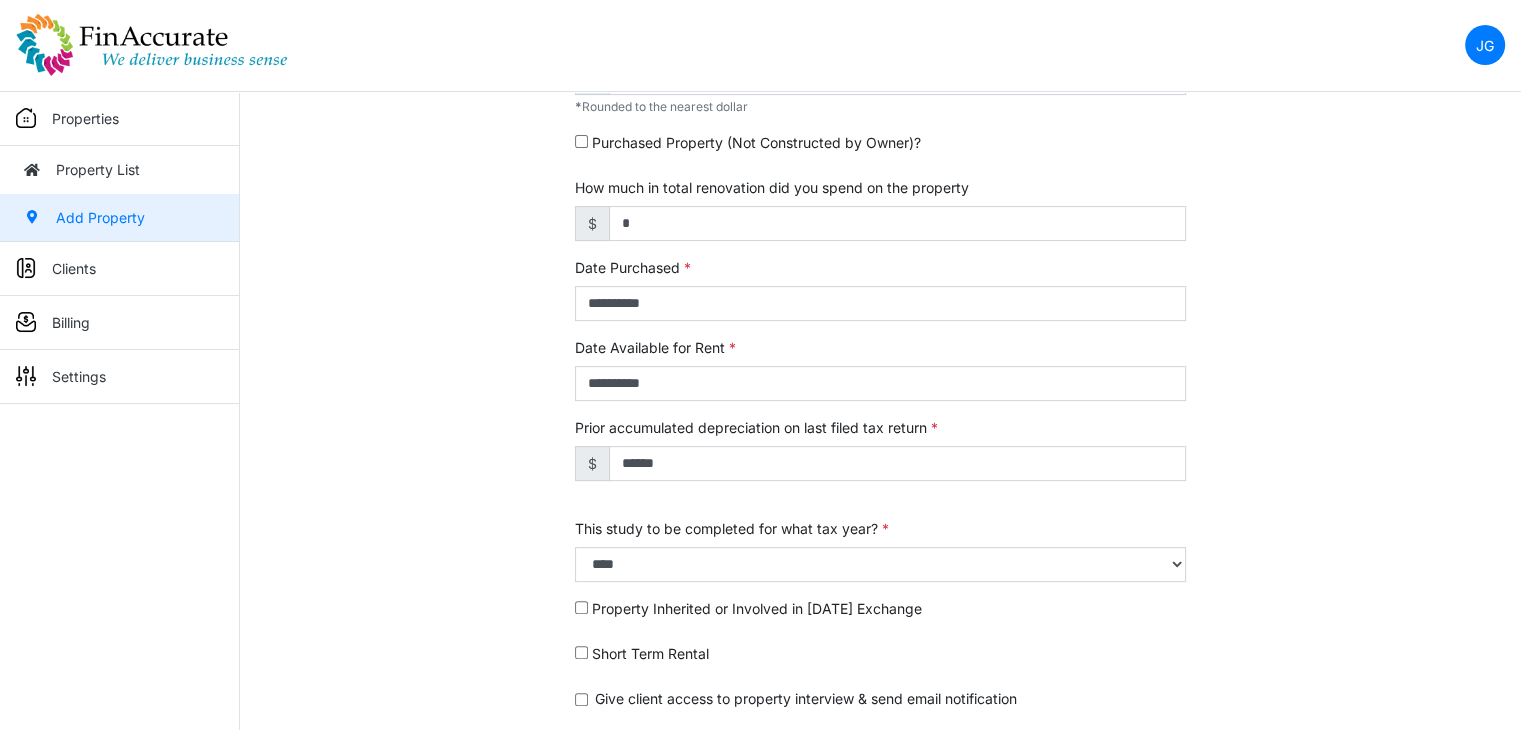 click on "**********" at bounding box center [880, 198] 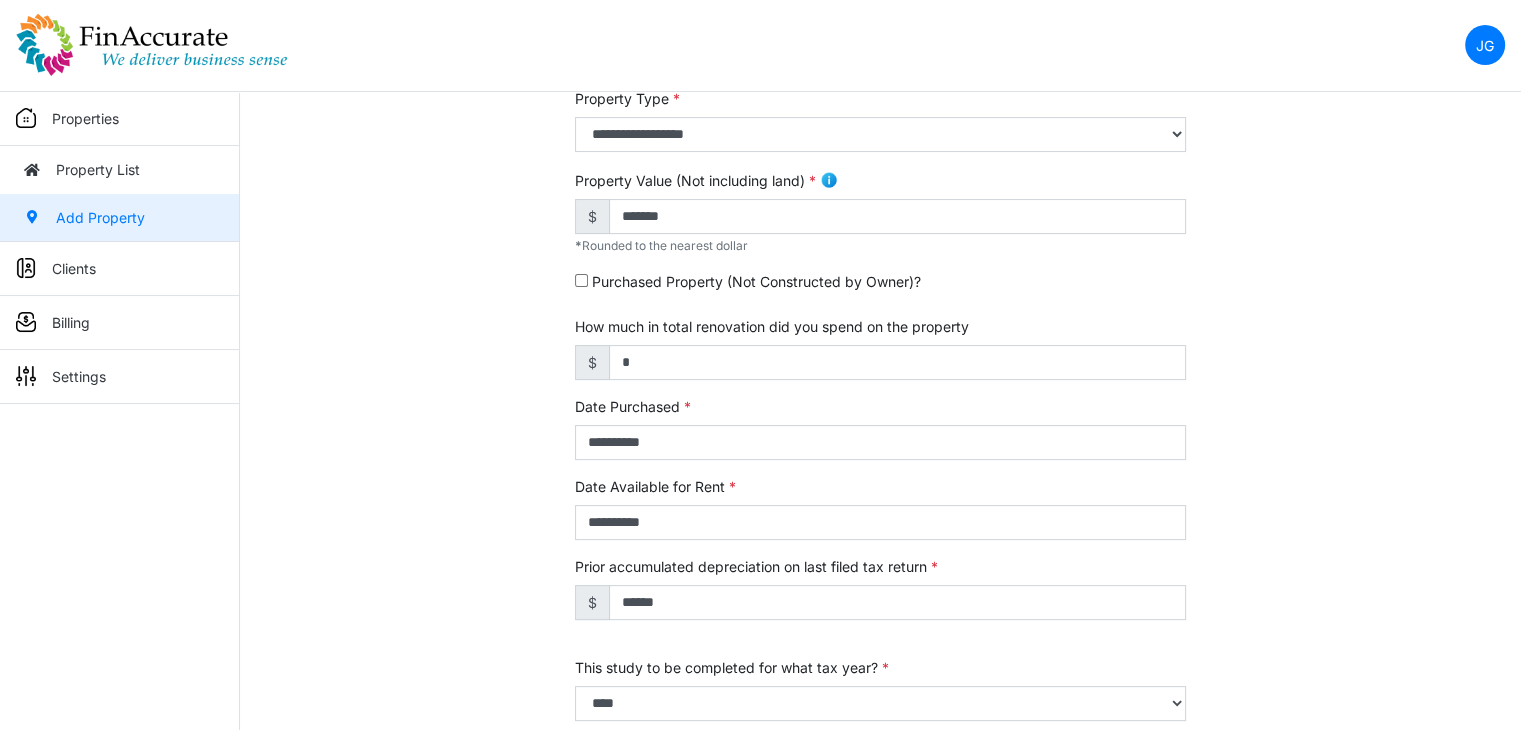 scroll, scrollTop: 661, scrollLeft: 0, axis: vertical 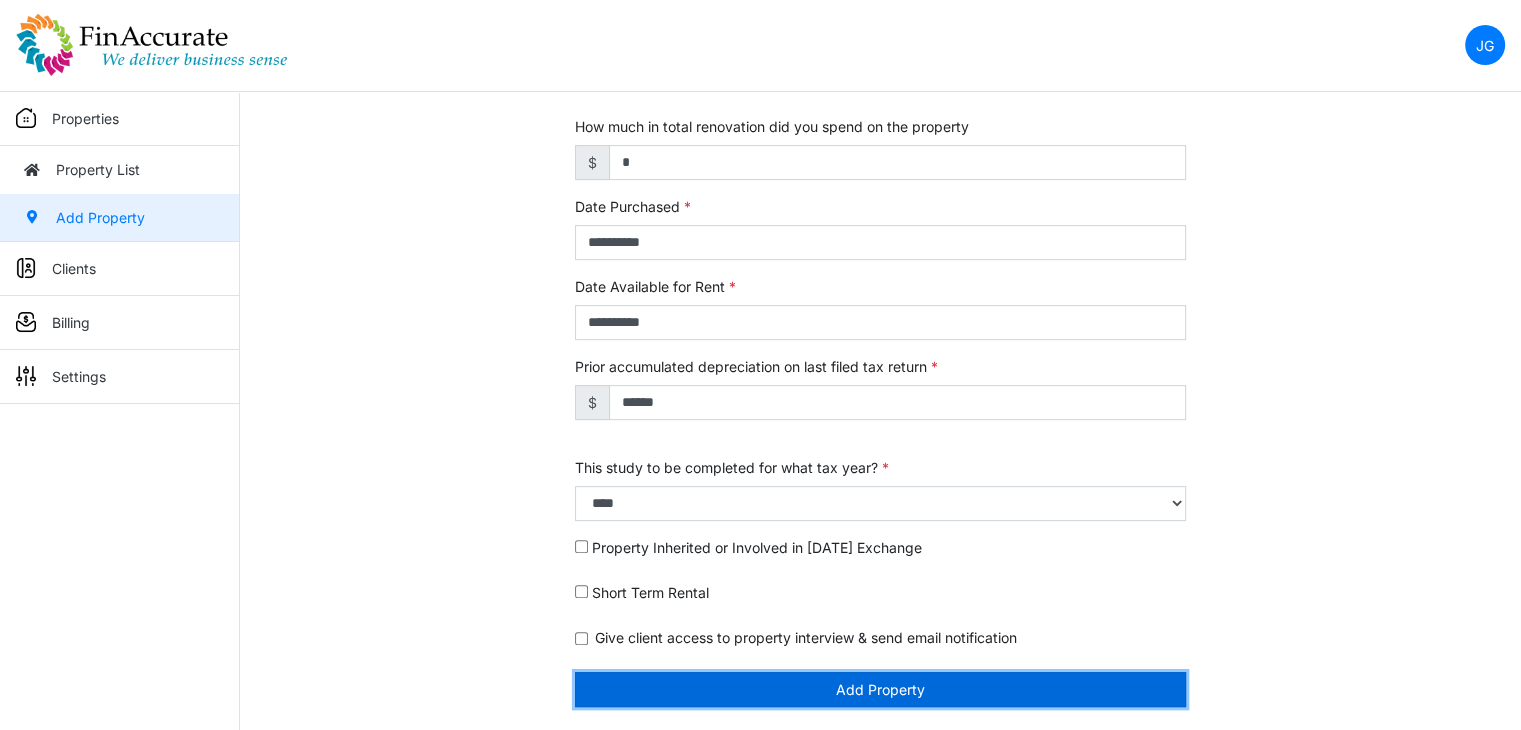 click on "Add Property" at bounding box center [880, 689] 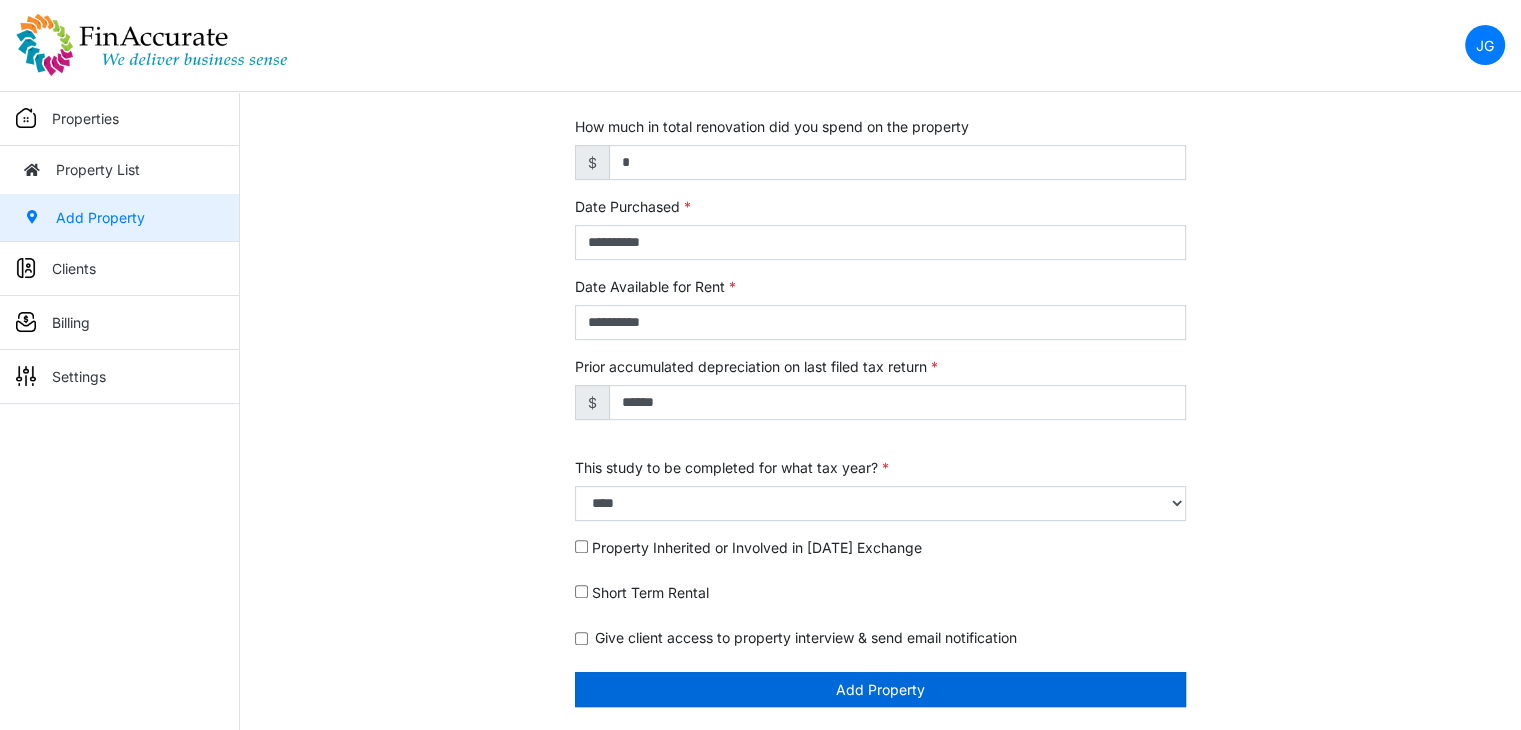 scroll, scrollTop: 619, scrollLeft: 0, axis: vertical 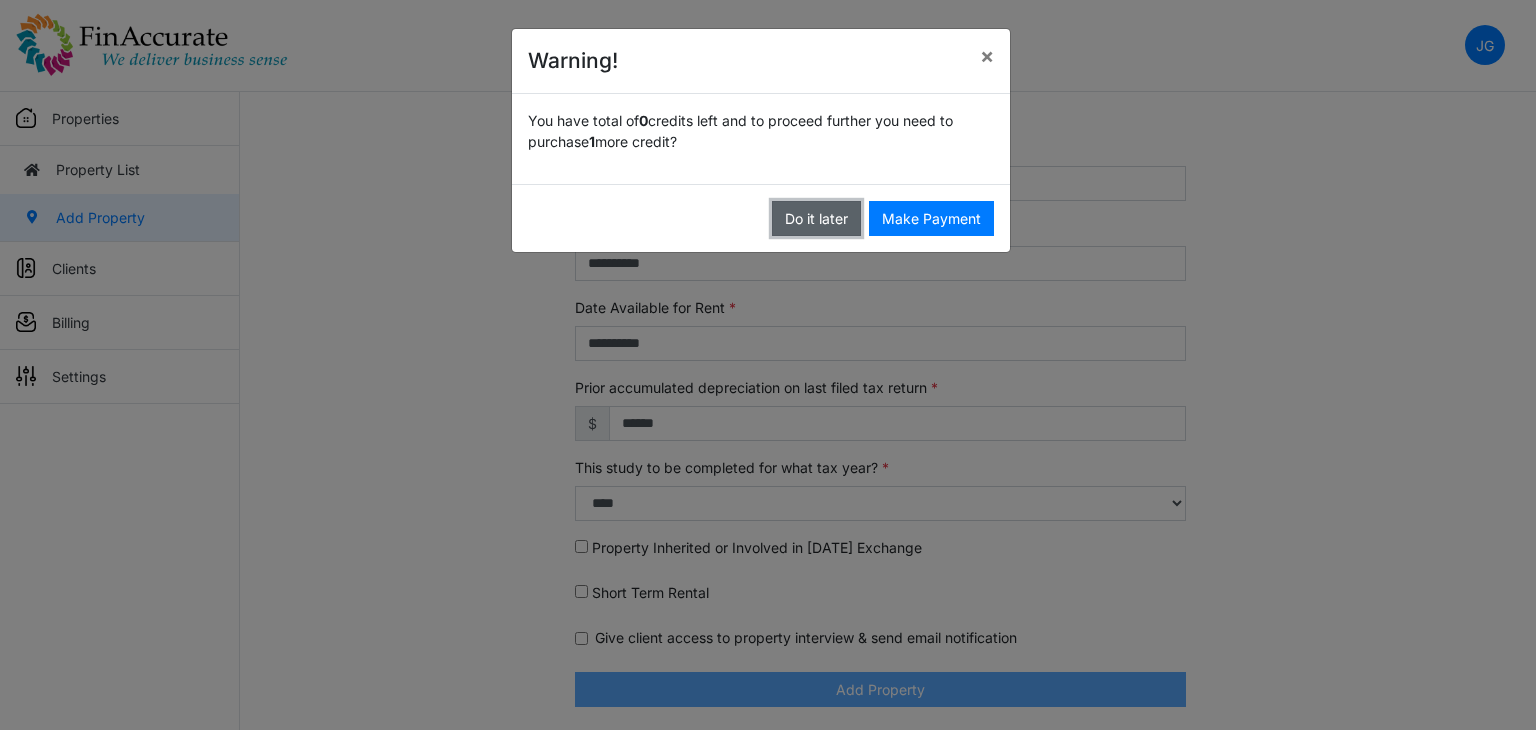 click on "Do it later" at bounding box center (816, 218) 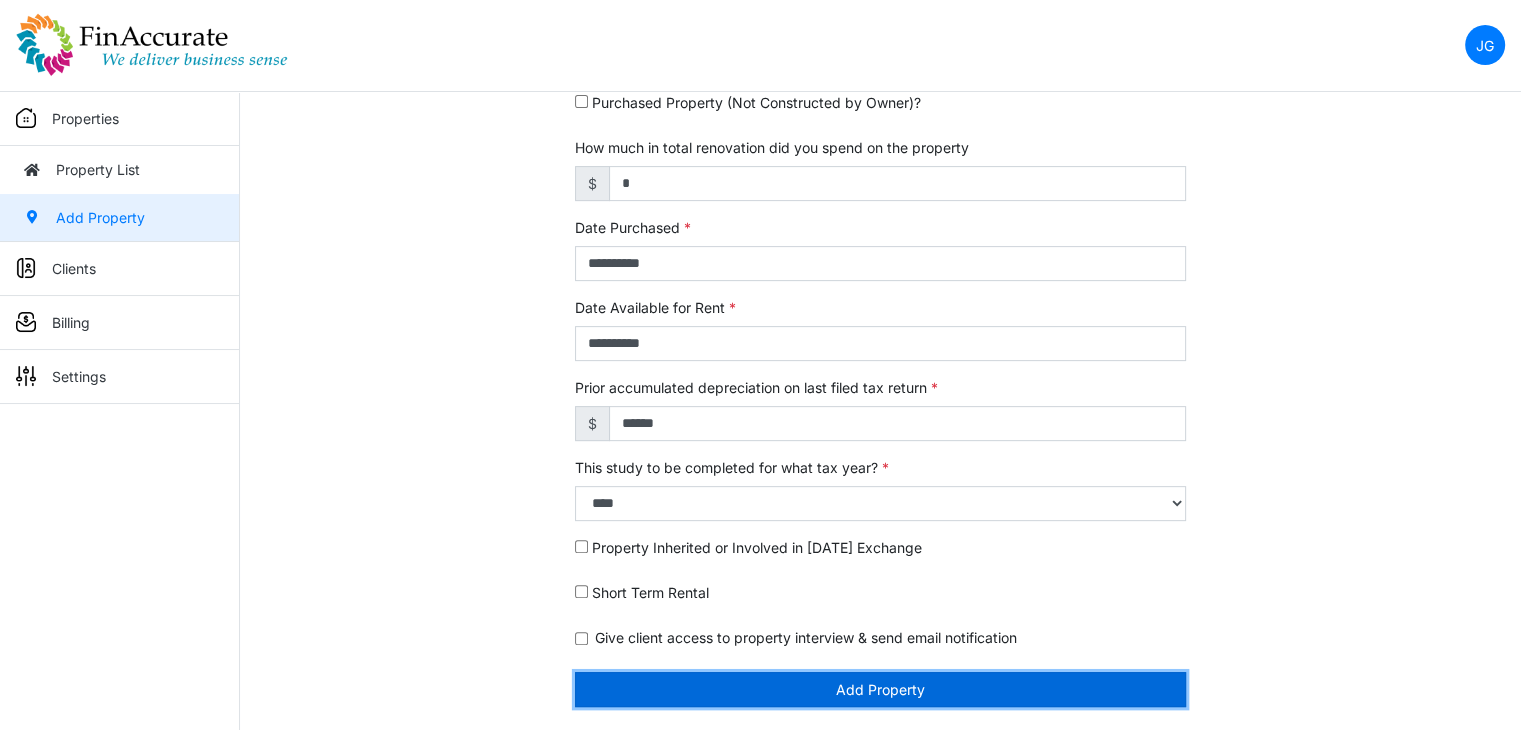 click on "Add Property" at bounding box center [880, 689] 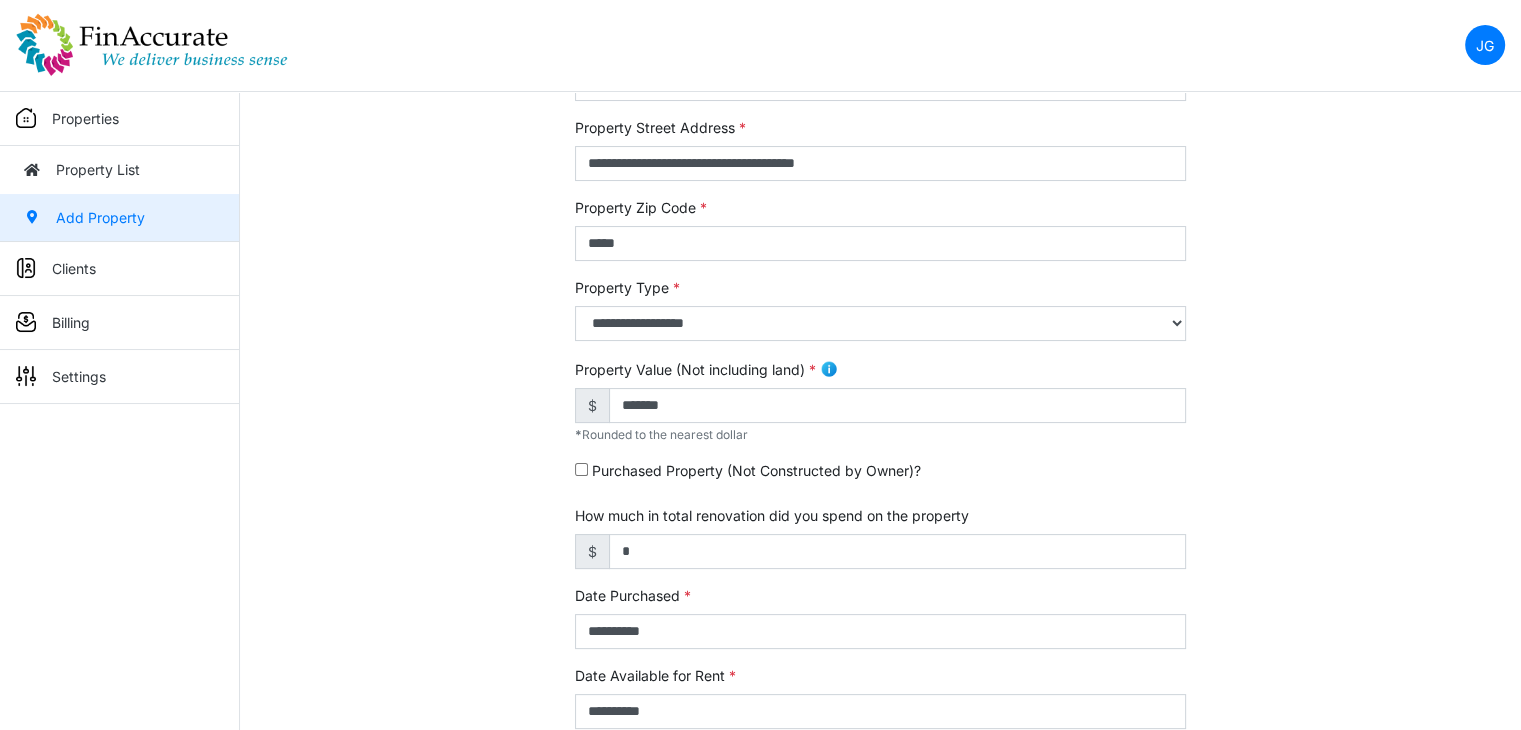 scroll, scrollTop: 0, scrollLeft: 0, axis: both 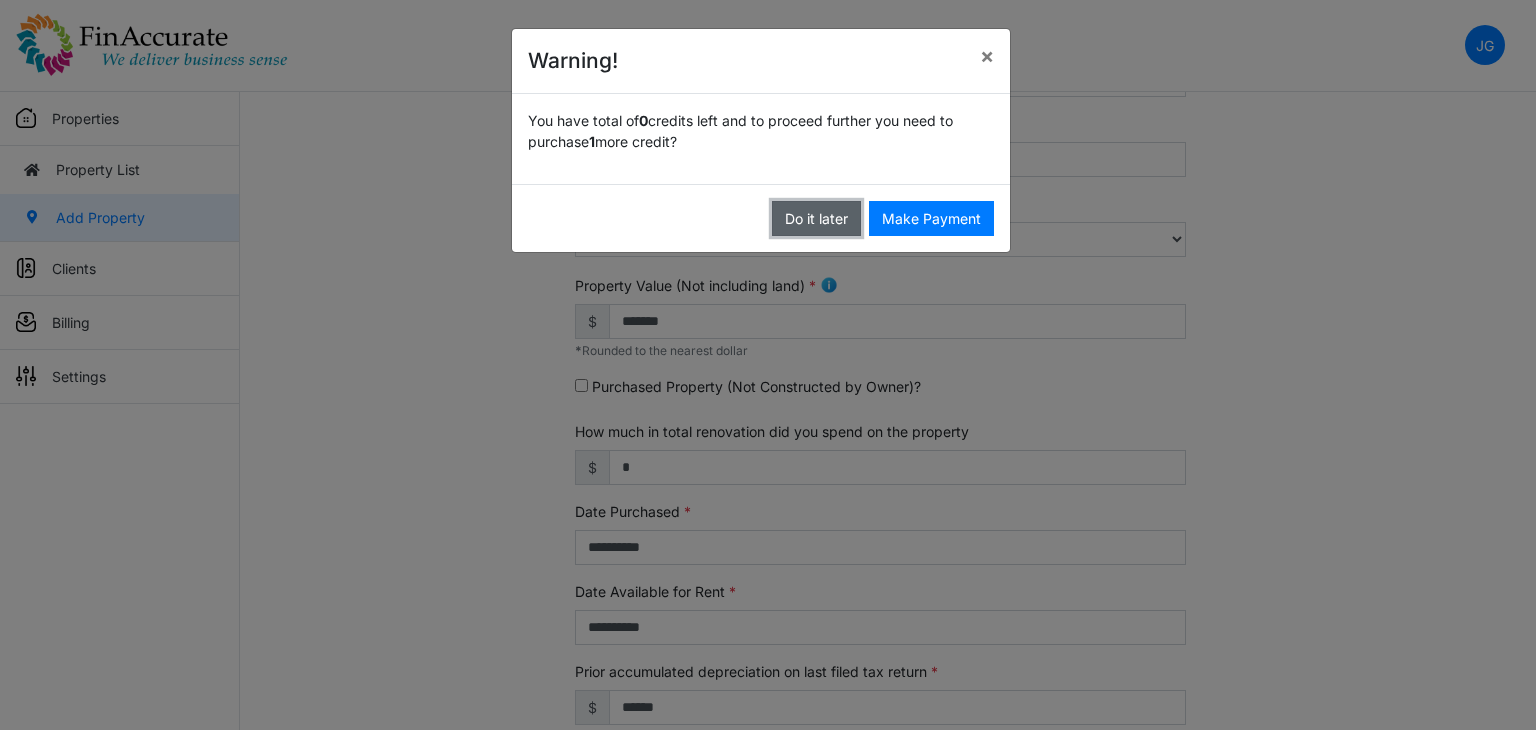 click on "Do it later" at bounding box center [816, 218] 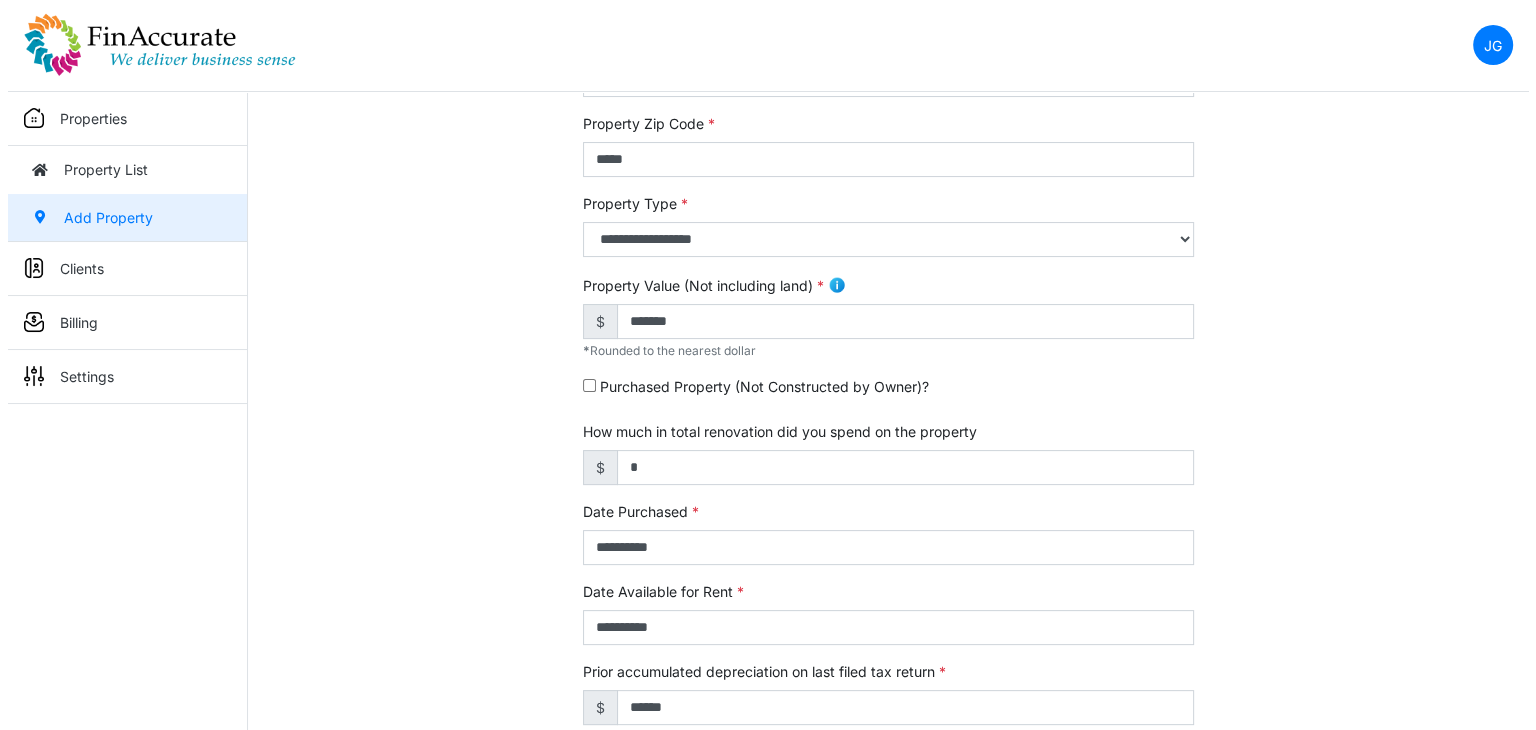 scroll, scrollTop: 619, scrollLeft: 0, axis: vertical 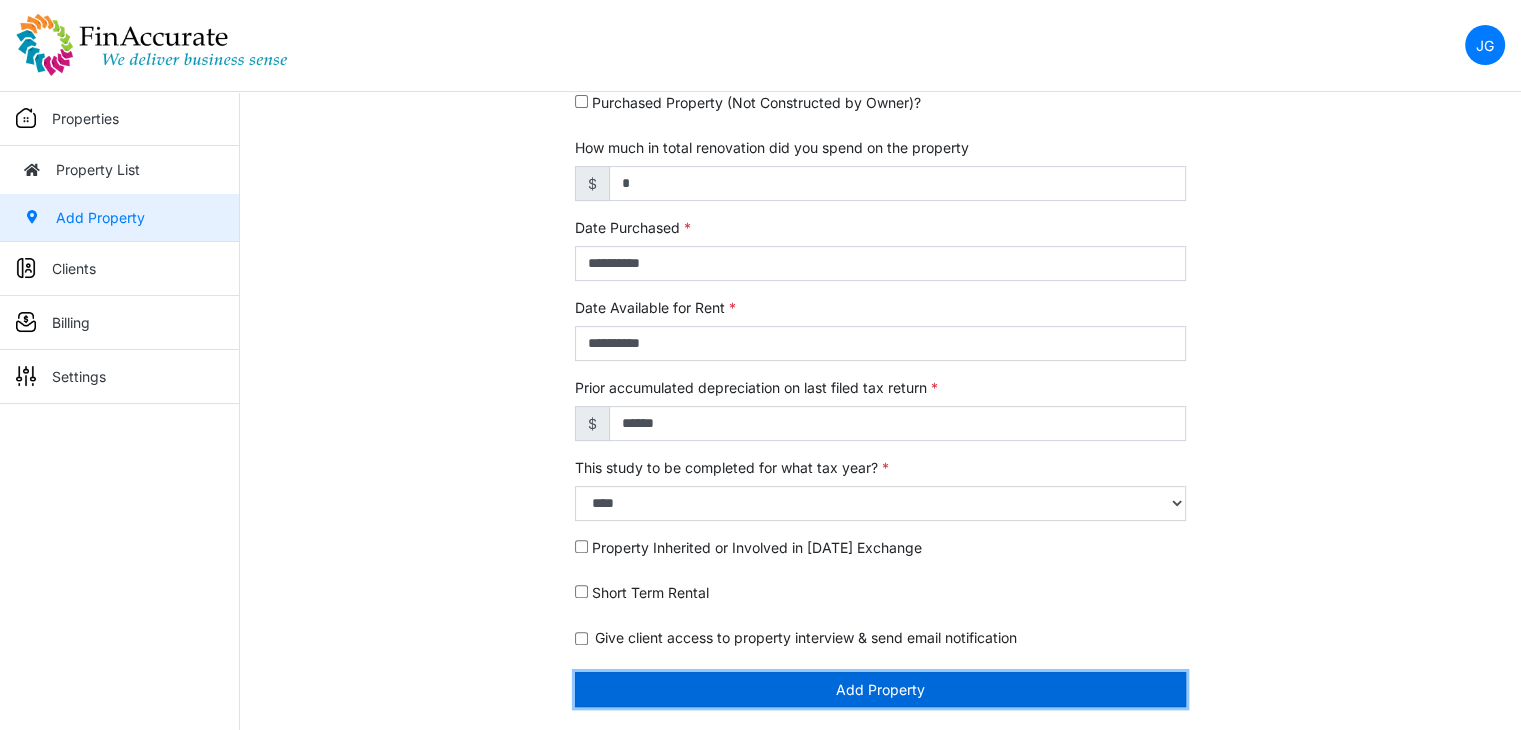 click on "Add Property" at bounding box center [880, 689] 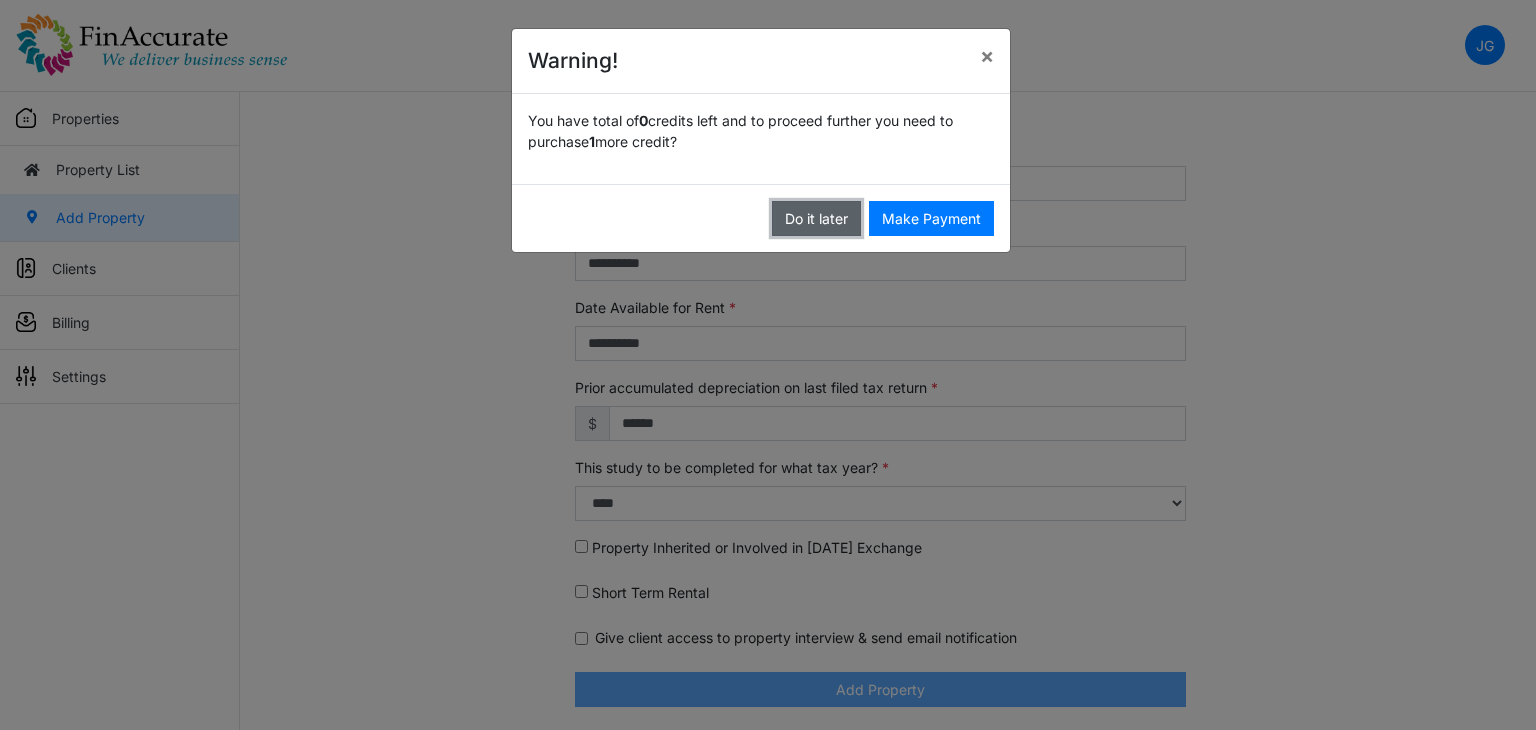 click on "Do it later" at bounding box center [816, 218] 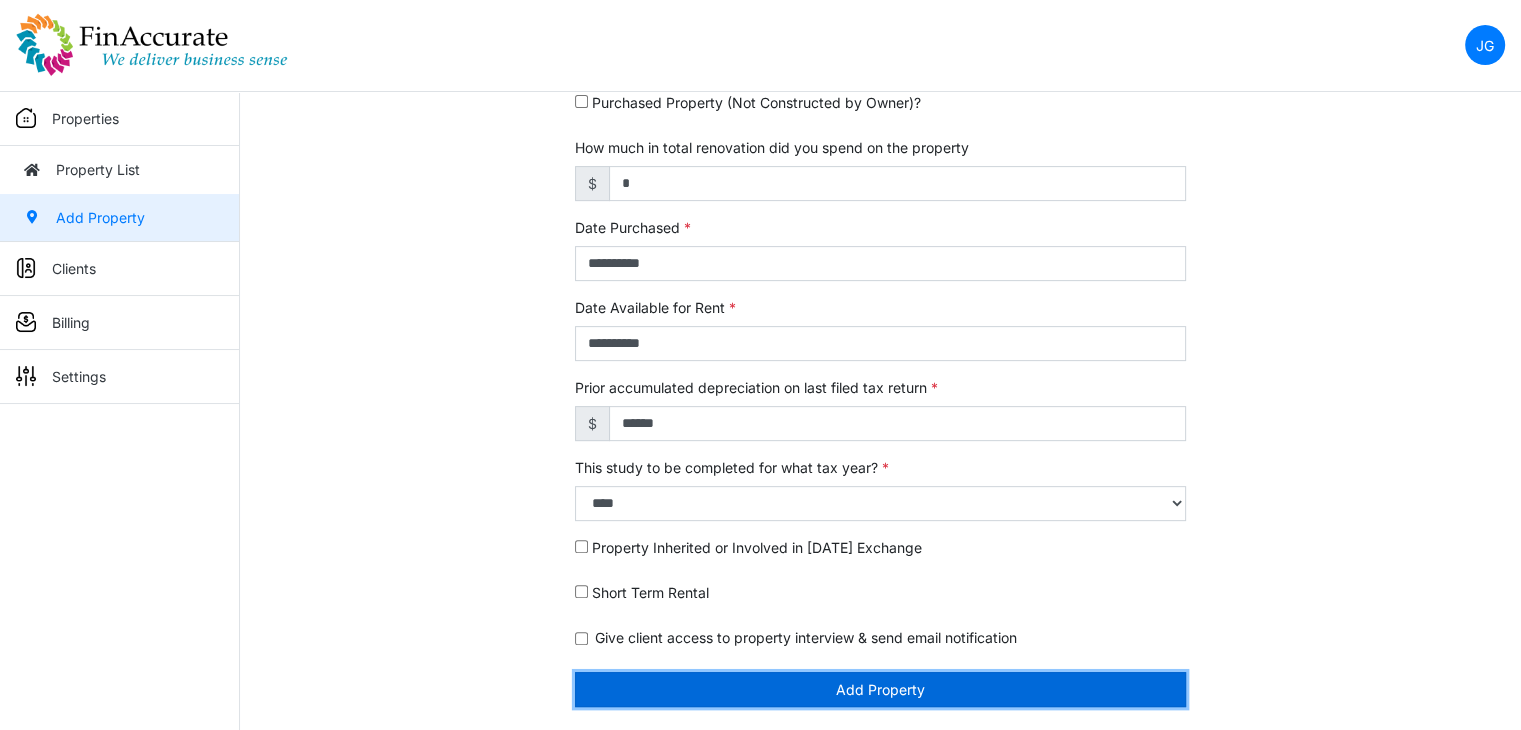 click on "Add Property" at bounding box center (880, 689) 